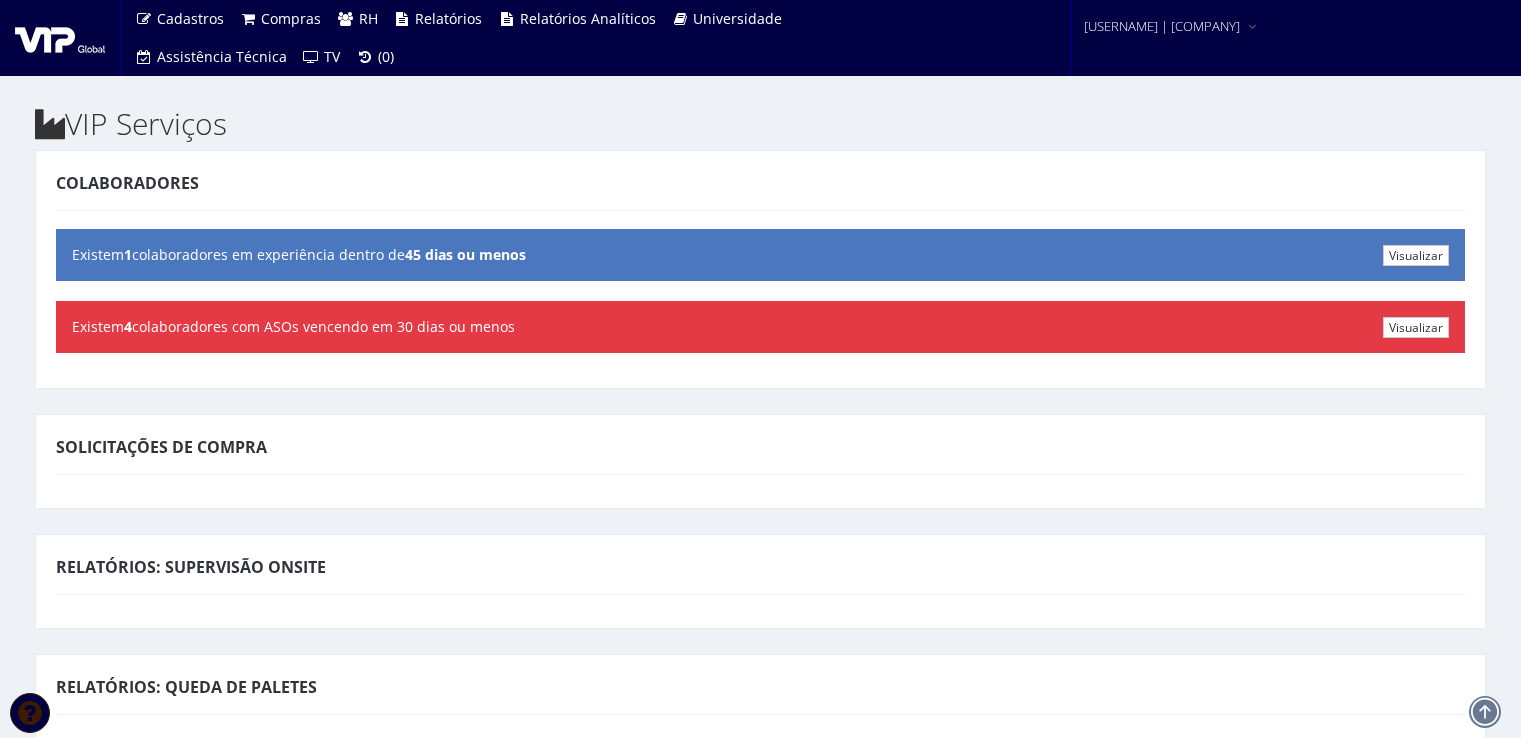 scroll, scrollTop: 0, scrollLeft: 0, axis: both 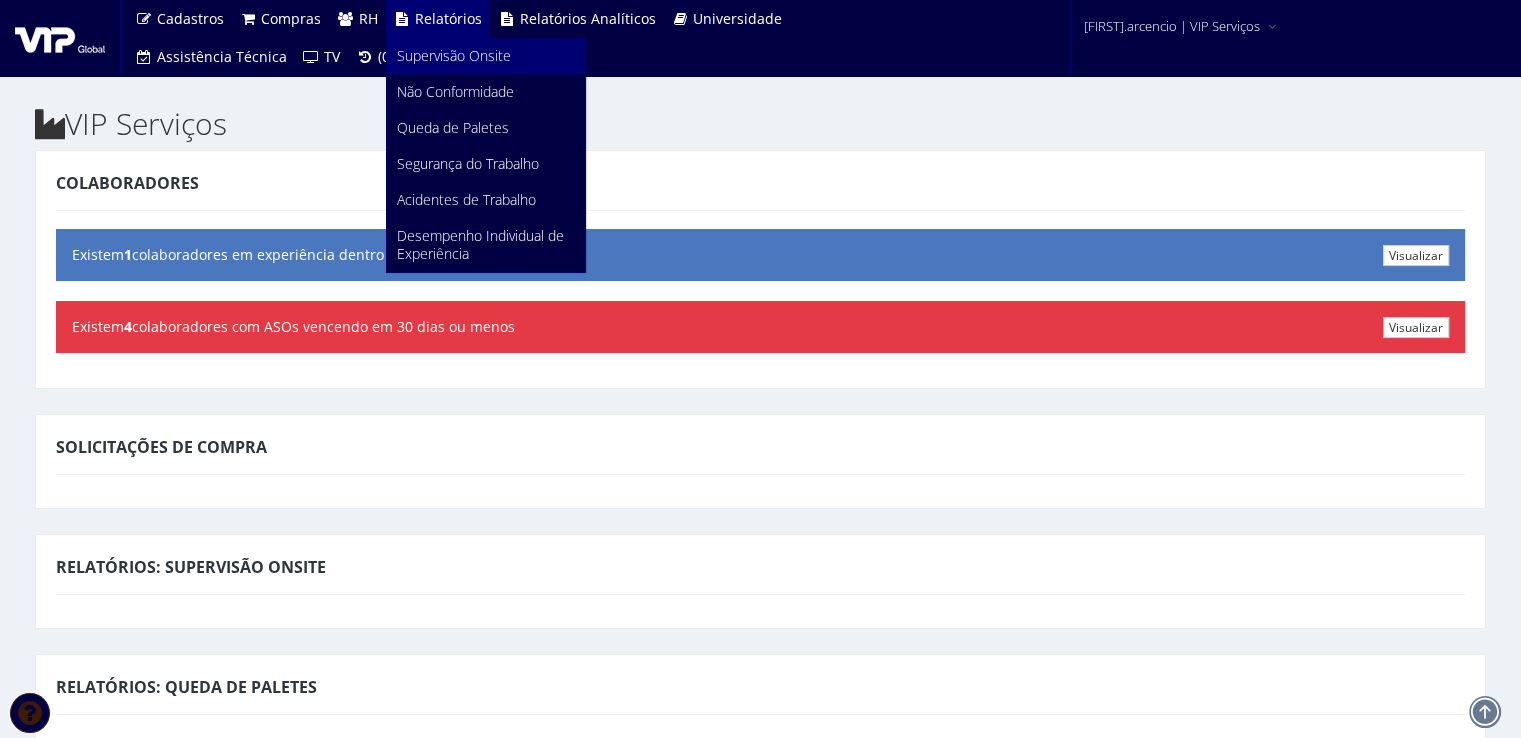 click on "Supervisão Onsite" at bounding box center (454, 55) 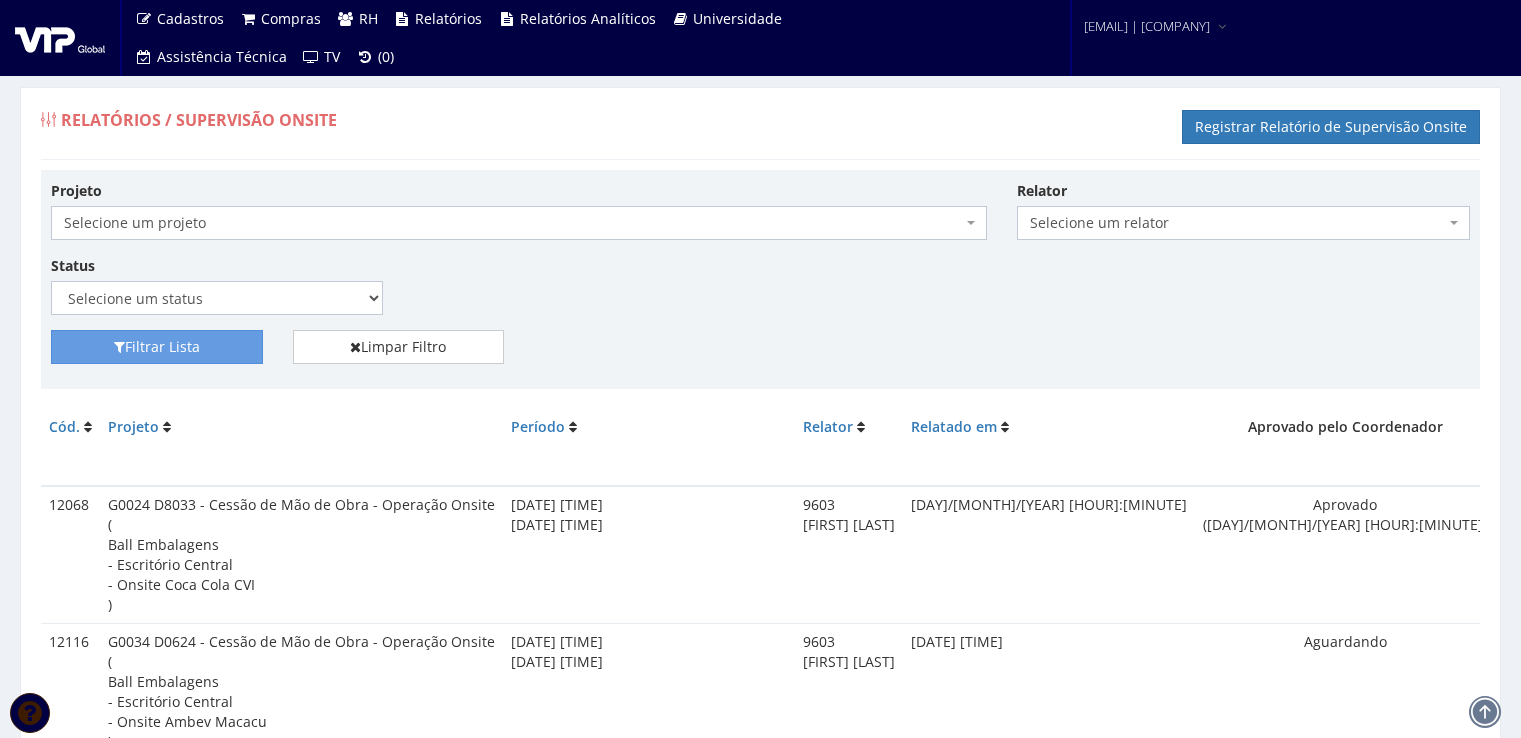 scroll, scrollTop: 0, scrollLeft: 0, axis: both 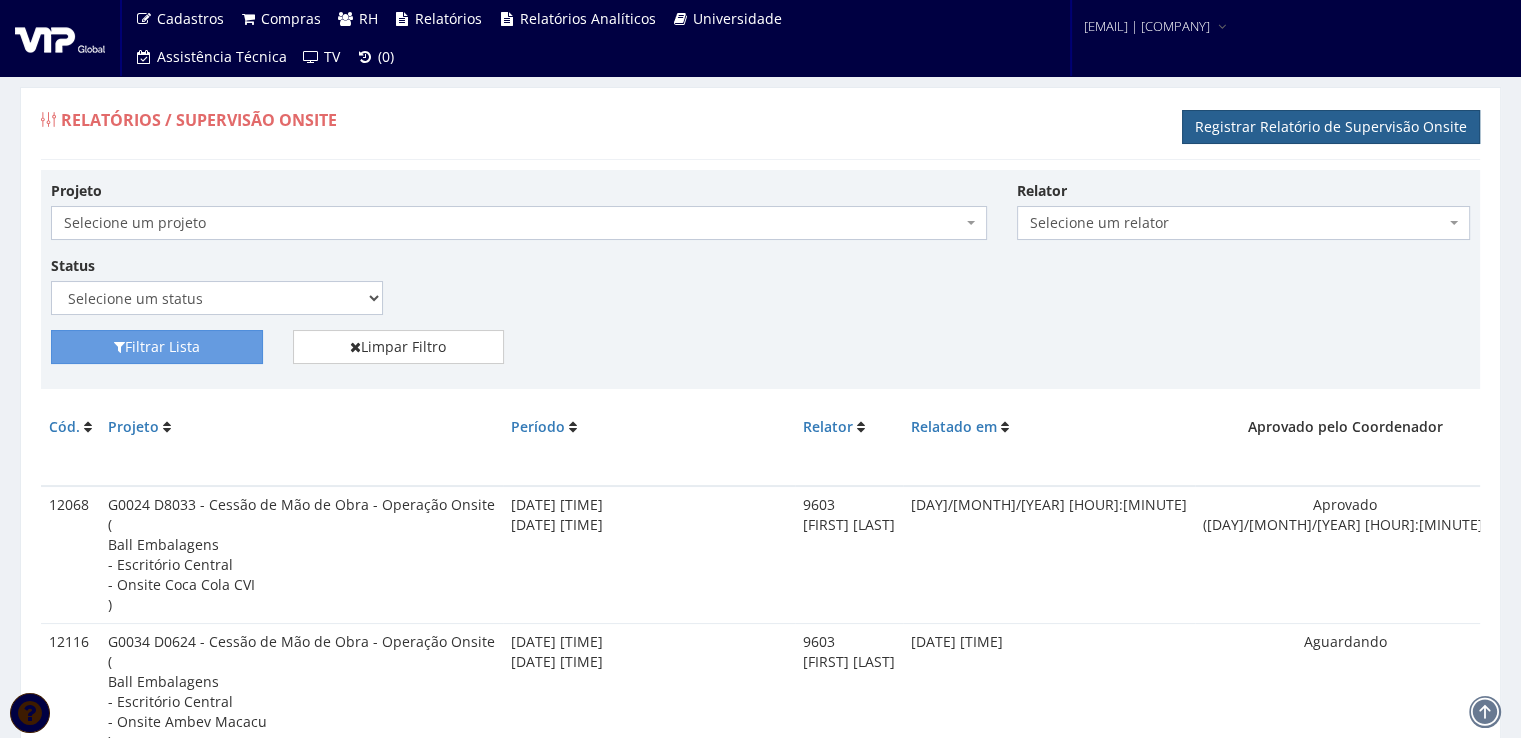 click on "Registrar Relatório de Supervisão Onsite" at bounding box center (1331, 127) 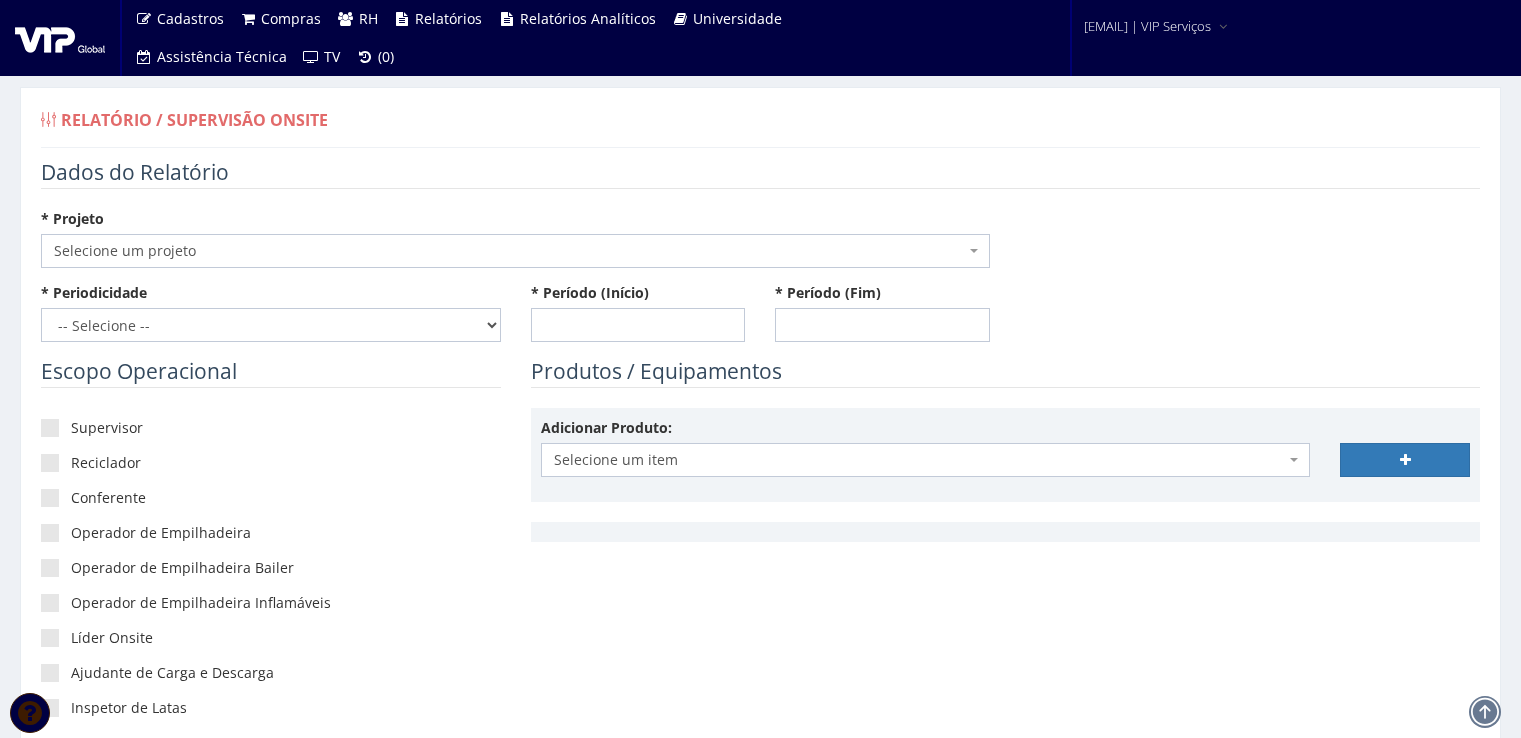 scroll, scrollTop: 0, scrollLeft: 0, axis: both 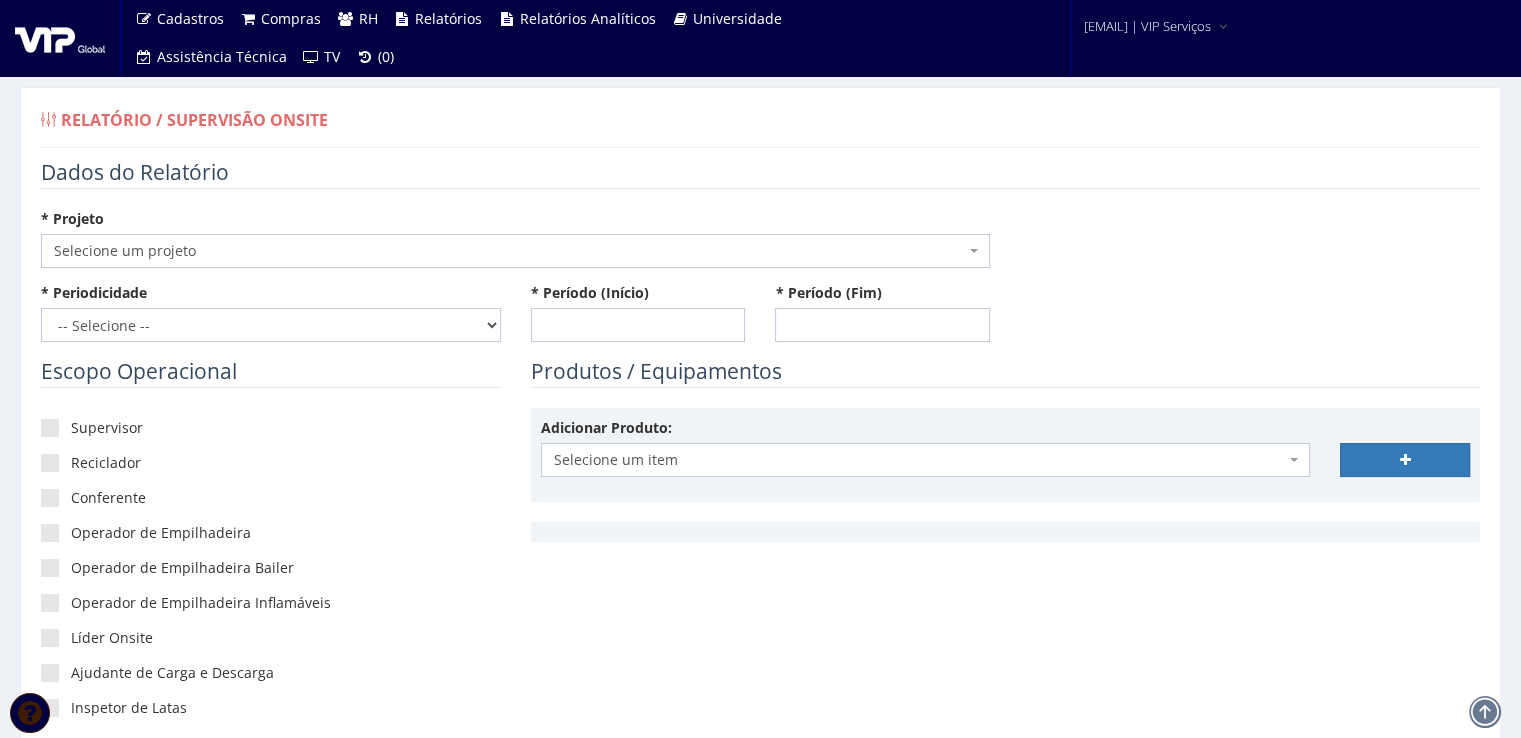 click at bounding box center [976, 251] 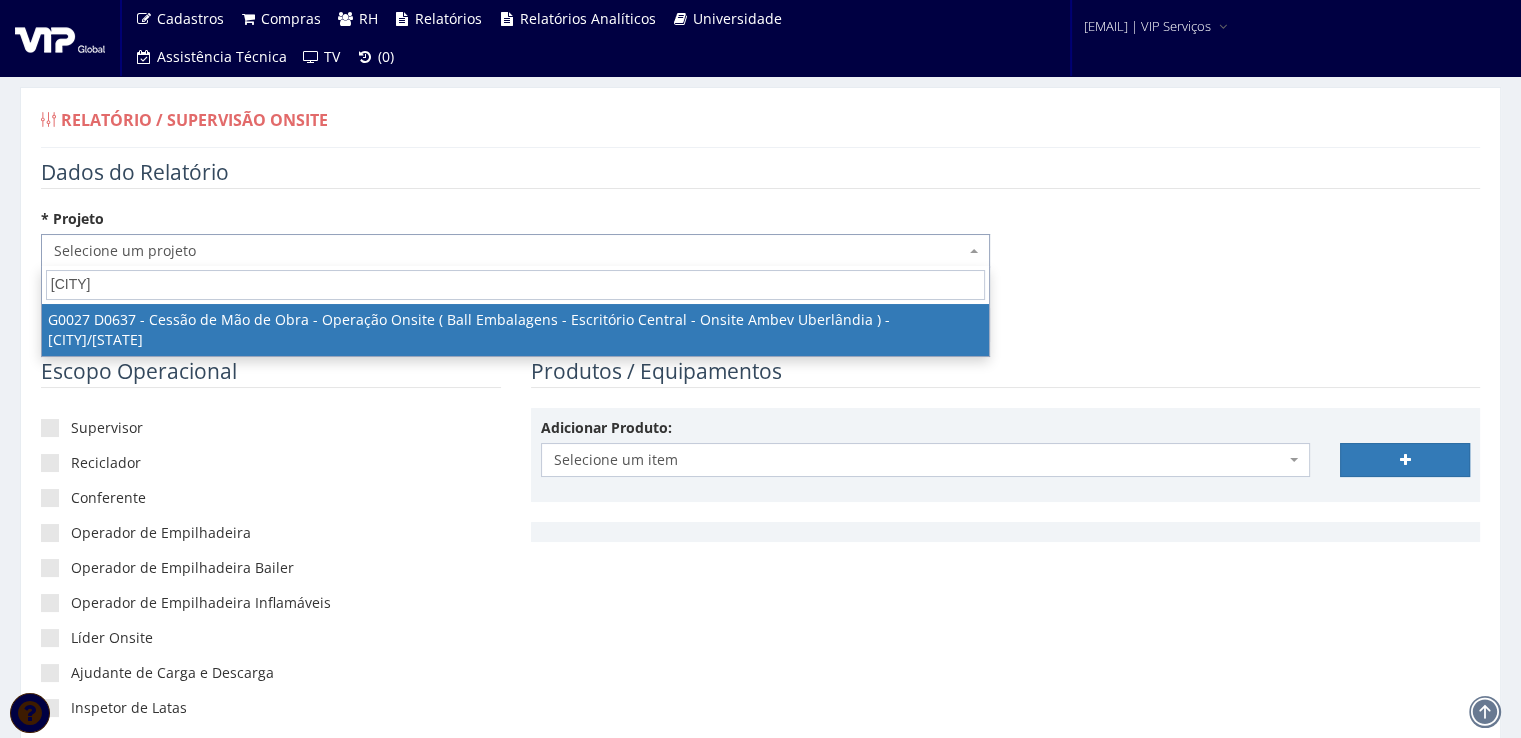 type on "[CITY]" 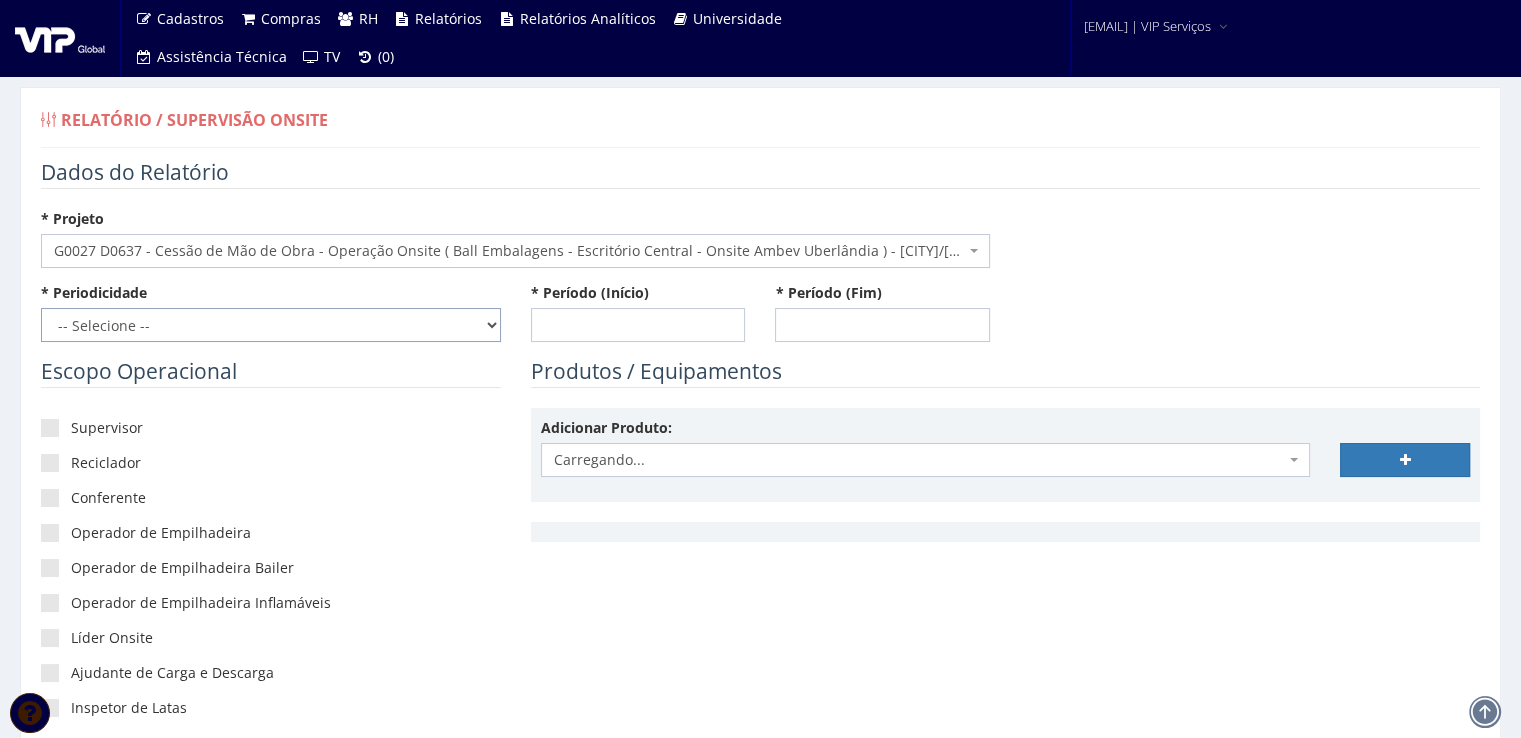 click on "-- Selecione -- Extraordinário Semanal" at bounding box center (271, 325) 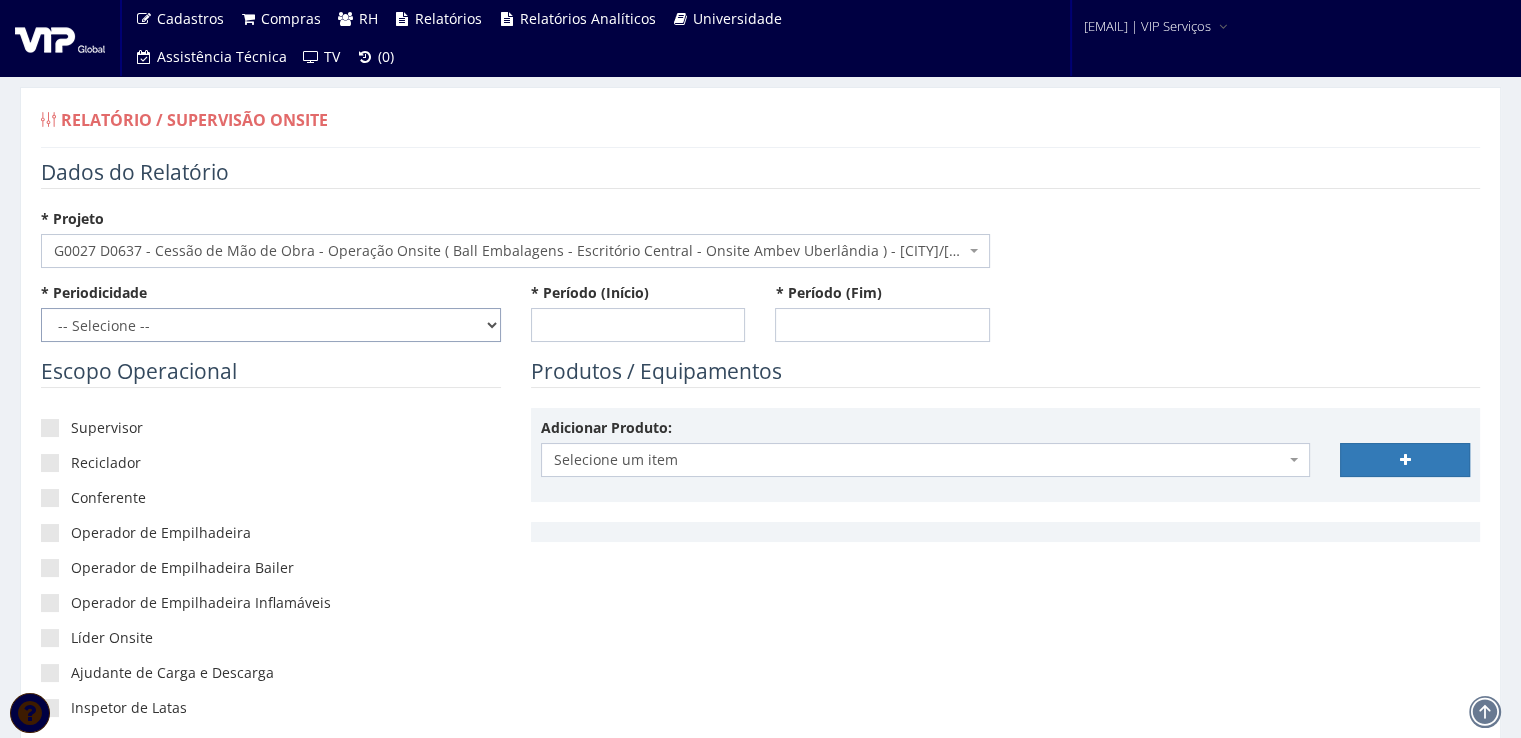 select on "1" 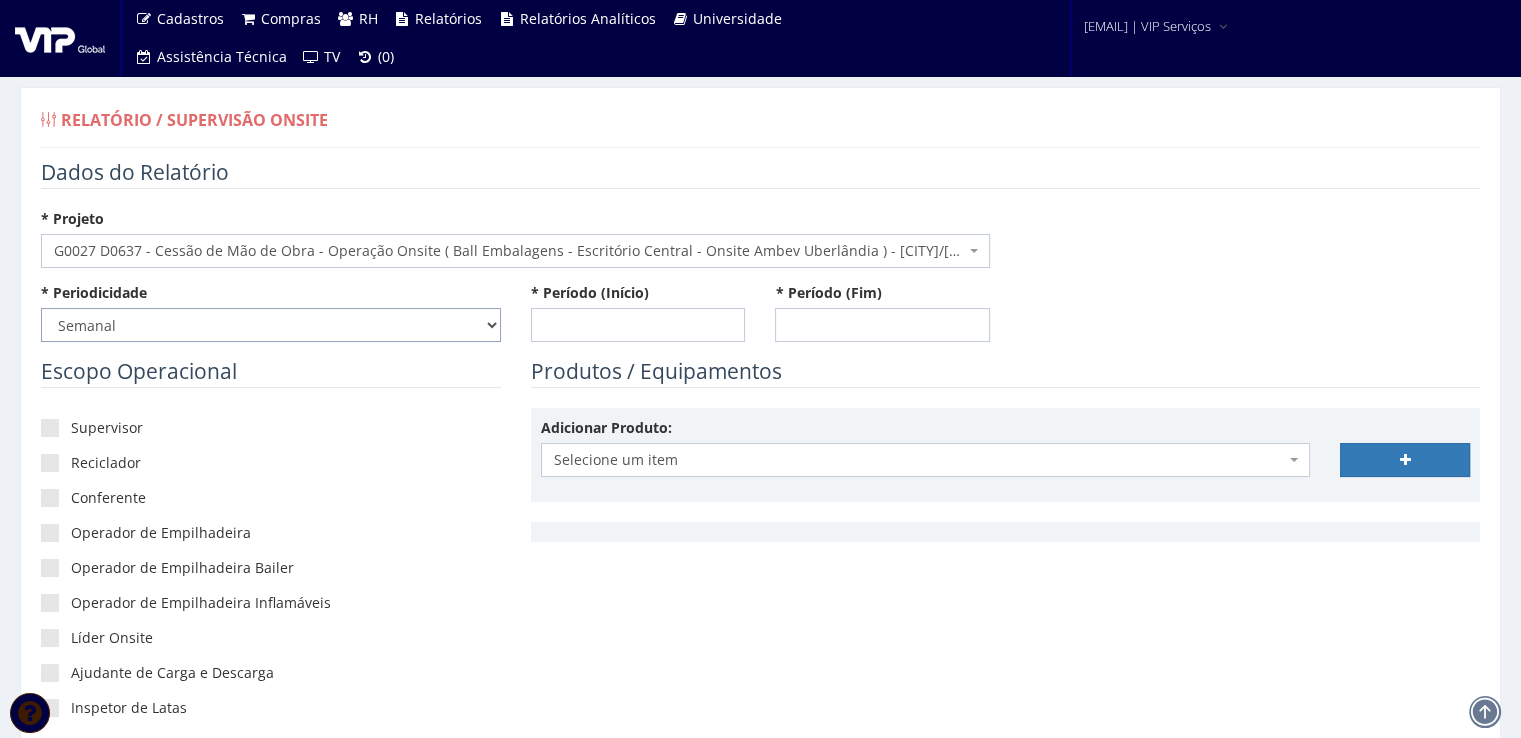 click on "-- Selecione -- Extraordinário Semanal" at bounding box center [271, 325] 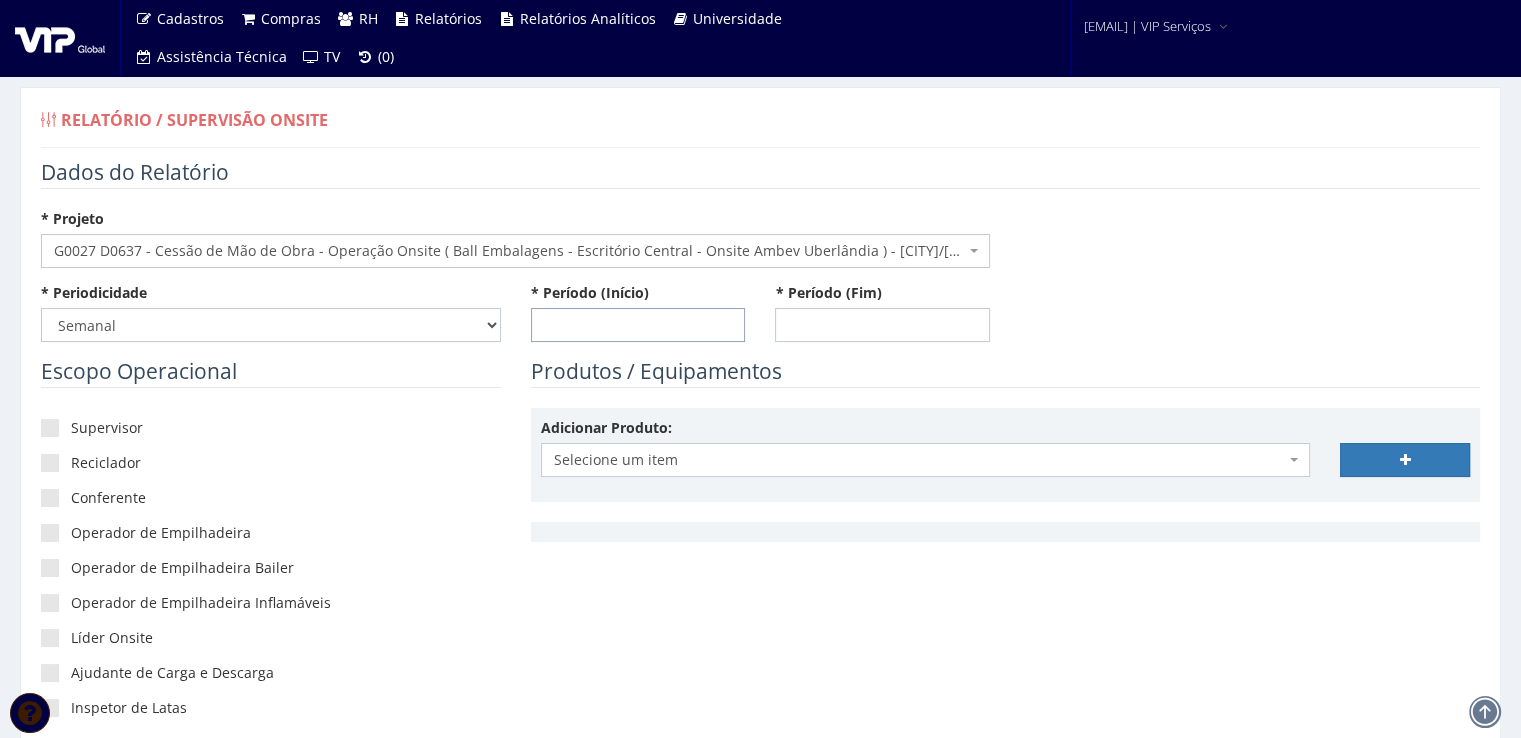 click on "* Período (Início)" at bounding box center [638, 325] 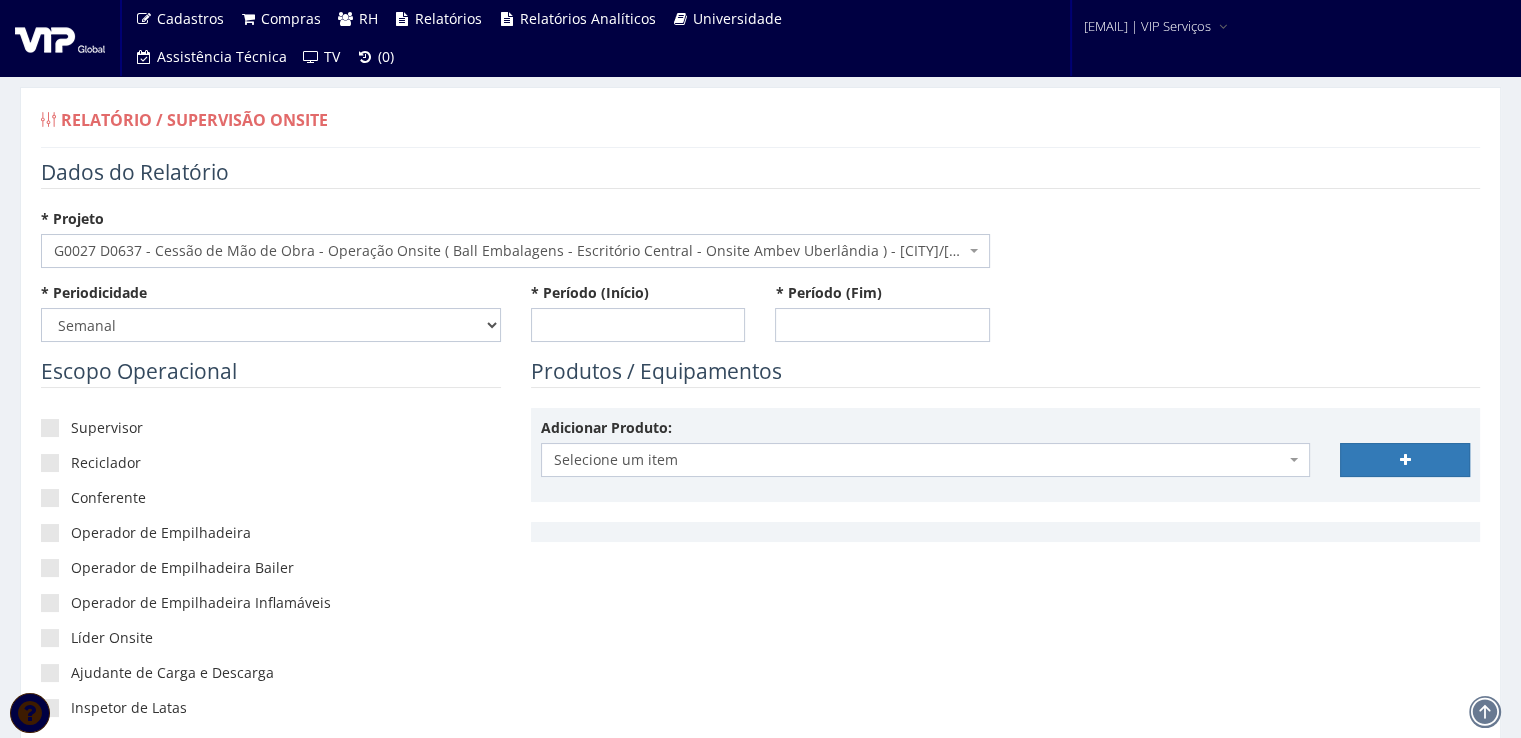 click on "Escopo Operacional
Supervisor
Reciclador
Conferente
Operador de Empilhadeira
Operador de Empilhadeira Bailer
Operador de Empilhadeira Inflamáveis
Líder Onsite
Ajudante de Carga e Descarga
Inspetor de Latas
Produtos / Equipamentos
Adicionar Produto:
Selecione um item Selecione um item" at bounding box center (760, 550) 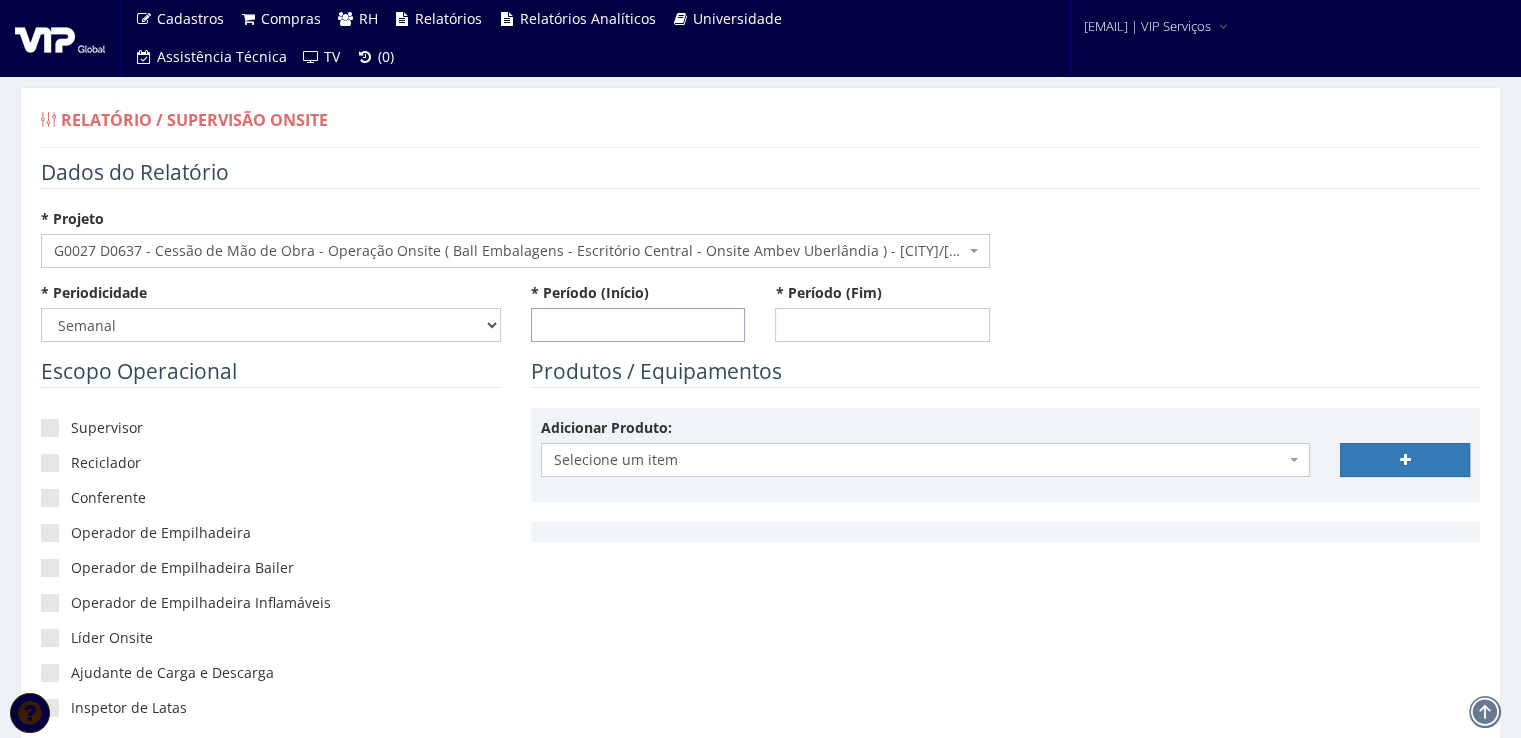 click on "* Período (Início)" at bounding box center (638, 325) 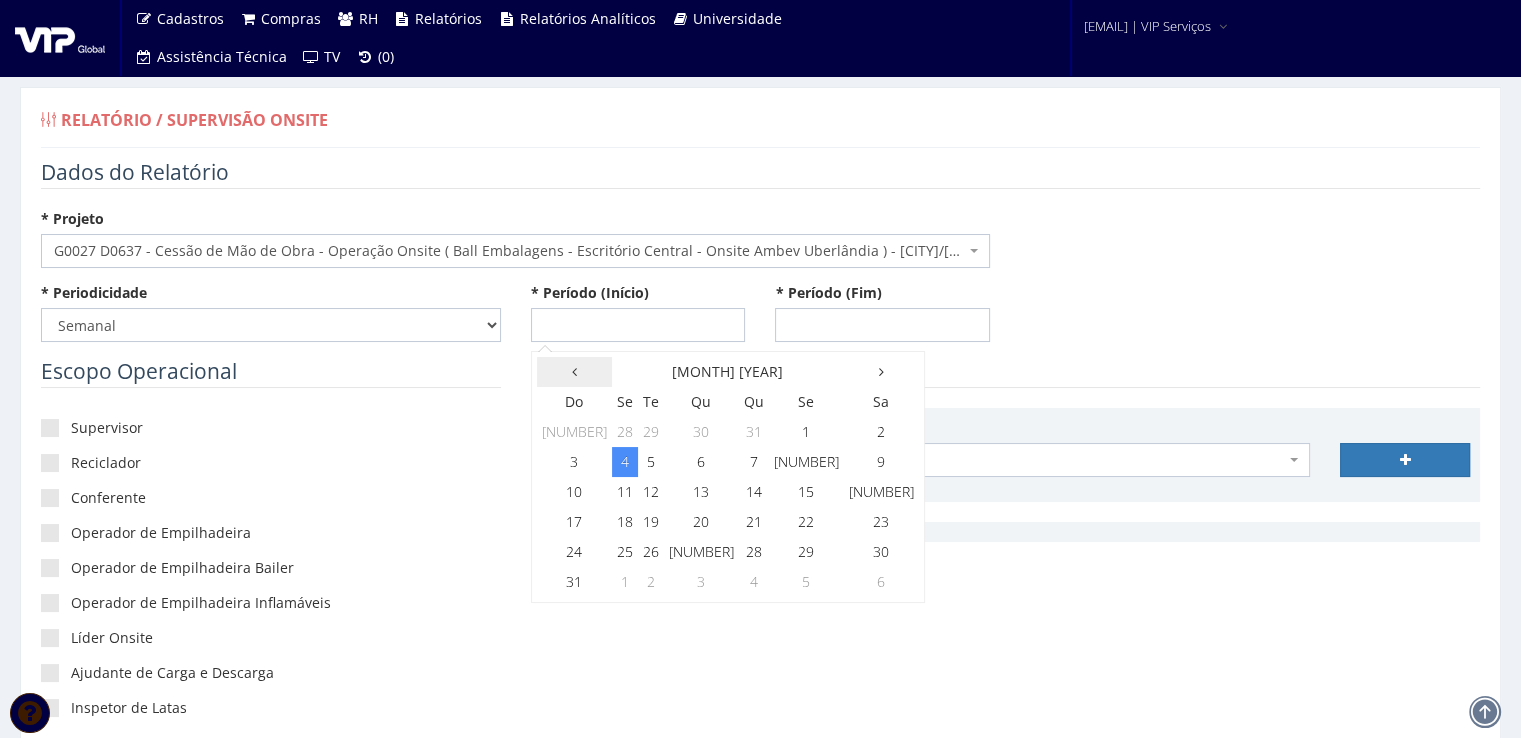 click at bounding box center (574, 372) 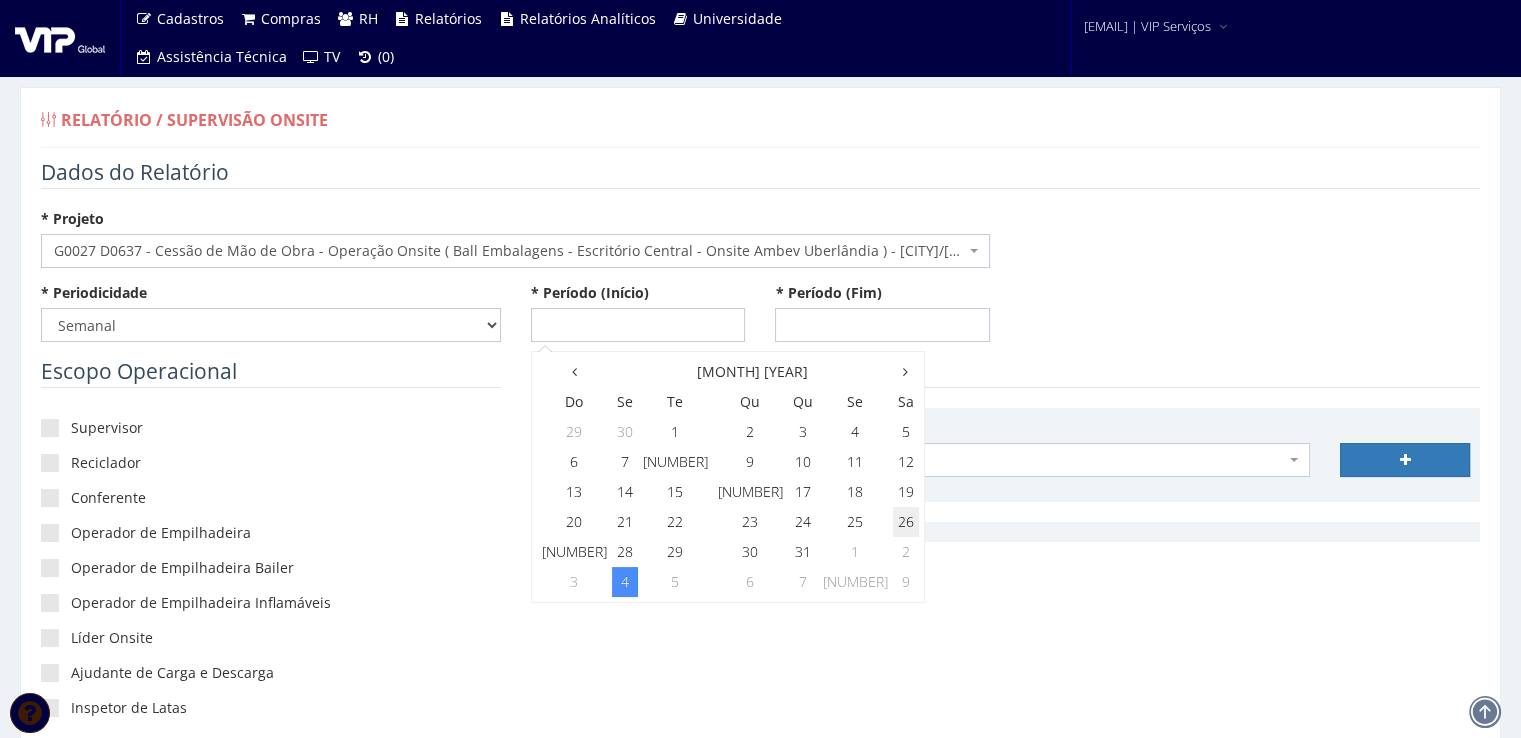 click on "26" at bounding box center [906, 522] 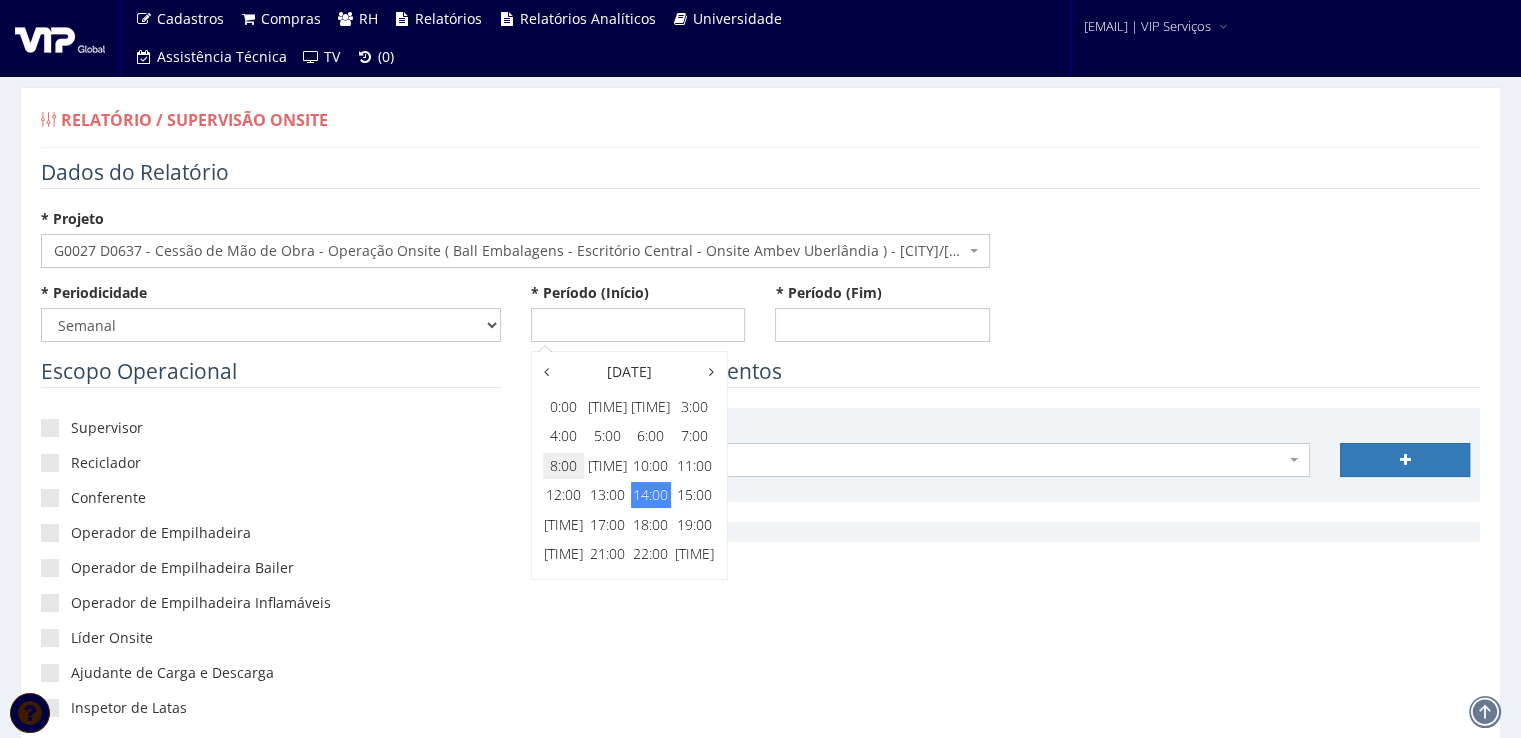 click on "8:00" at bounding box center [563, 466] 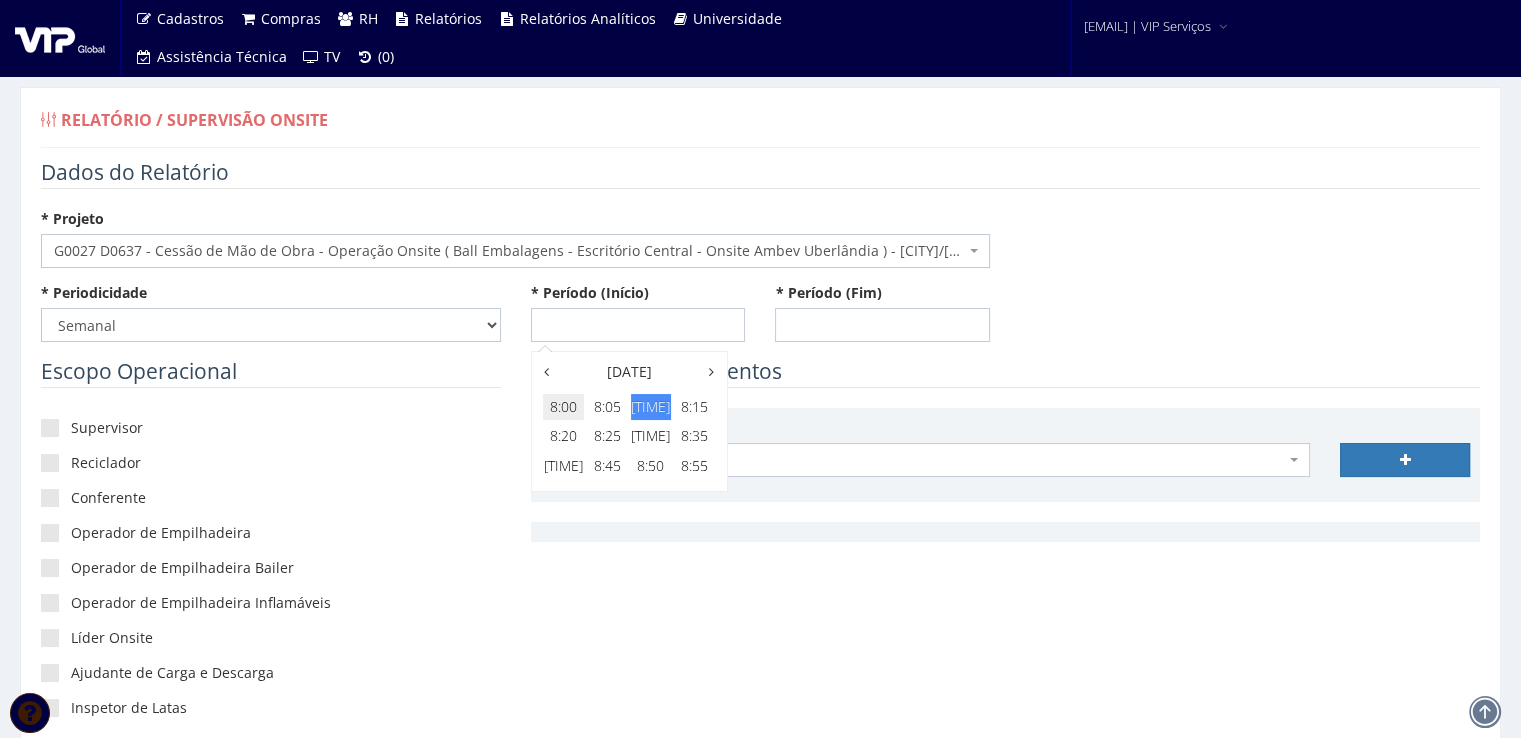 click on "8:00" at bounding box center (563, 407) 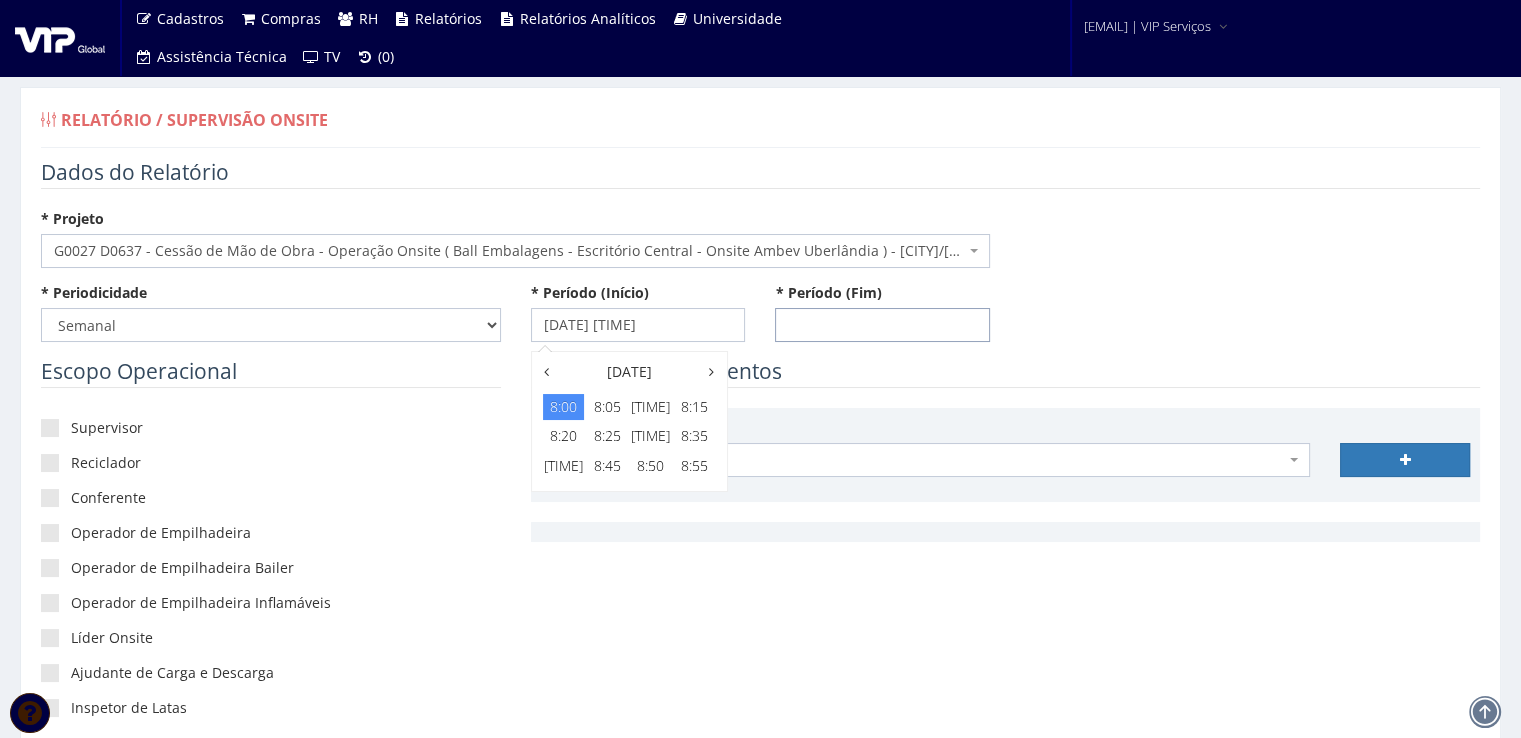 click on "* Período (Fim)" at bounding box center [882, 325] 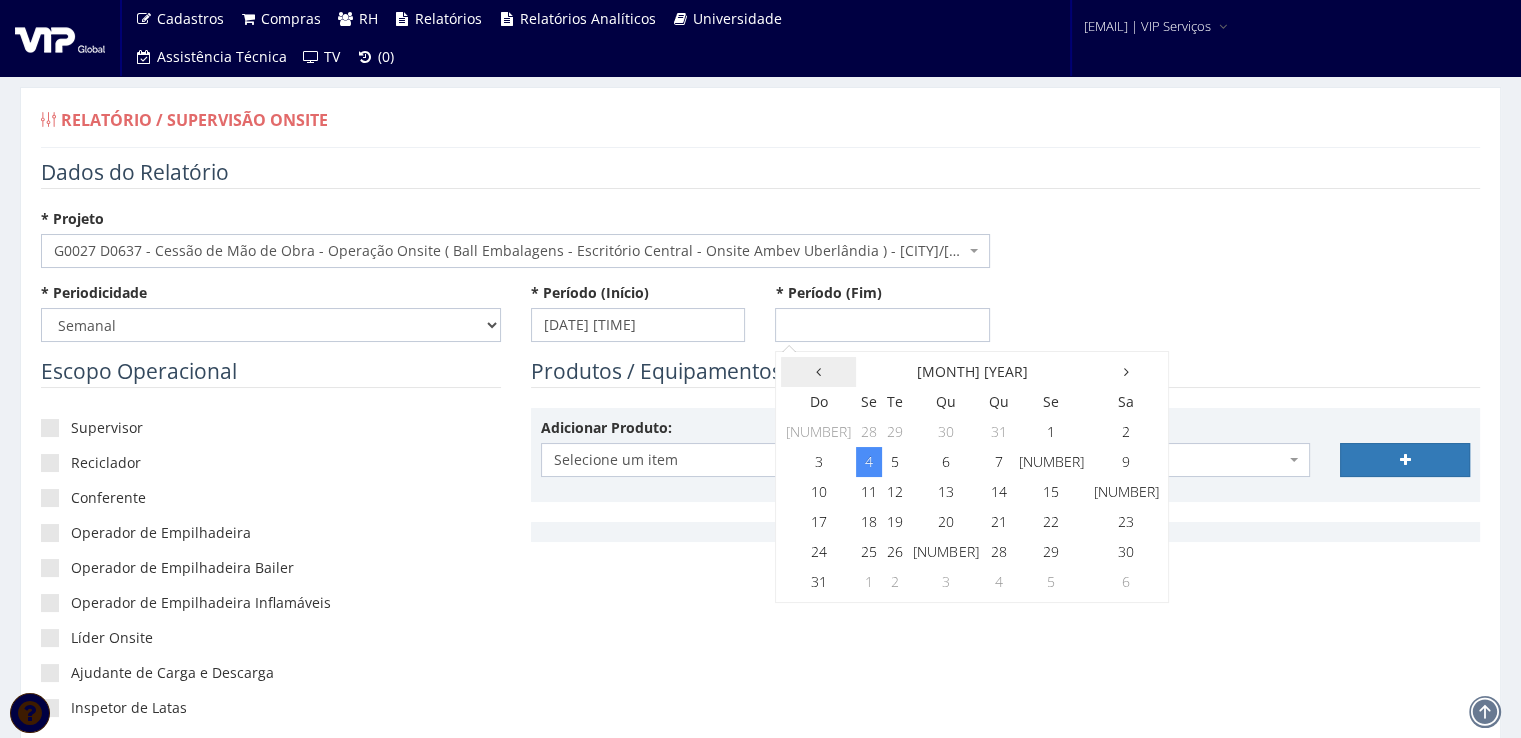 click at bounding box center [818, 372] 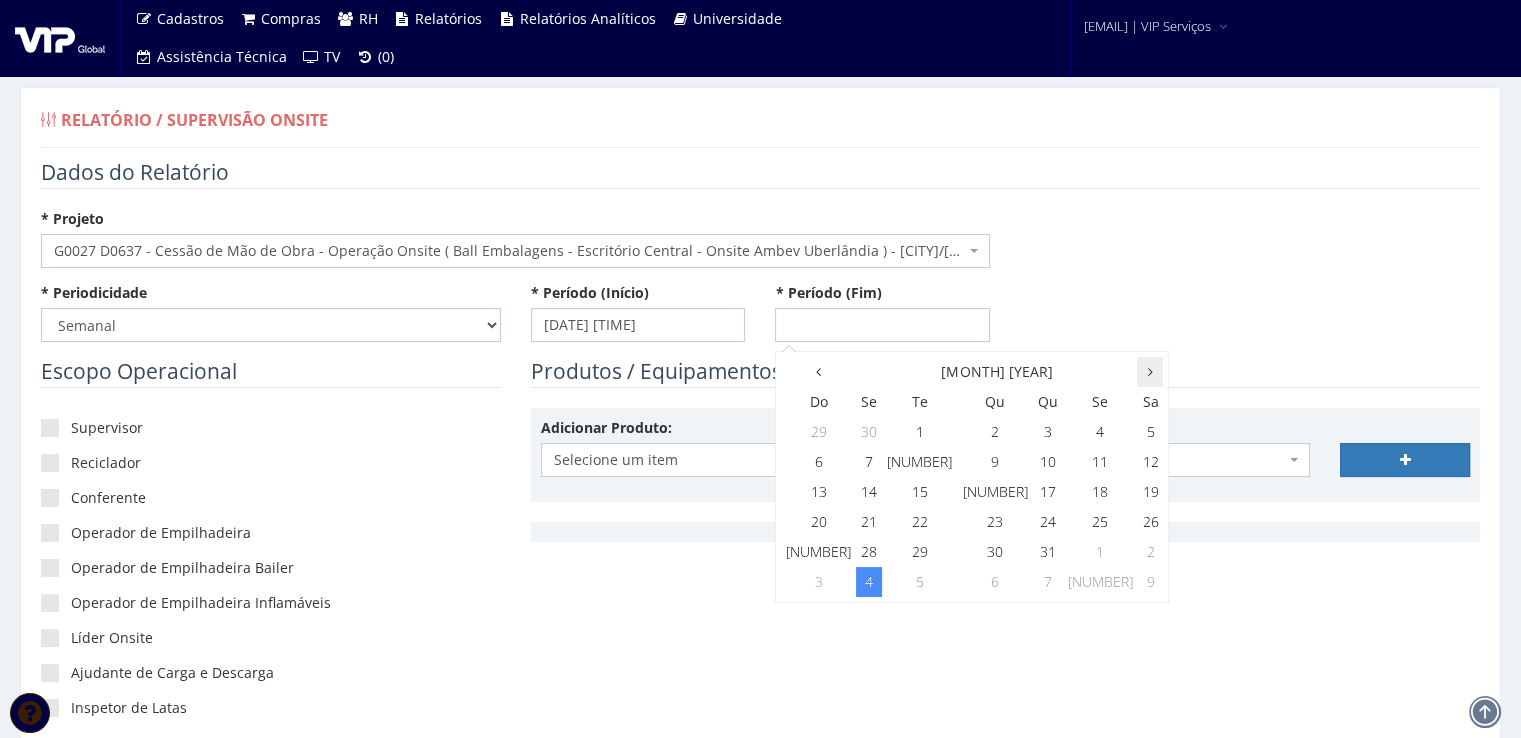 click at bounding box center [1150, 372] 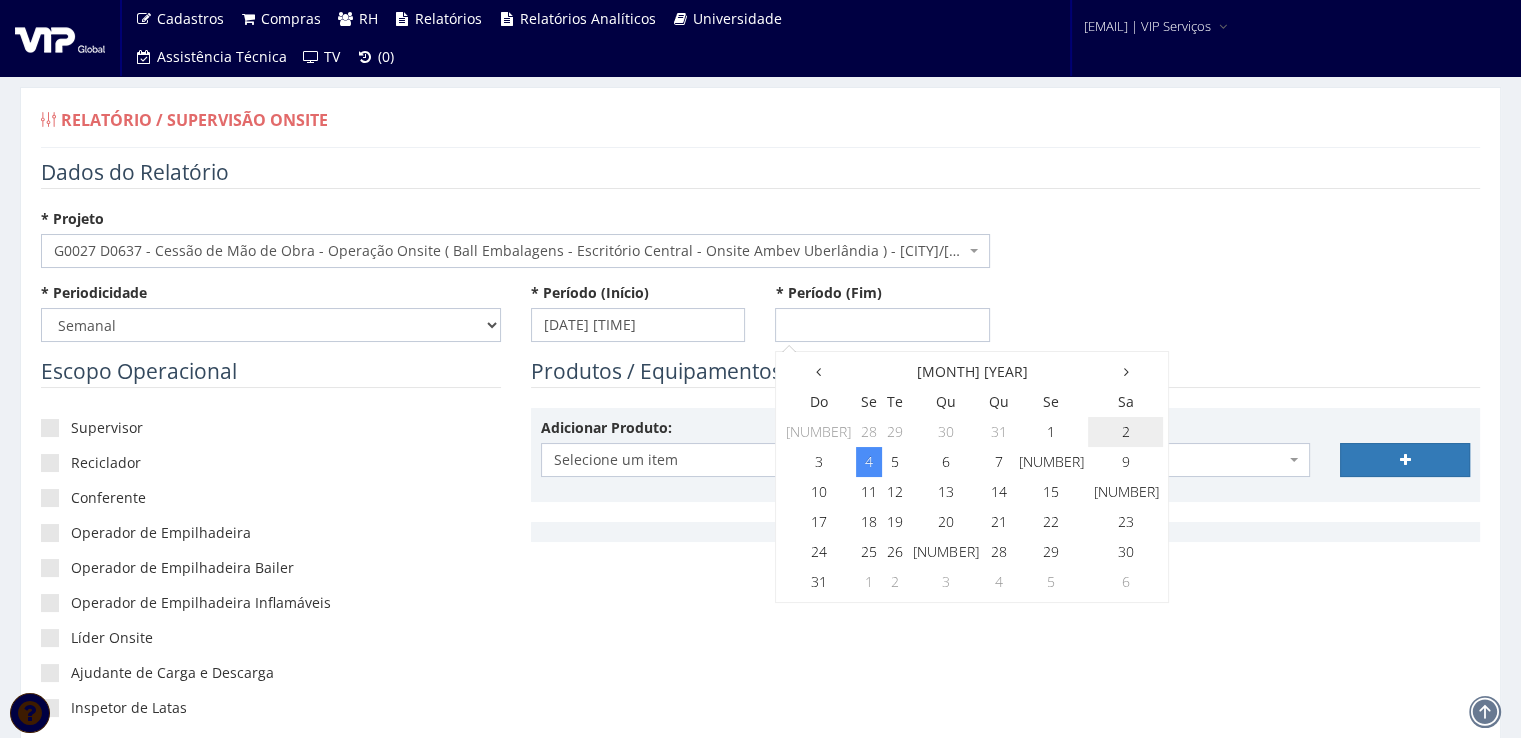click on "2" at bounding box center [1125, 432] 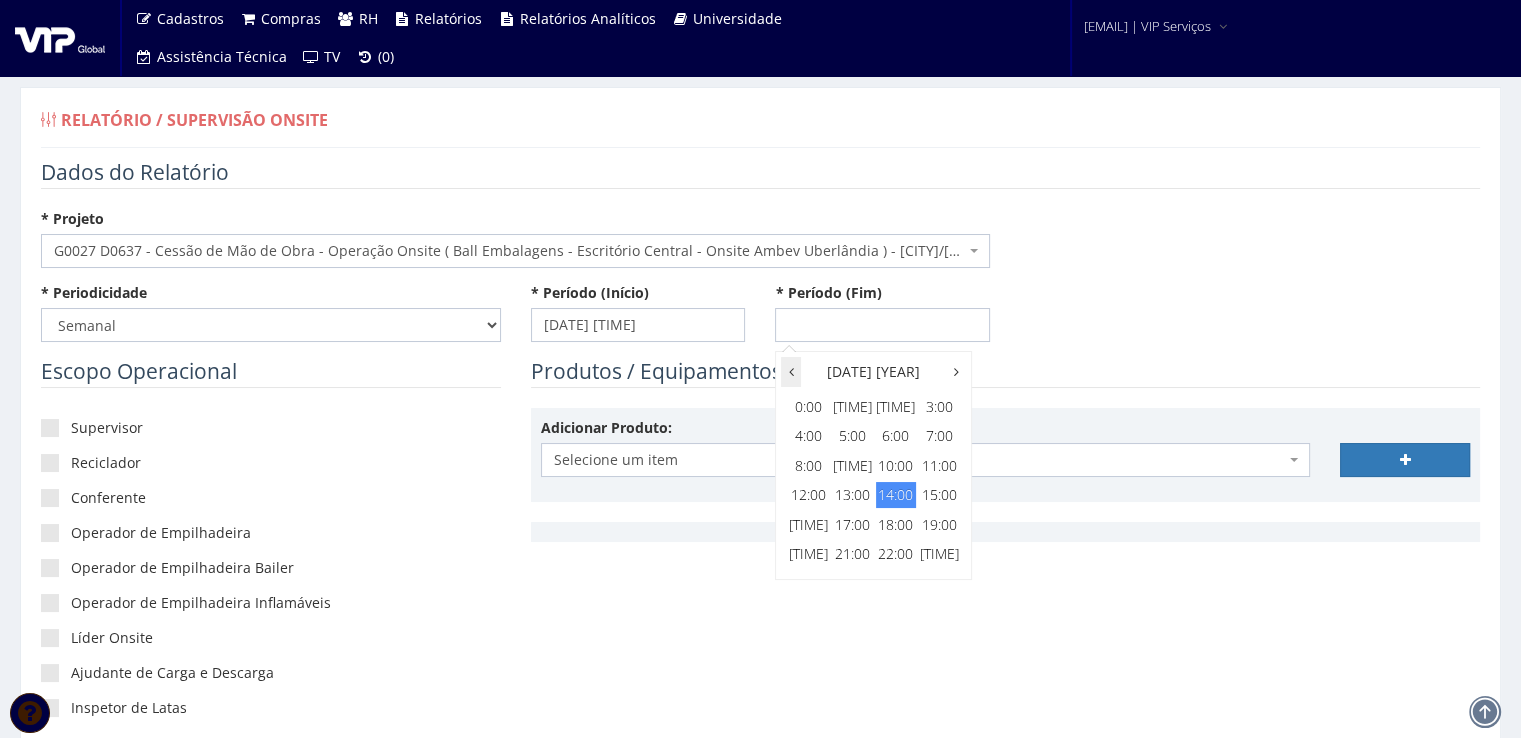 click at bounding box center (791, 372) 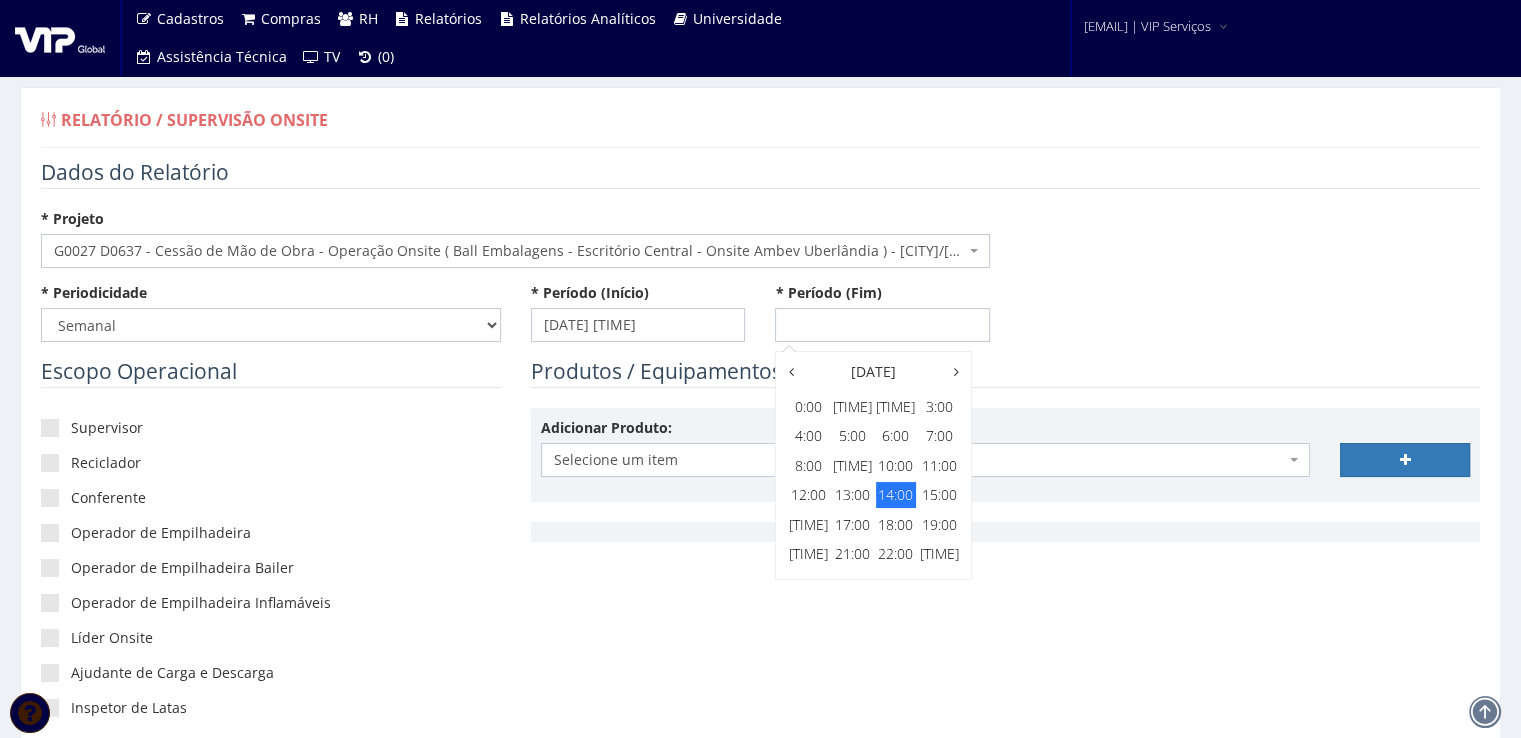 click on "14:00" at bounding box center [896, 495] 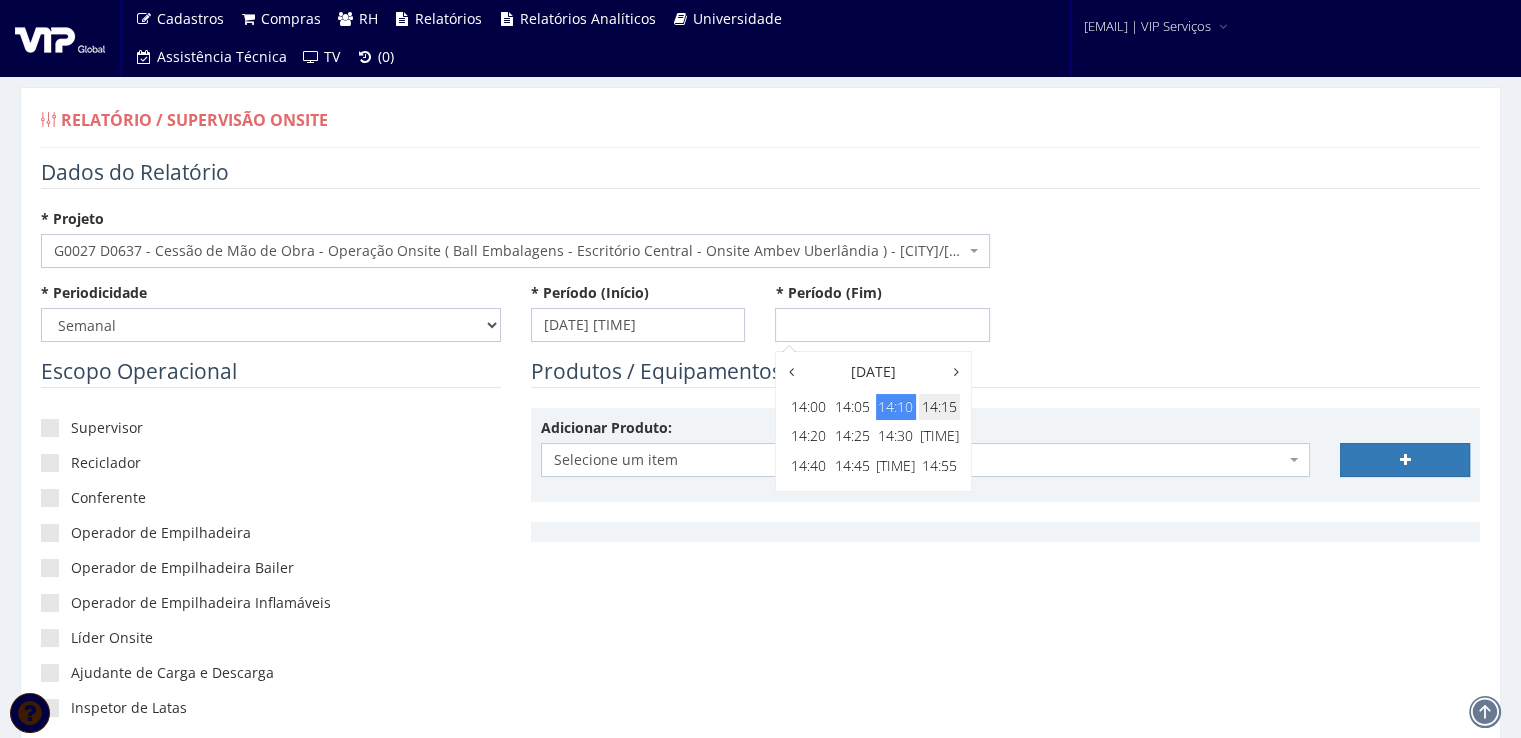 click on "14:15" at bounding box center [939, 407] 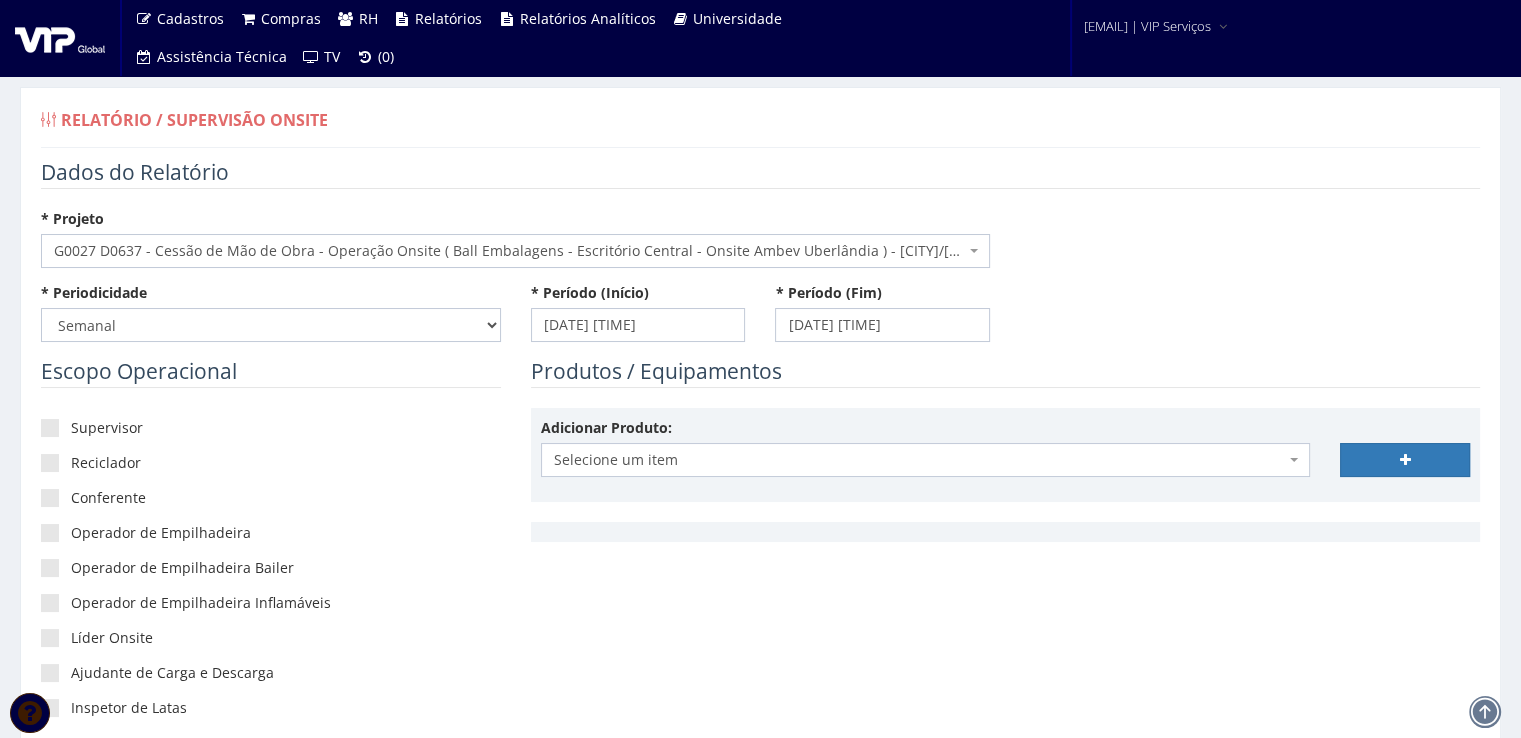 click on "* Periodicidade
-- Selecione -- Extraordinário Semanal
* Período (Início)
[DATE] [TIME]
* Período (Fim)
[DATE] [TIME]" at bounding box center (760, 320) 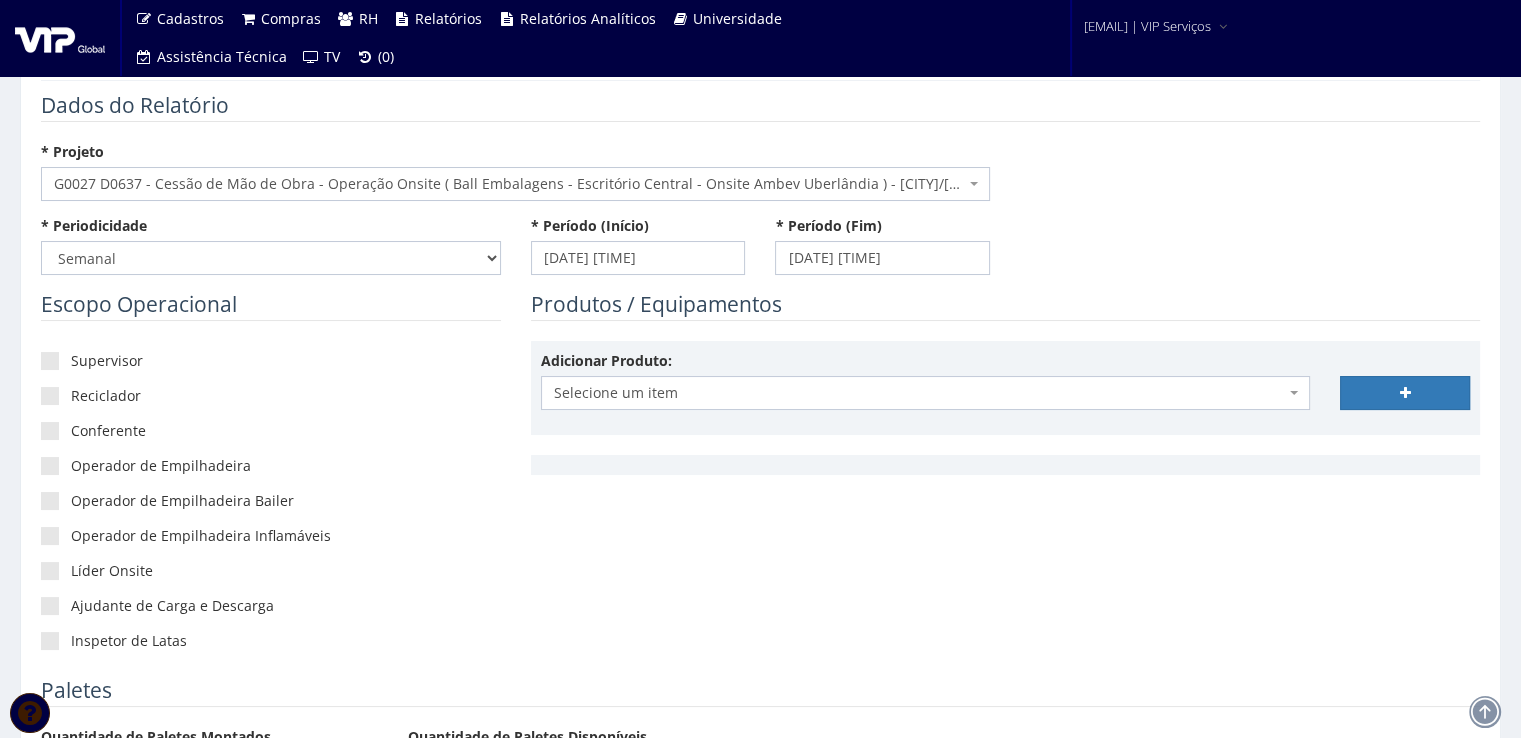 scroll, scrollTop: 200, scrollLeft: 0, axis: vertical 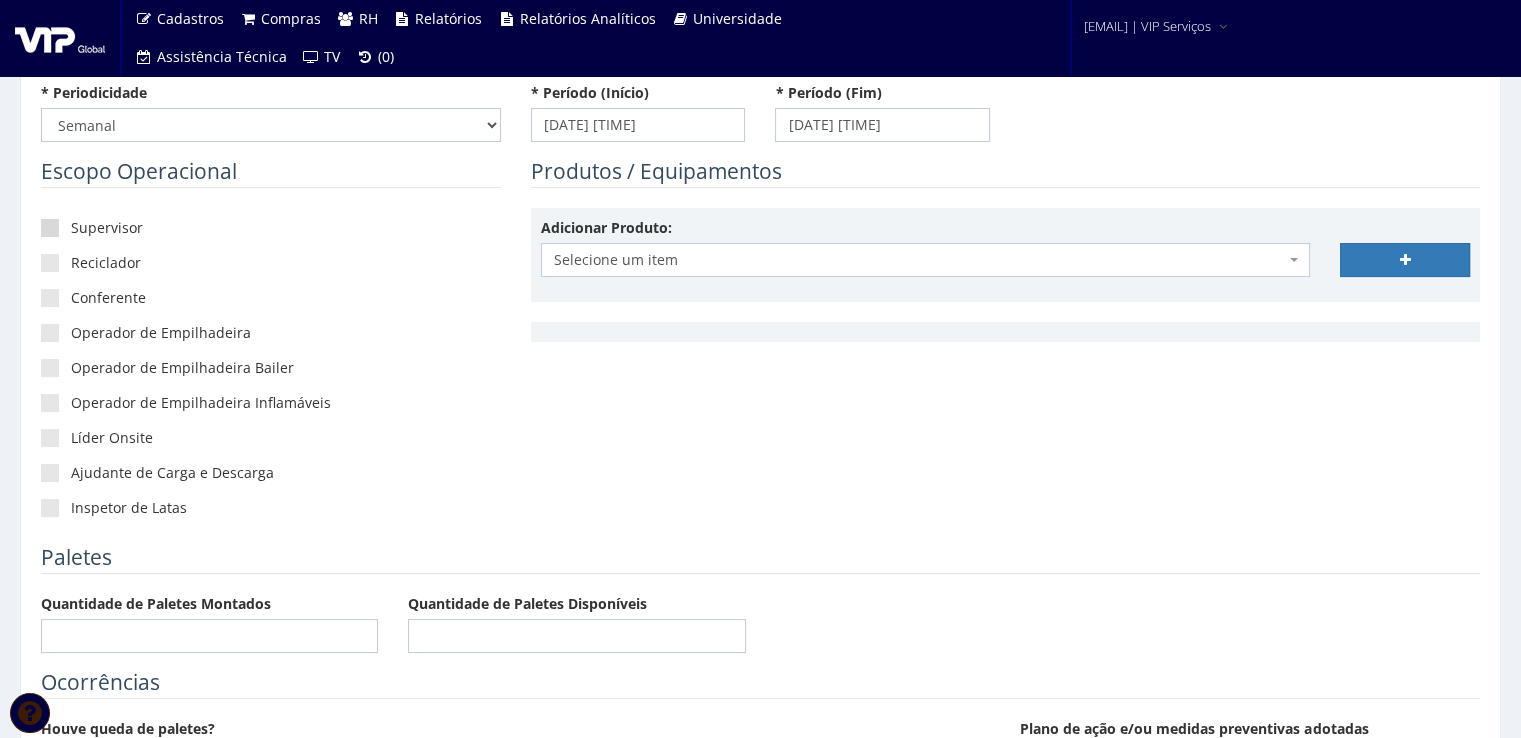 click at bounding box center [50, 228] 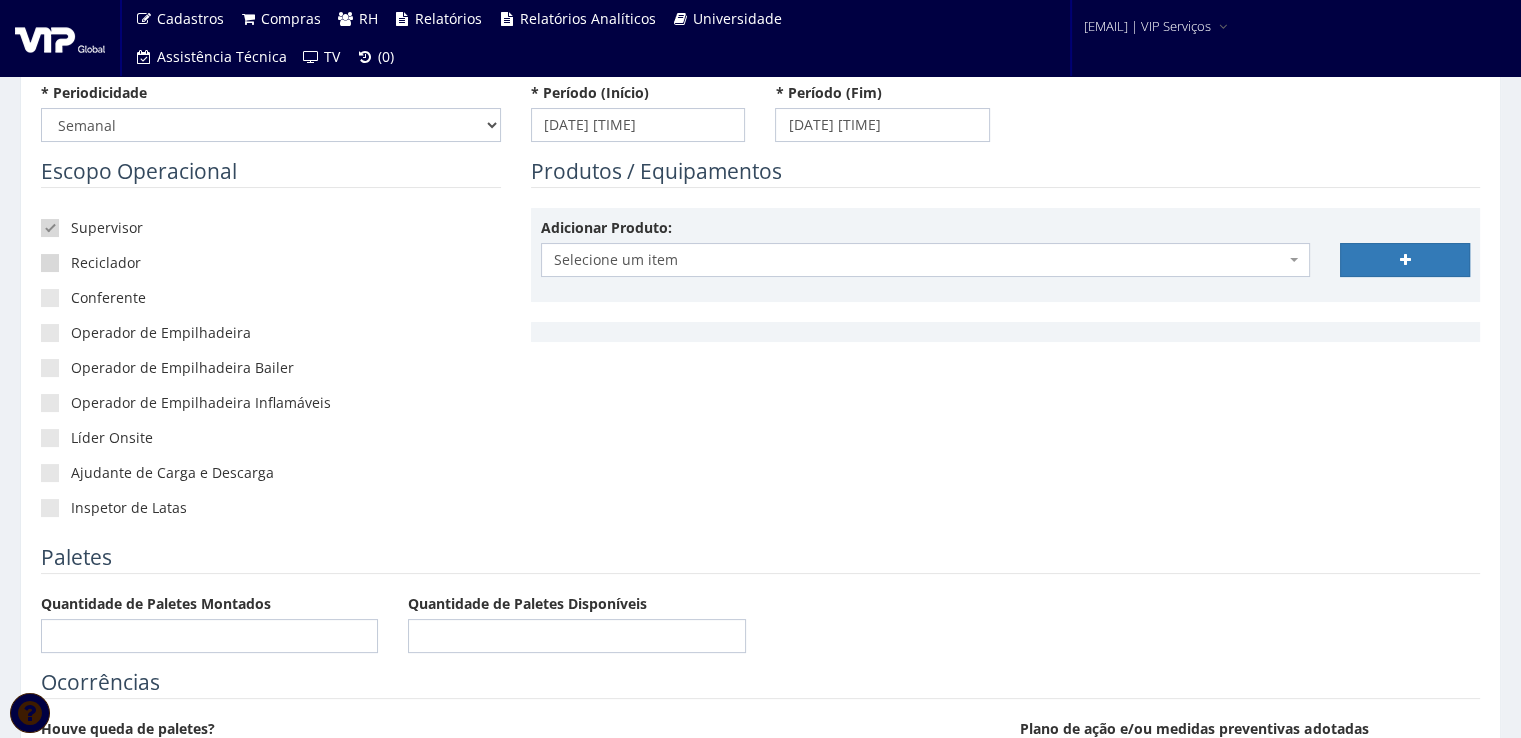 click at bounding box center (50, 263) 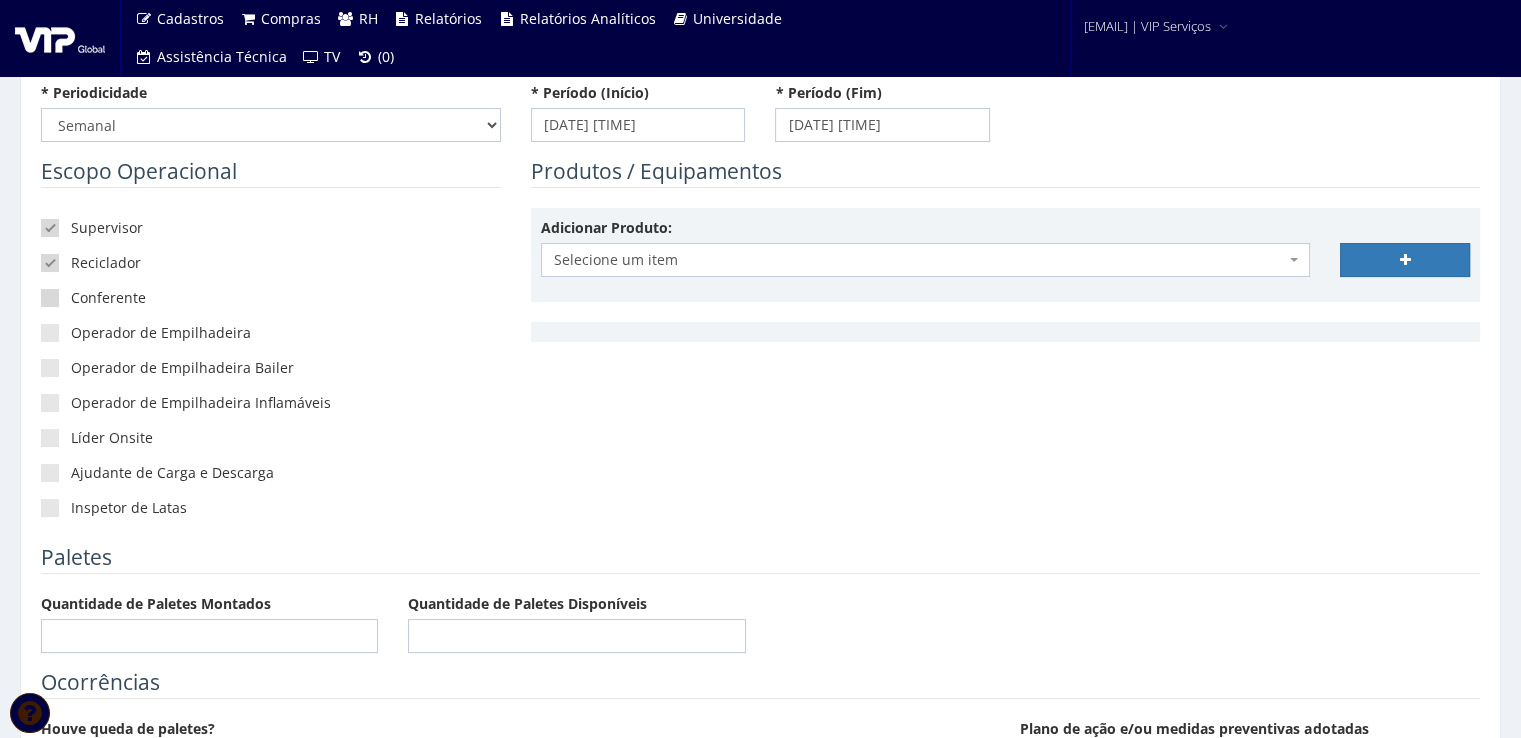 click at bounding box center [50, 298] 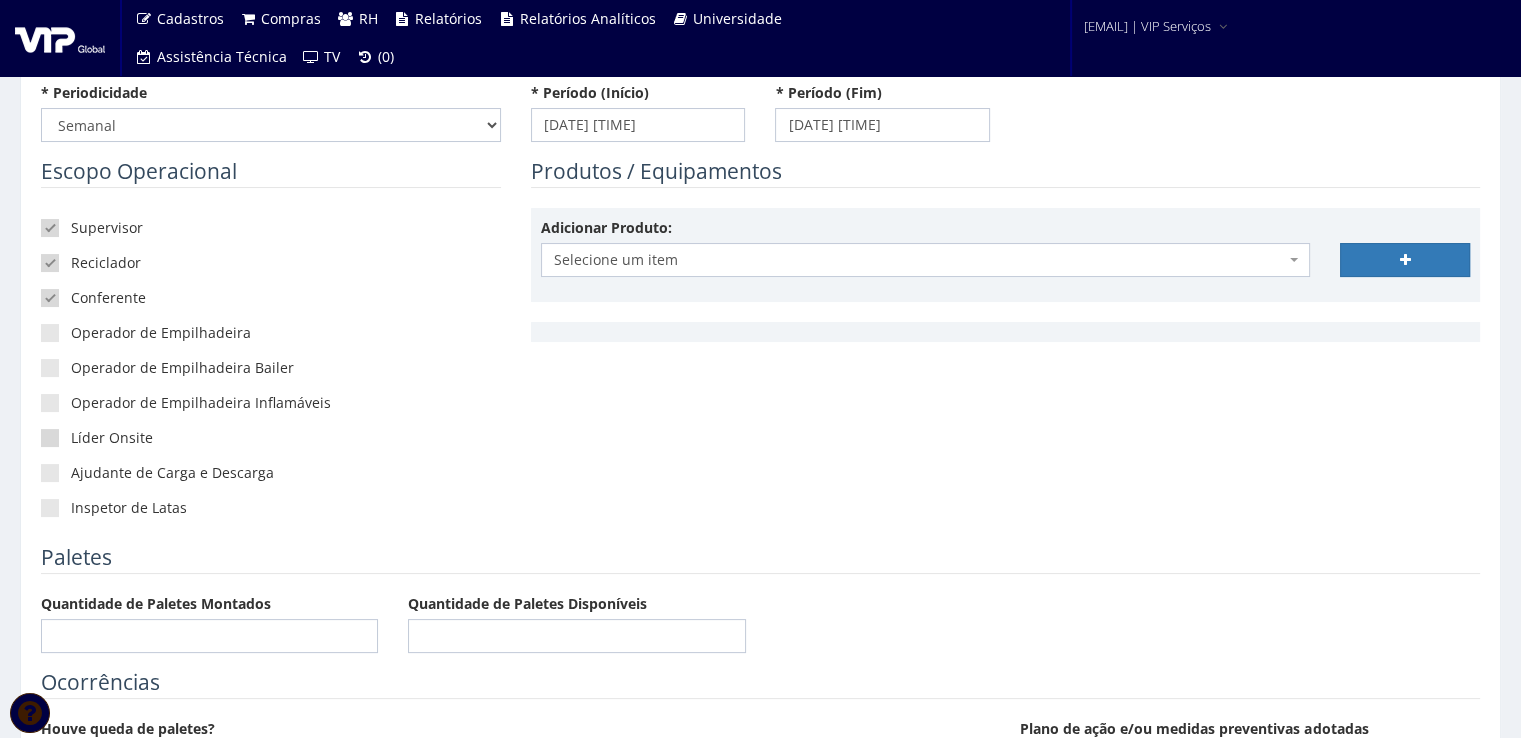click at bounding box center [50, 438] 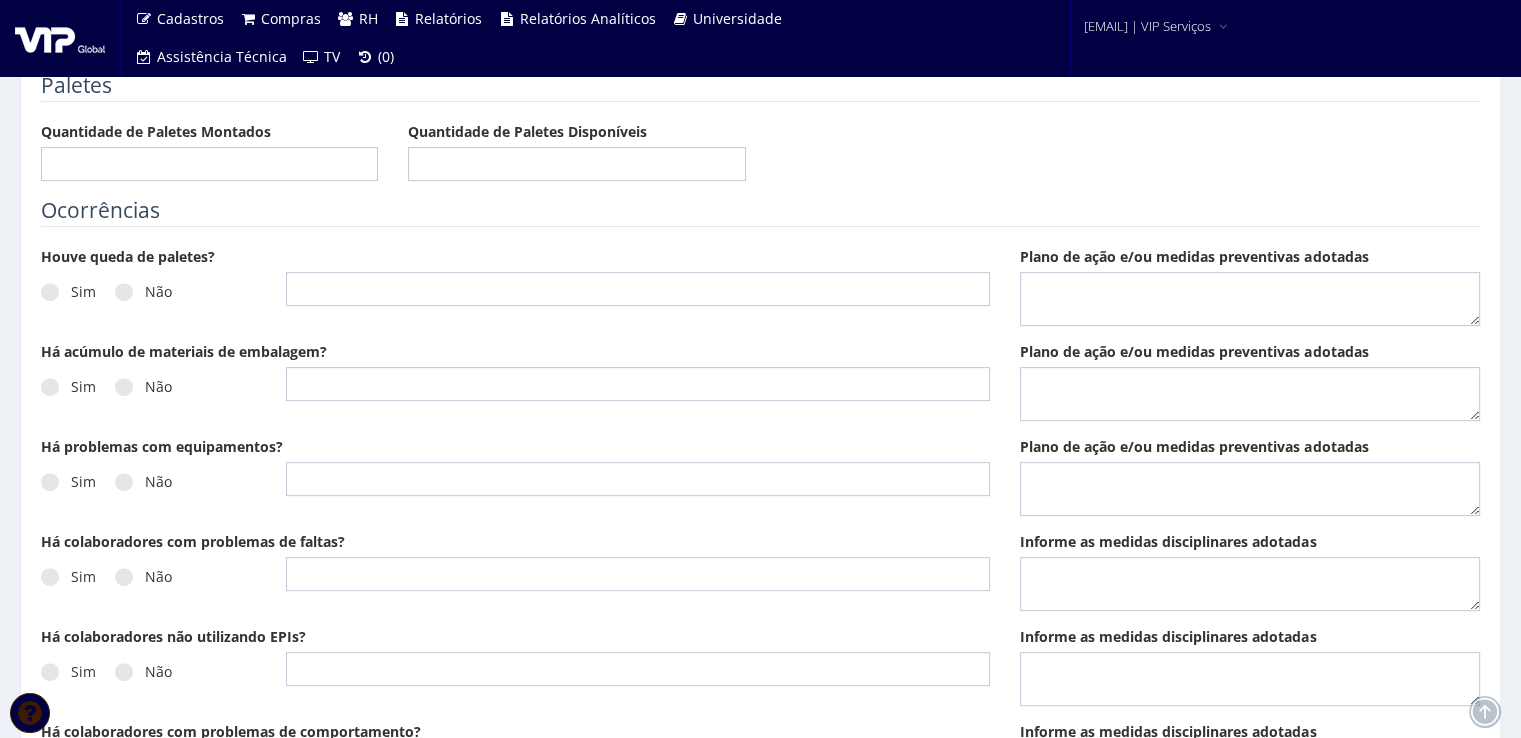 scroll, scrollTop: 700, scrollLeft: 0, axis: vertical 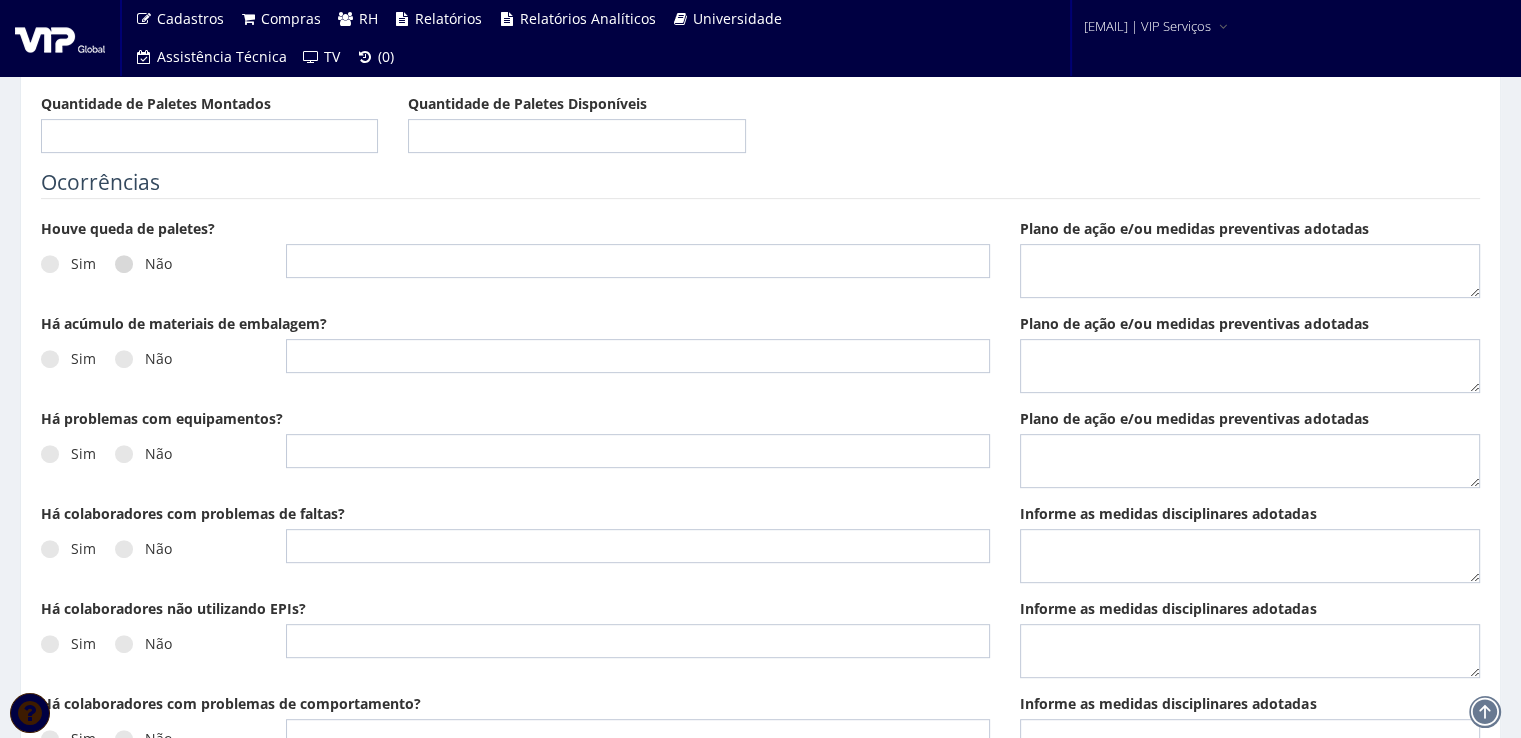 click at bounding box center (124, 264) 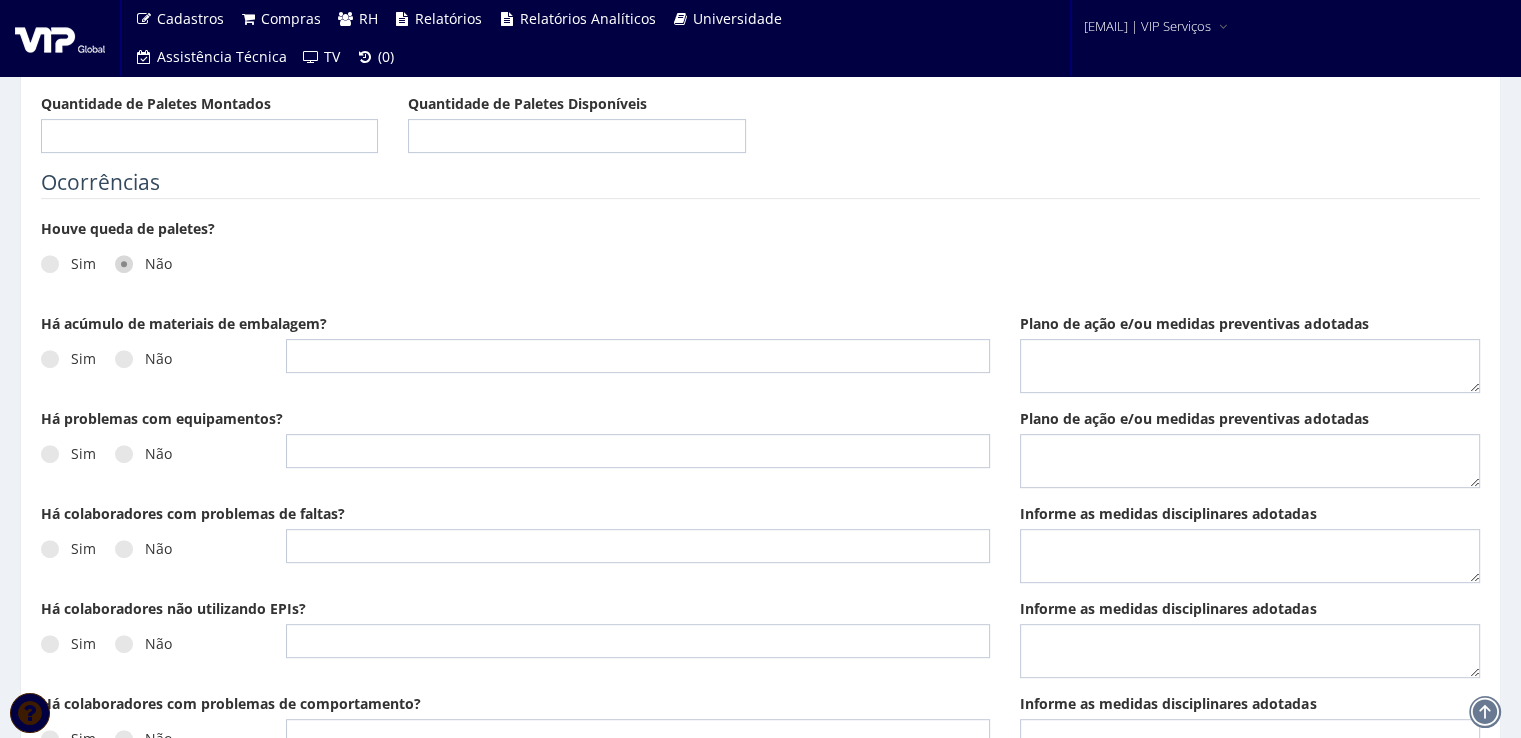 drag, startPoint x: 124, startPoint y: 357, endPoint x: 135, endPoint y: 402, distance: 46.32494 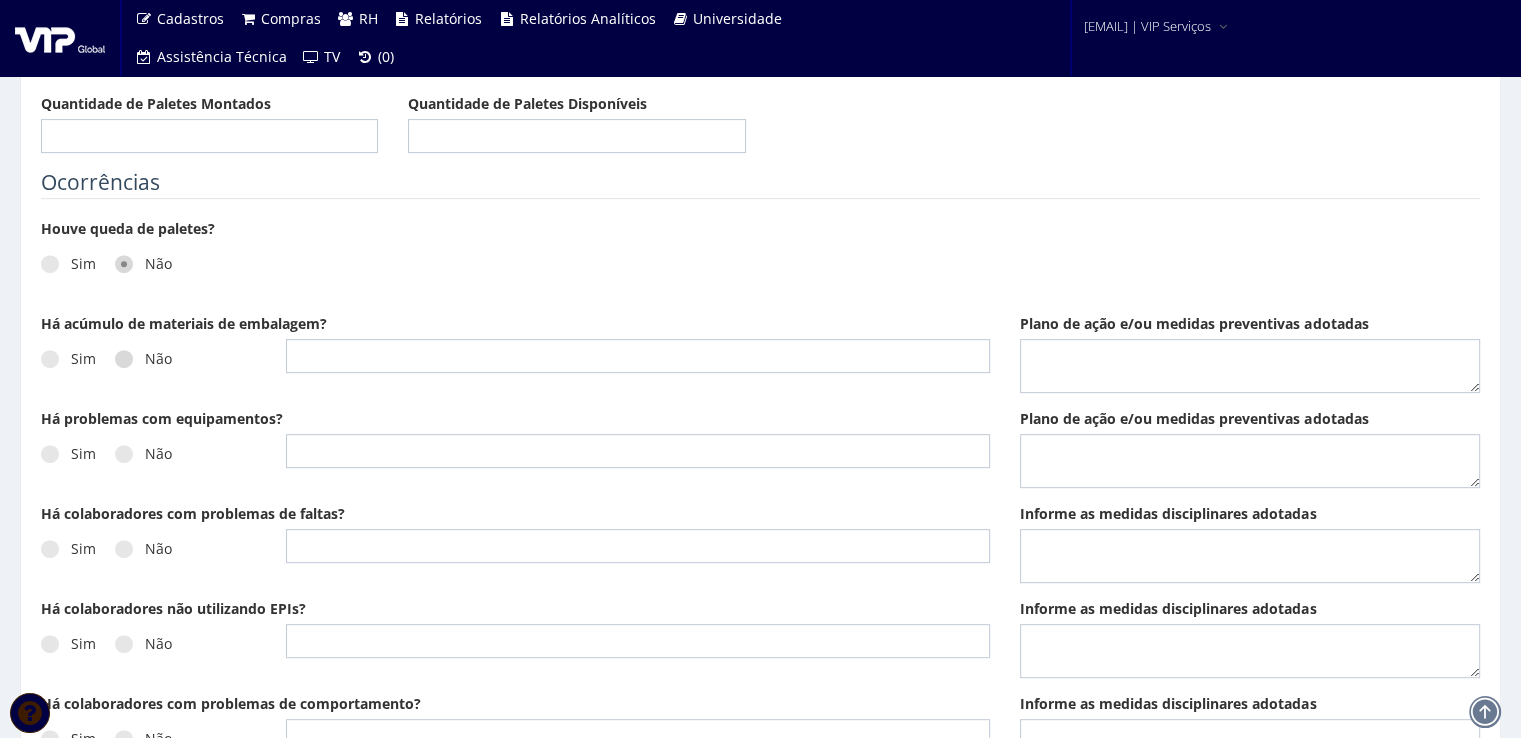 click on "Não" at bounding box center [77, 359] 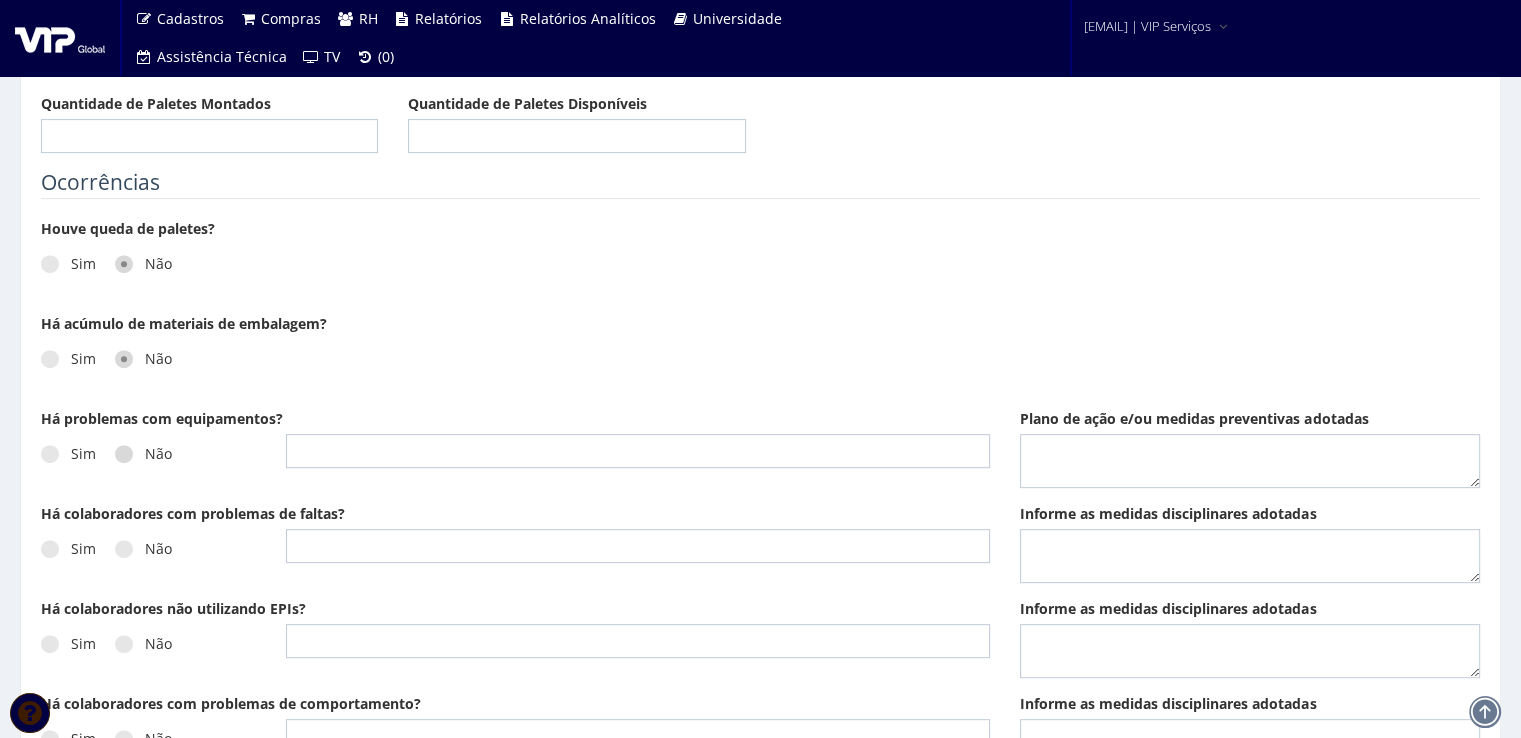 click on "Não" at bounding box center [143, 454] 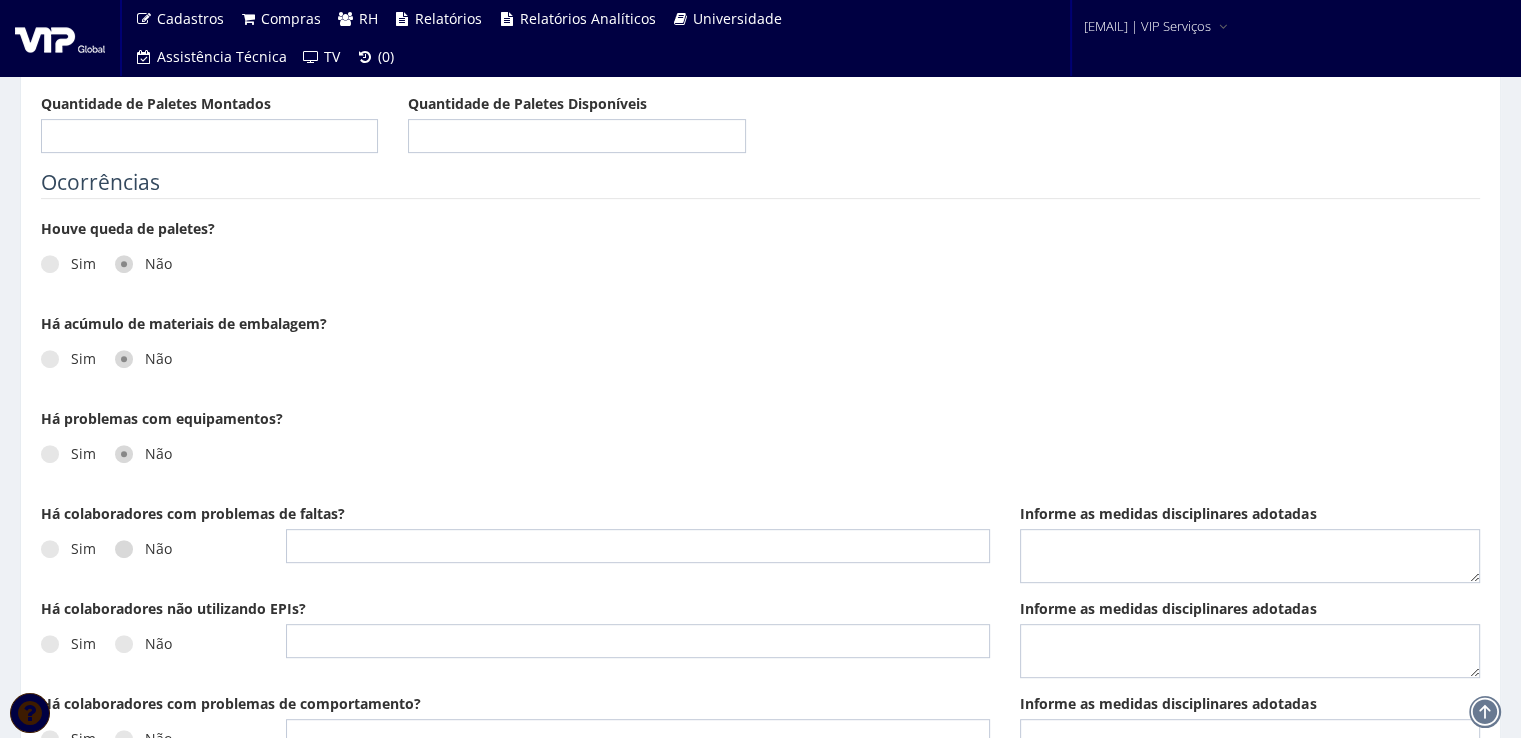 click at bounding box center (124, 549) 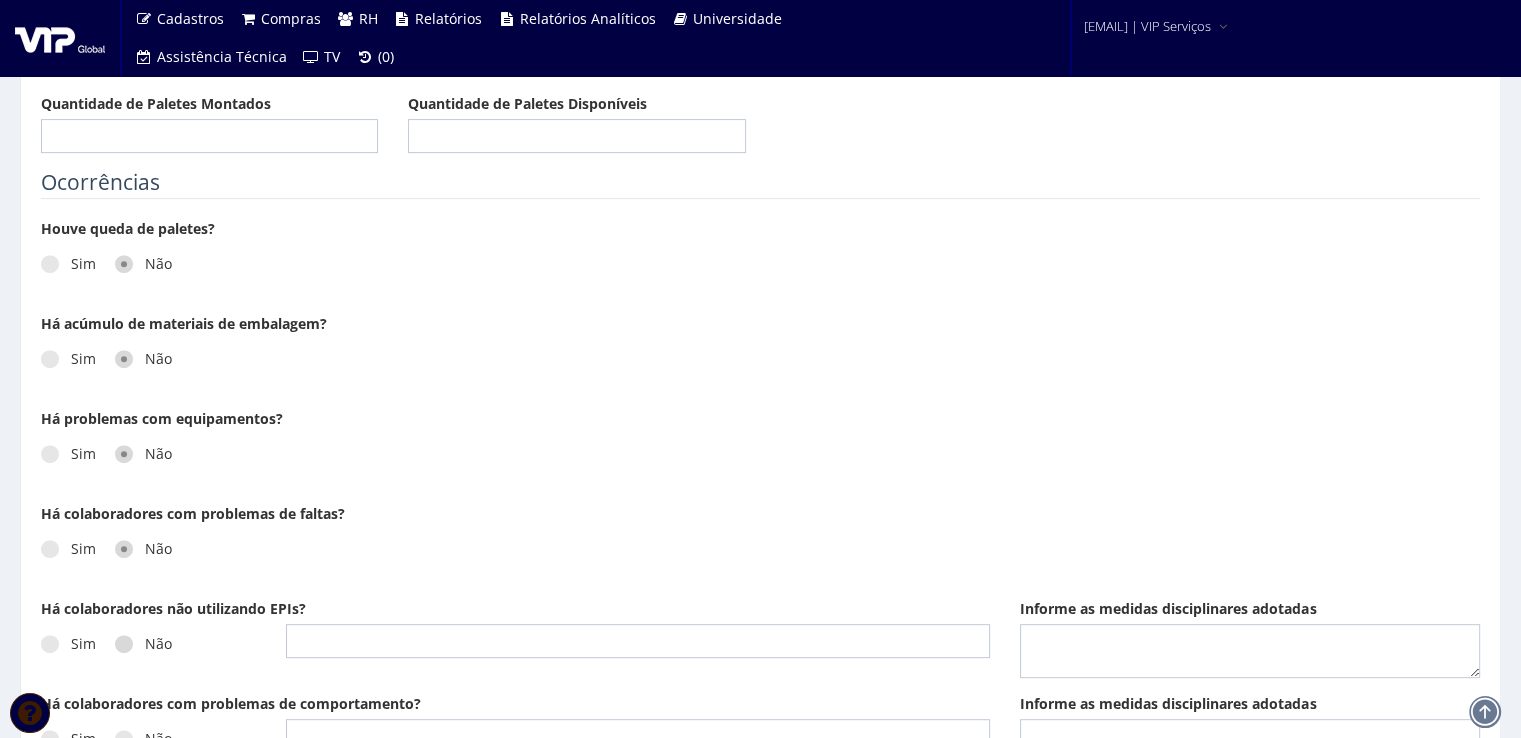 click on "Não" at bounding box center (143, 644) 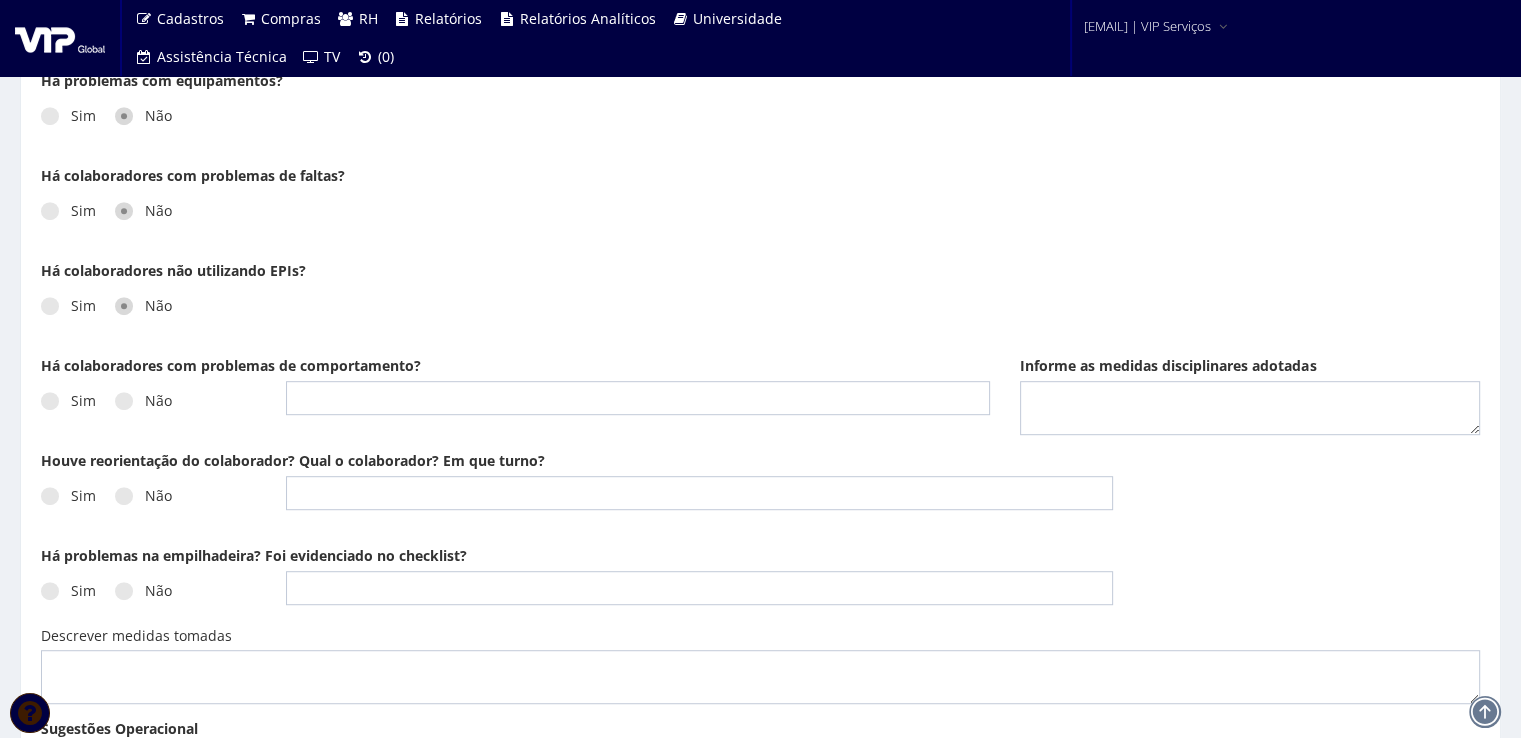 scroll, scrollTop: 1100, scrollLeft: 0, axis: vertical 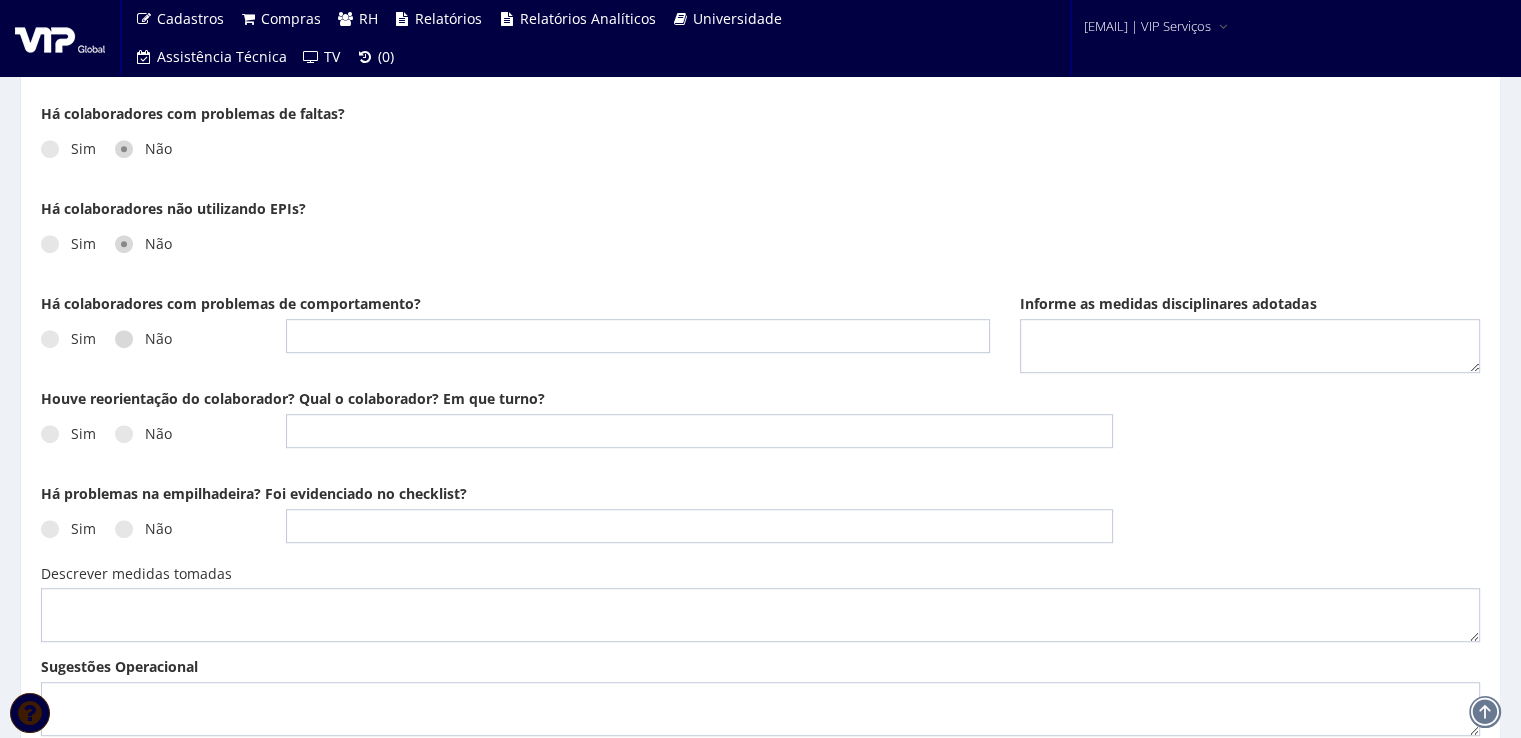 click at bounding box center [124, 339] 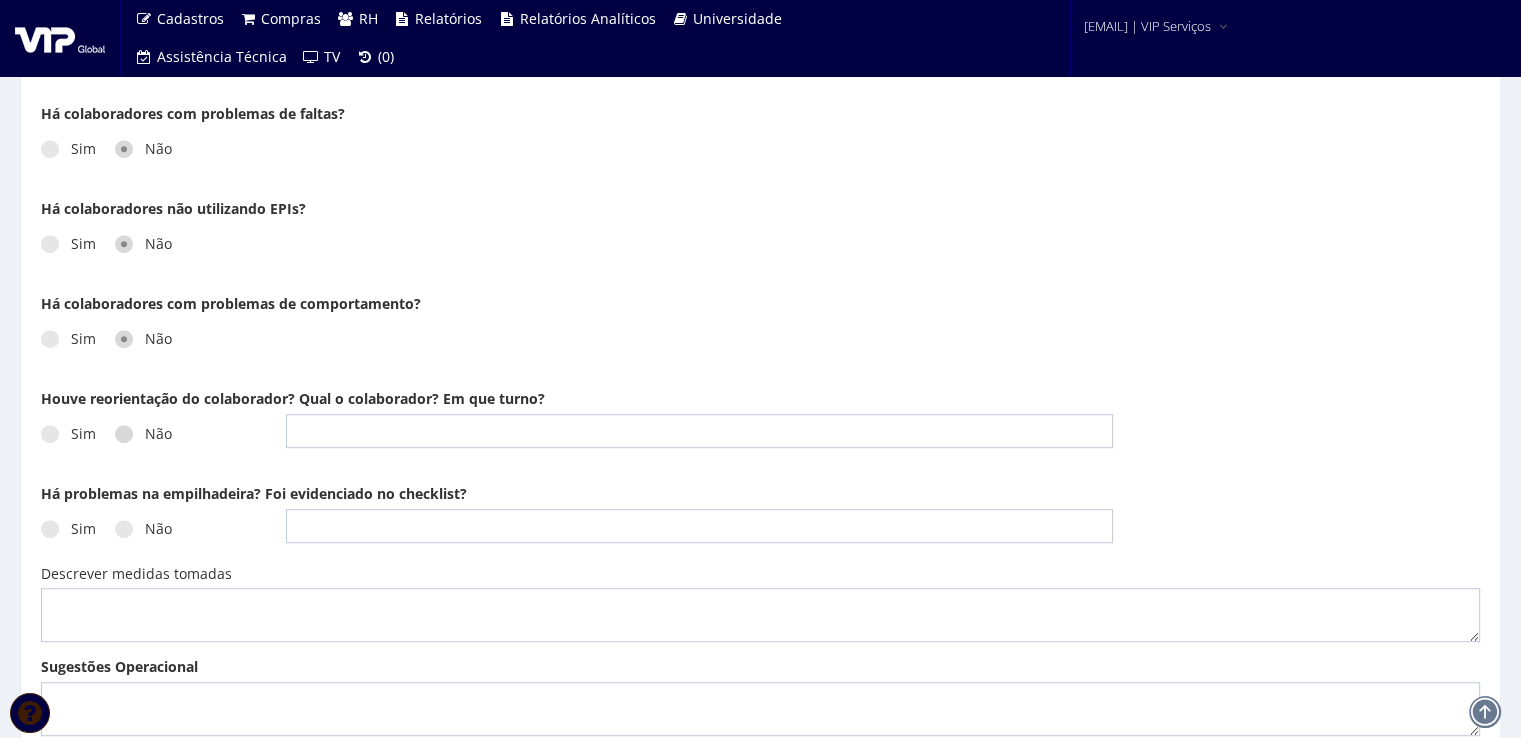 click on "Não" at bounding box center [143, 434] 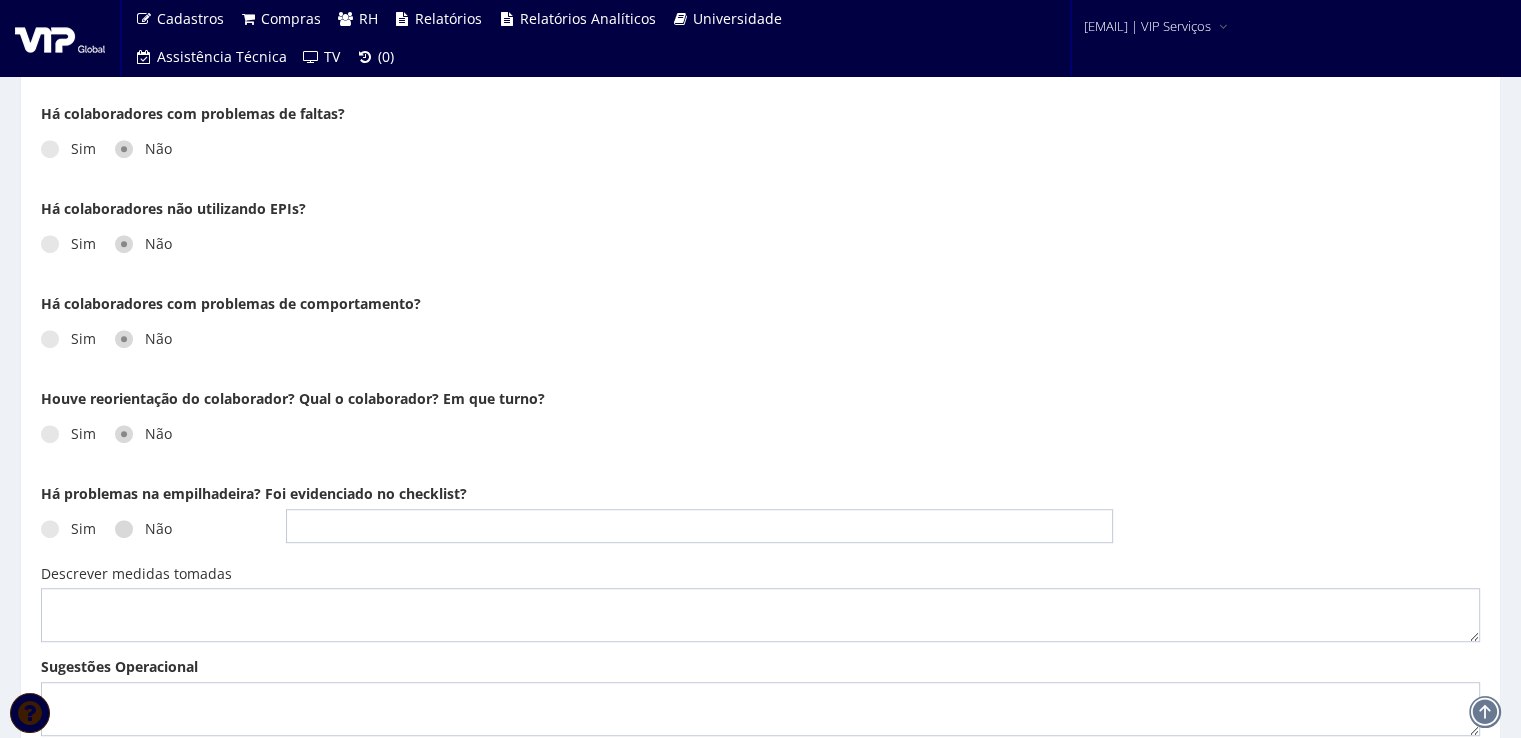 click on "Não" at bounding box center [143, 529] 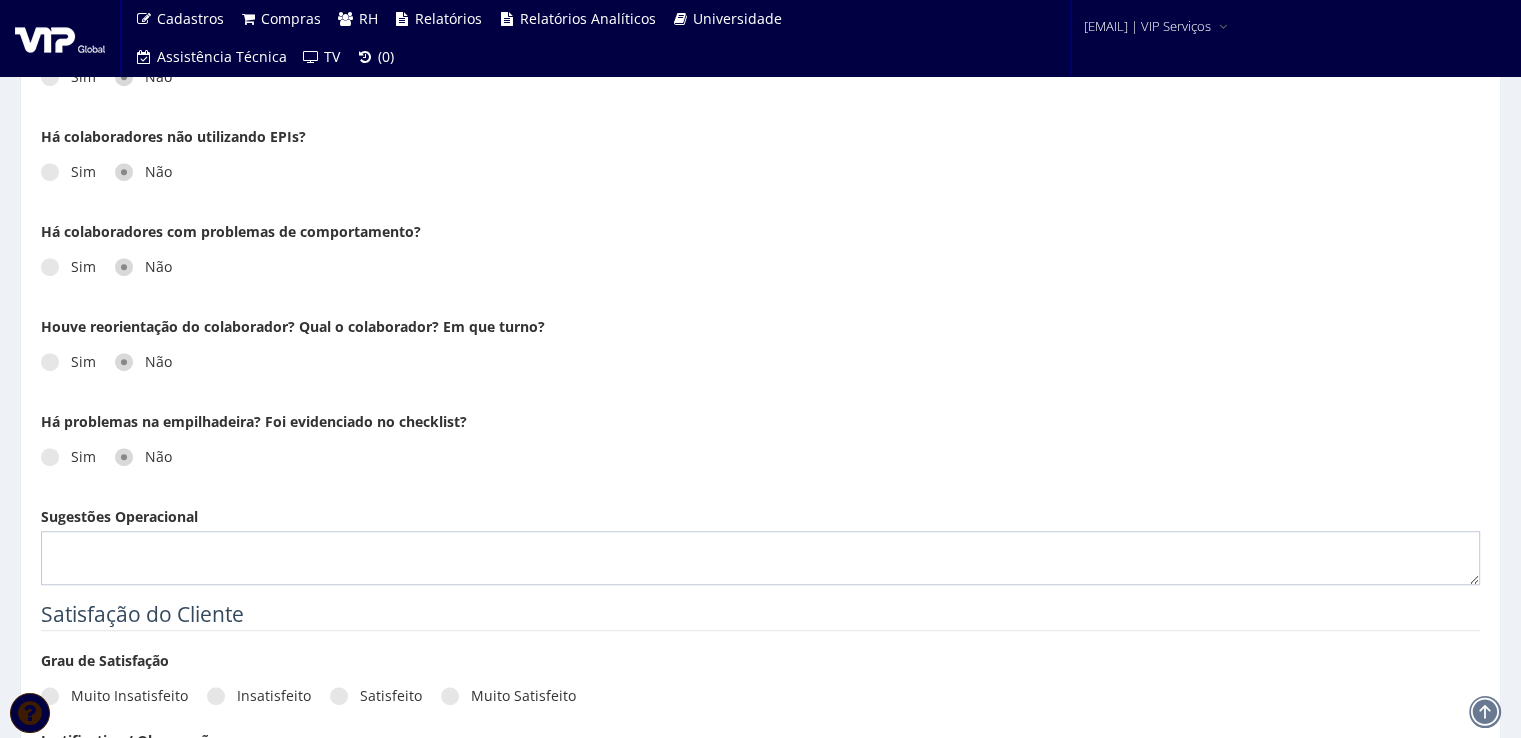 scroll, scrollTop: 1300, scrollLeft: 0, axis: vertical 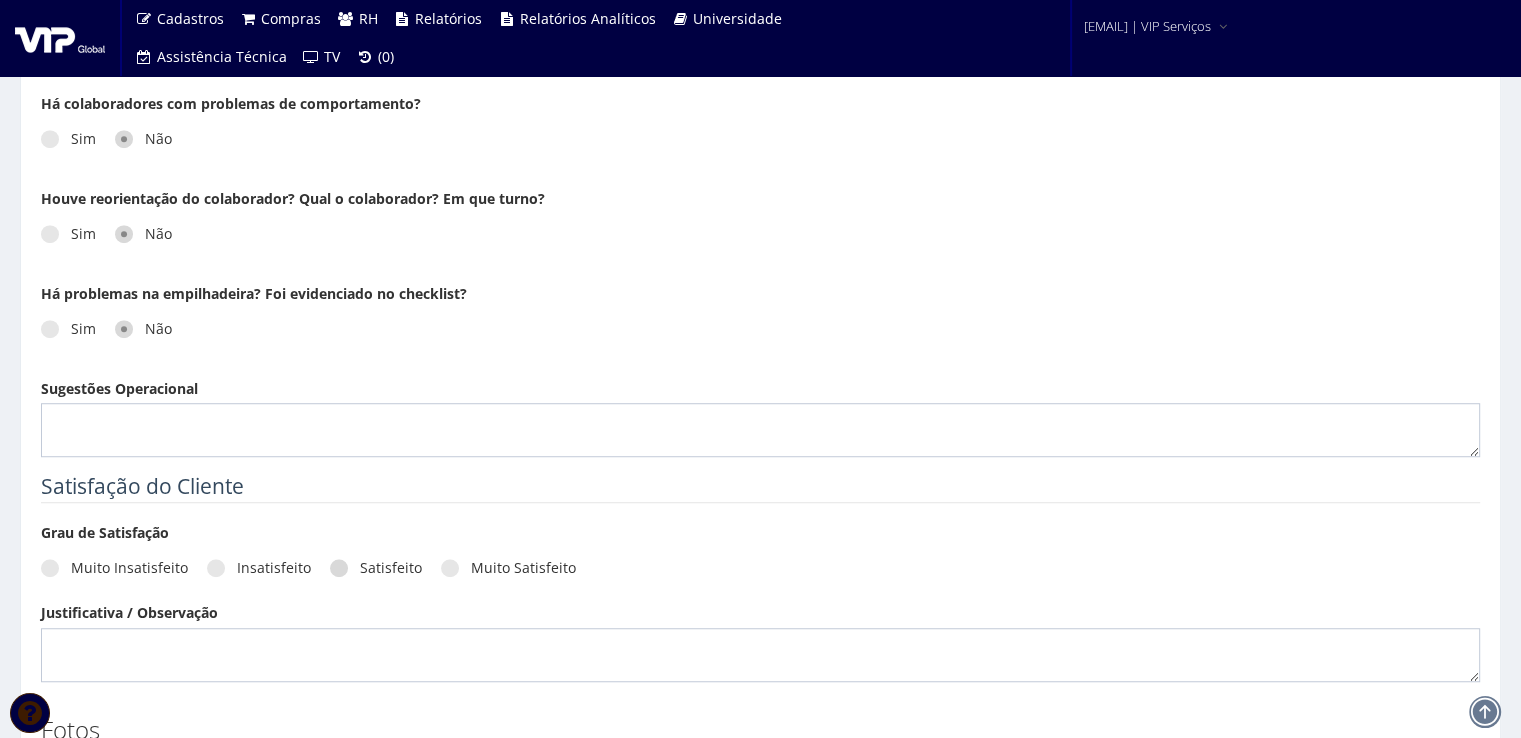 click at bounding box center (339, 568) 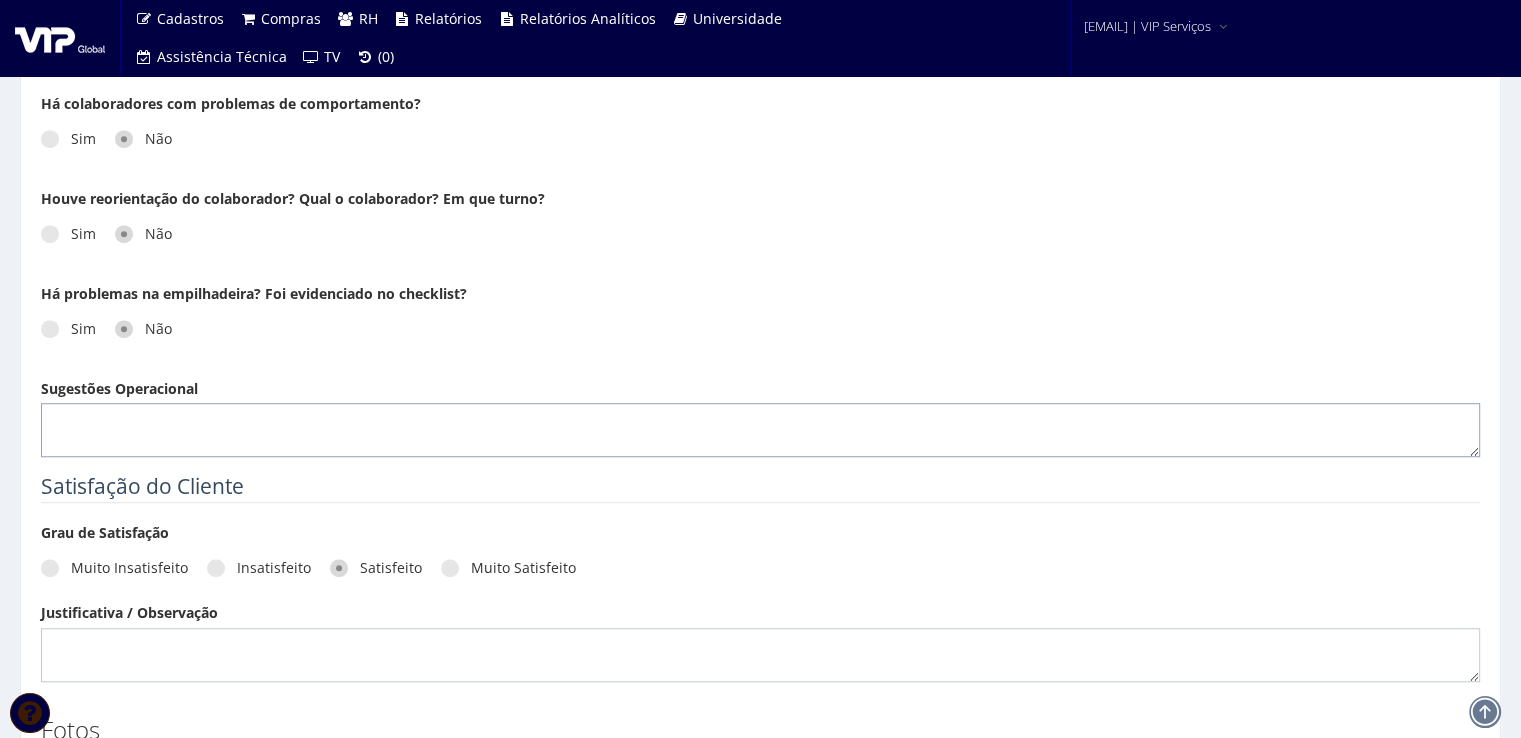 click on "Sugestões Operacional" at bounding box center (760, 430) 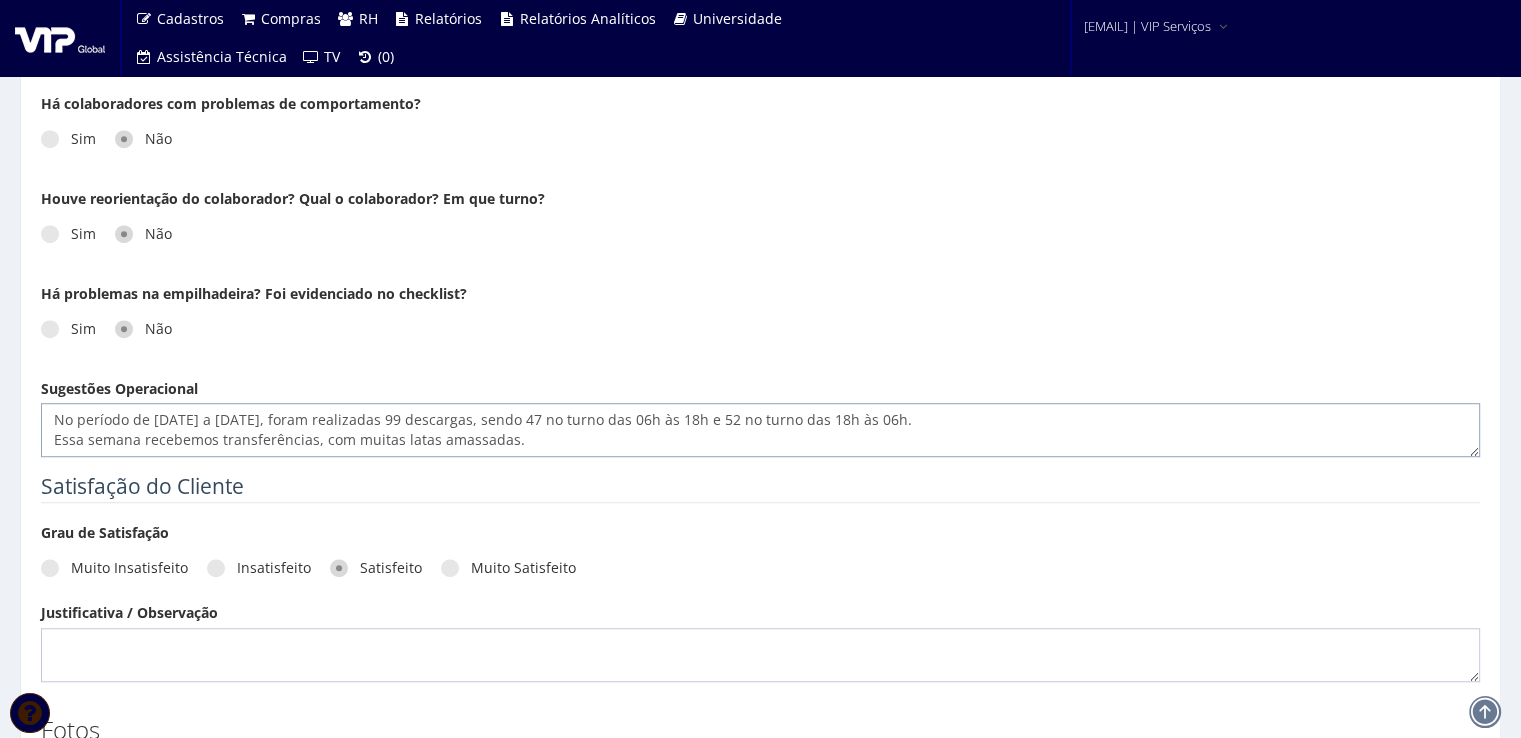 click on "No período de [DATE] a [DATE], foram realizadas 99 descargas, sendo 47 no turno das 06h às 18h e 52 no turno das 18h às 06h.
Essa semana recebemos transferências, com muitas latas amassadas." at bounding box center [760, 430] 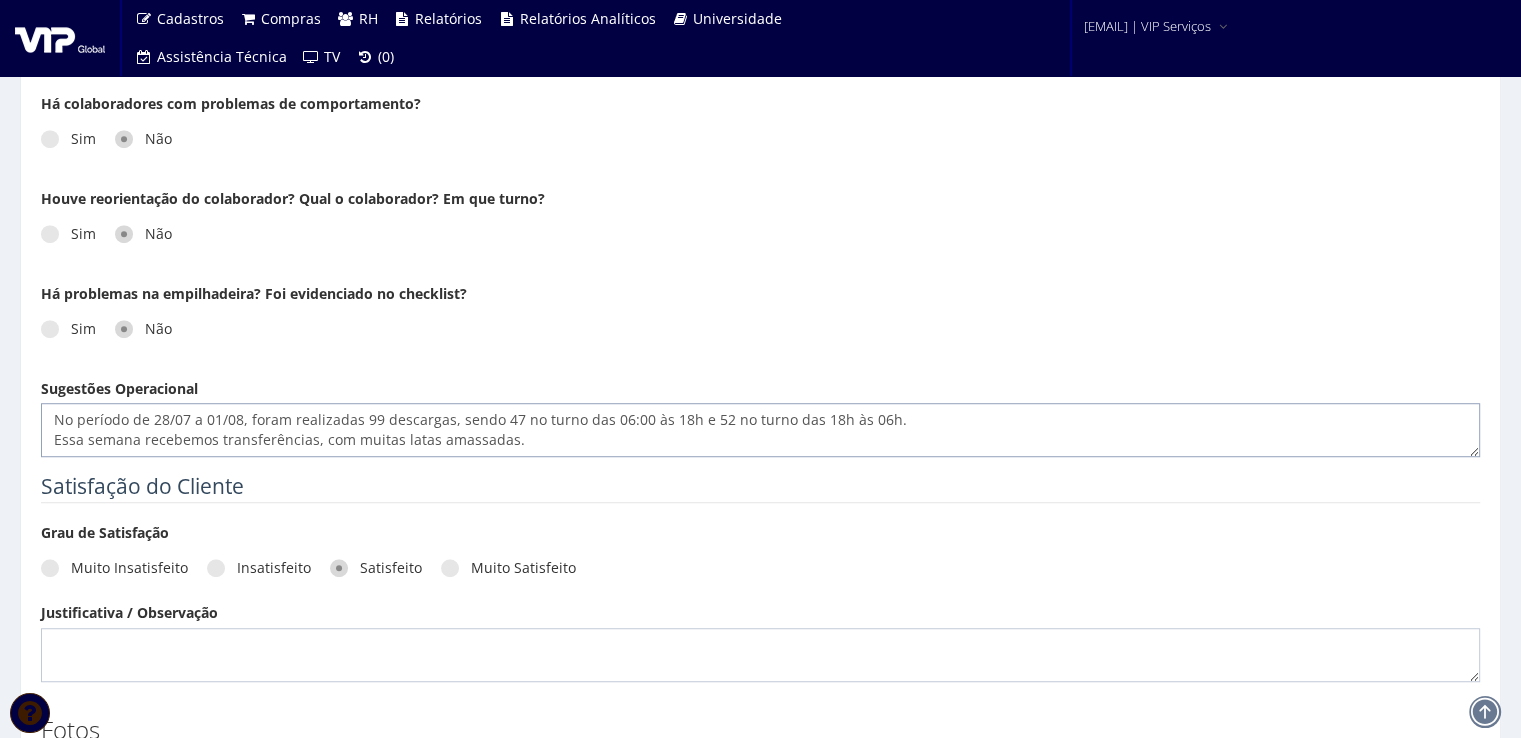 click on "No período de 28/07 a 01/08, foram realizadas 99 descargas, sendo 47 no turno das 06:00 às 18h e 52 no turno das 18h às 06h.
Essa semana recebemos transferências, com muitas latas amassadas." at bounding box center (760, 430) 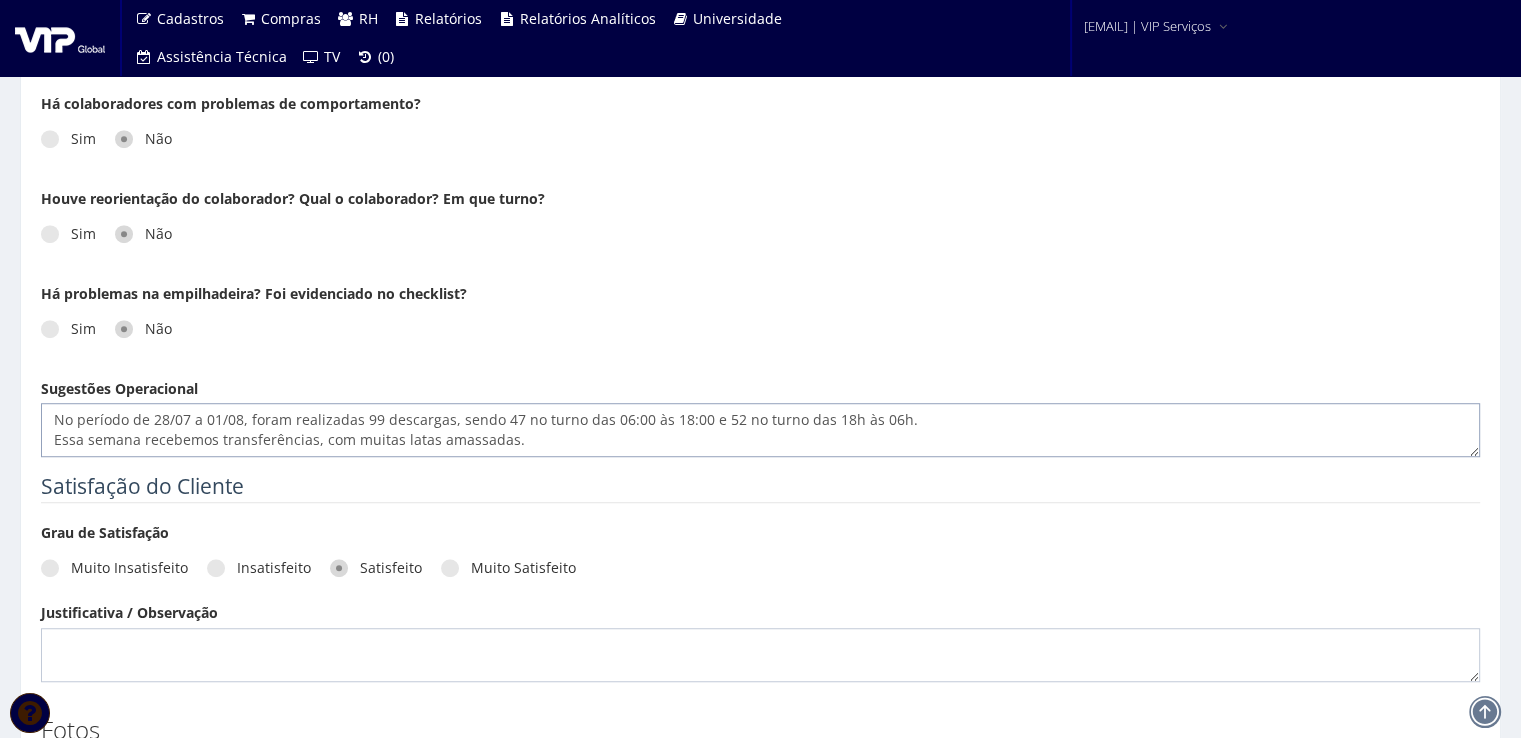 click on "No período de 28/07 a 01/08, foram realizadas 99 descargas, sendo 47 no turno das 06:00 às 18:00 e 52 no turno das 18h às 06h.
Essa semana recebemos transferências, com muitas latas amassadas." at bounding box center (760, 430) 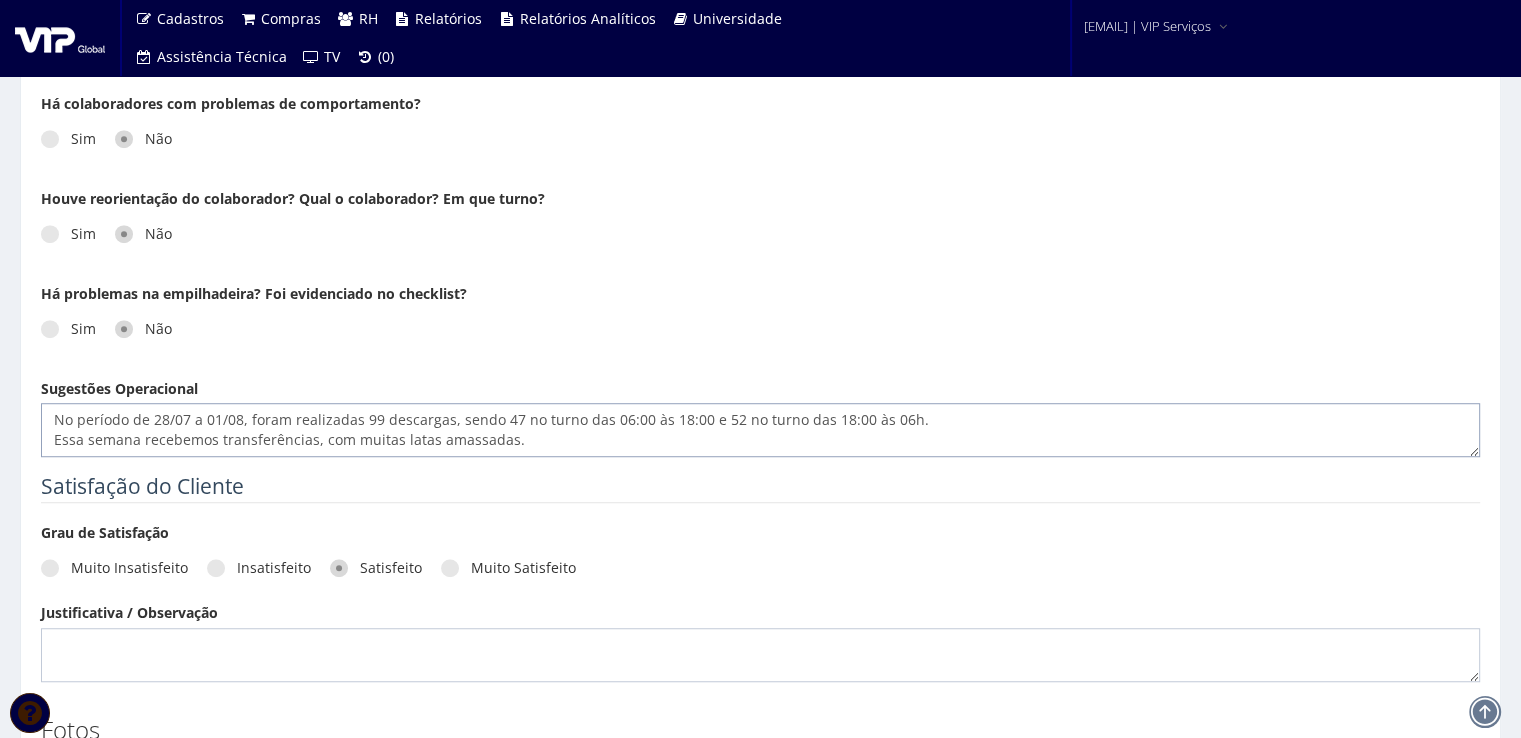 click on "No período de 28/07 a 01/08, foram realizadas 99 descargas, sendo 47 no turno das 06:00 às 18:00 e 52 no turno das 18:00 às 06h.
Essa semana recebemos transferências, com muitas latas amassadas." at bounding box center [760, 430] 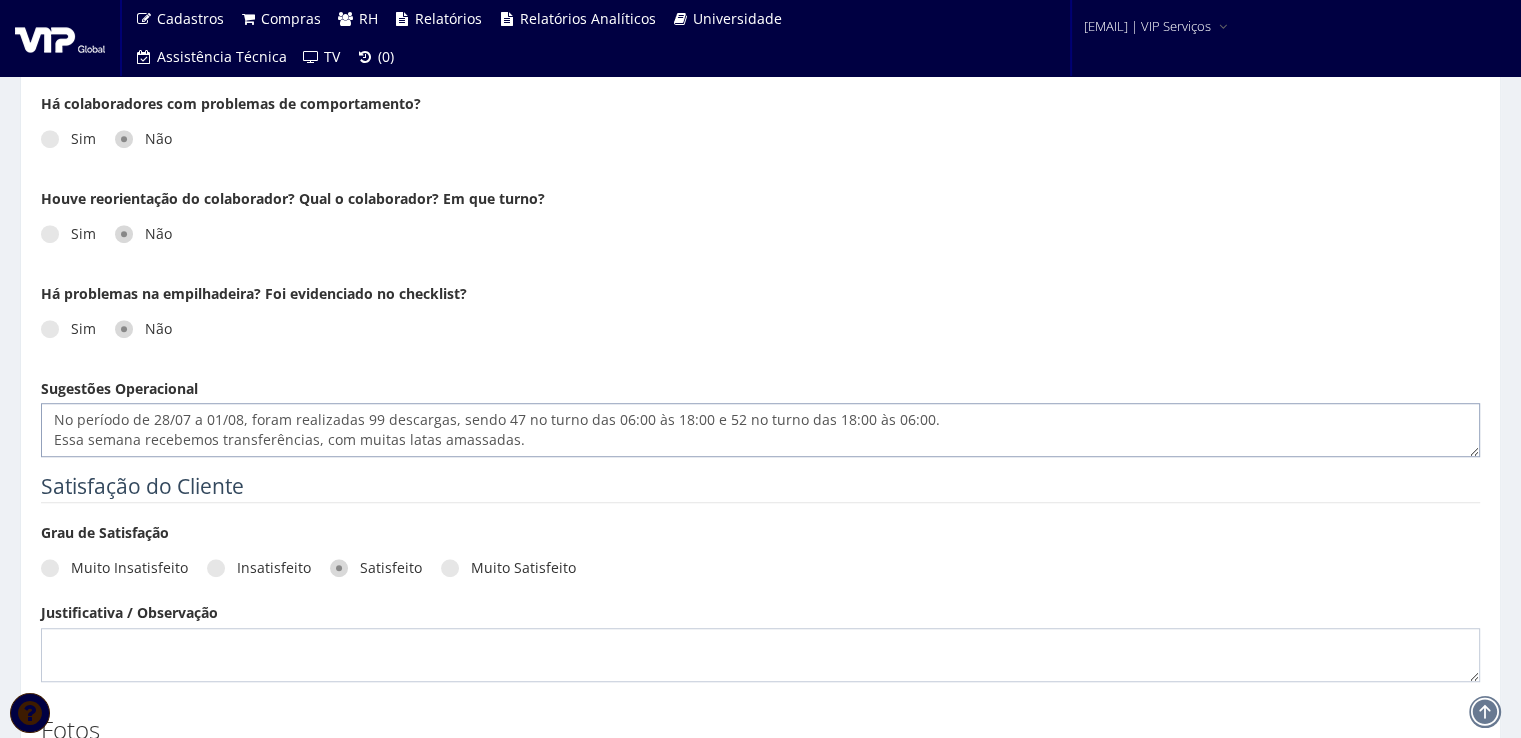 click on "No período de 28/07 a 01/08, foram realizadas 99 descargas, sendo 47 no turno das 06:00 às 18:00 e 52 no turno das 18:00 às 06:00.
Essa semana recebemos transferências, com muitas latas amassadas." at bounding box center [760, 430] 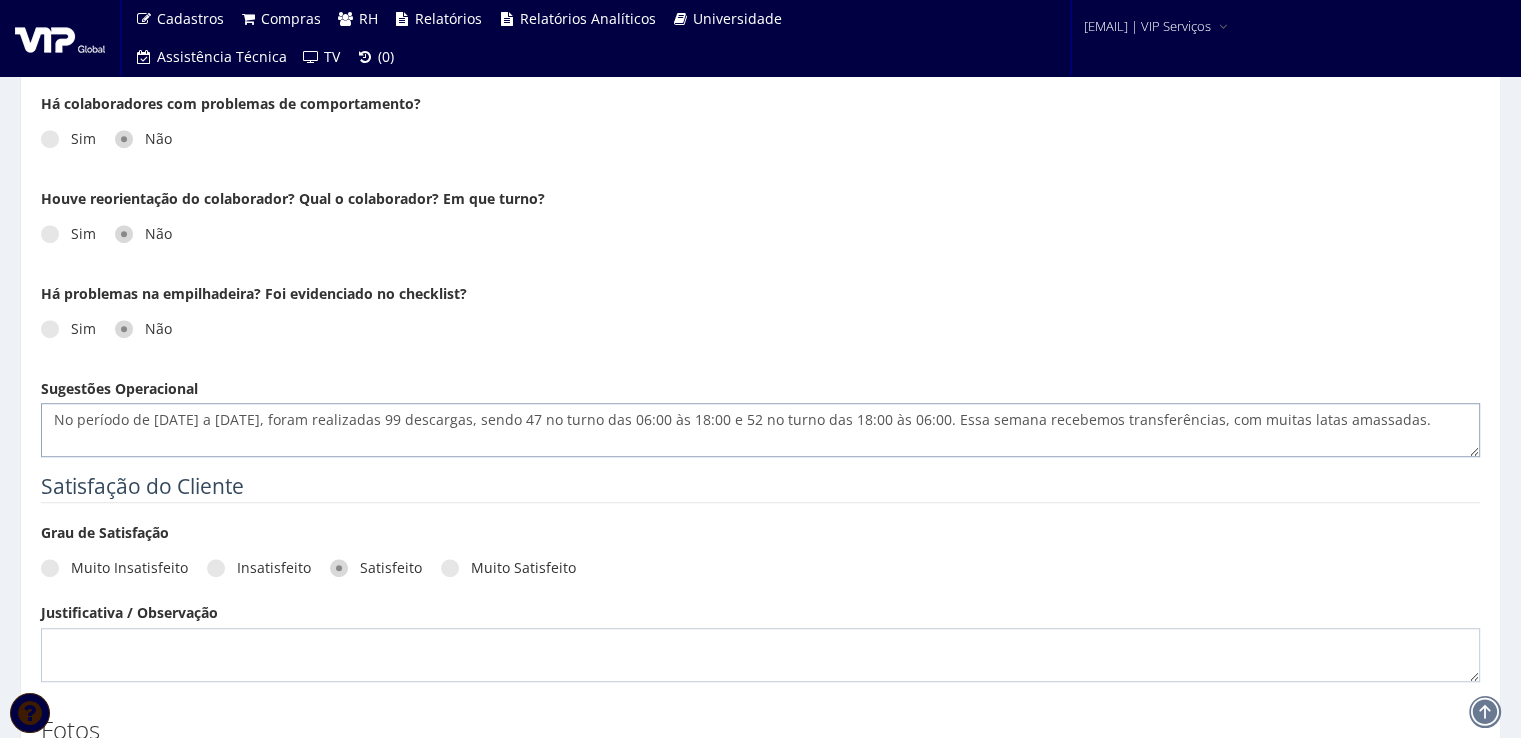 click on "No período de [DATE] a [DATE], foram realizadas 99 descargas, sendo 47 no turno das 06:00 às 18:00 e 52 no turno das 18:00 às 06:00. Essa semana recebemos transferências, com muitas latas amassadas." at bounding box center (760, 430) 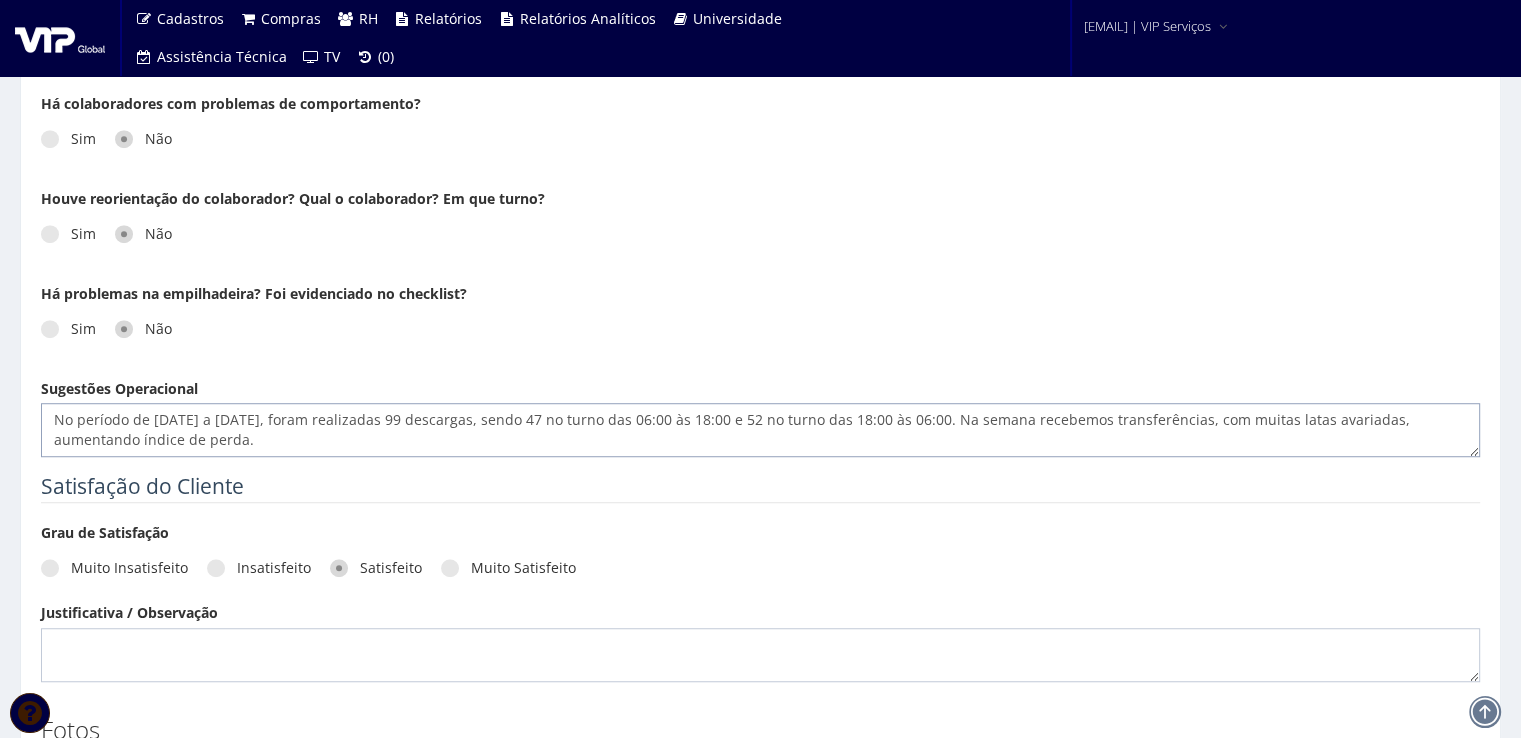 click on "No período de [DATE] a [DATE], foram realizadas 99 descargas, sendo 47 no turno das 06:00 às 18:00 e 52 no turno das 18:00 às 06:00. Na semana recebemos transferências, com muitas latas avariadas, aumentando índice de perda." at bounding box center (760, 430) 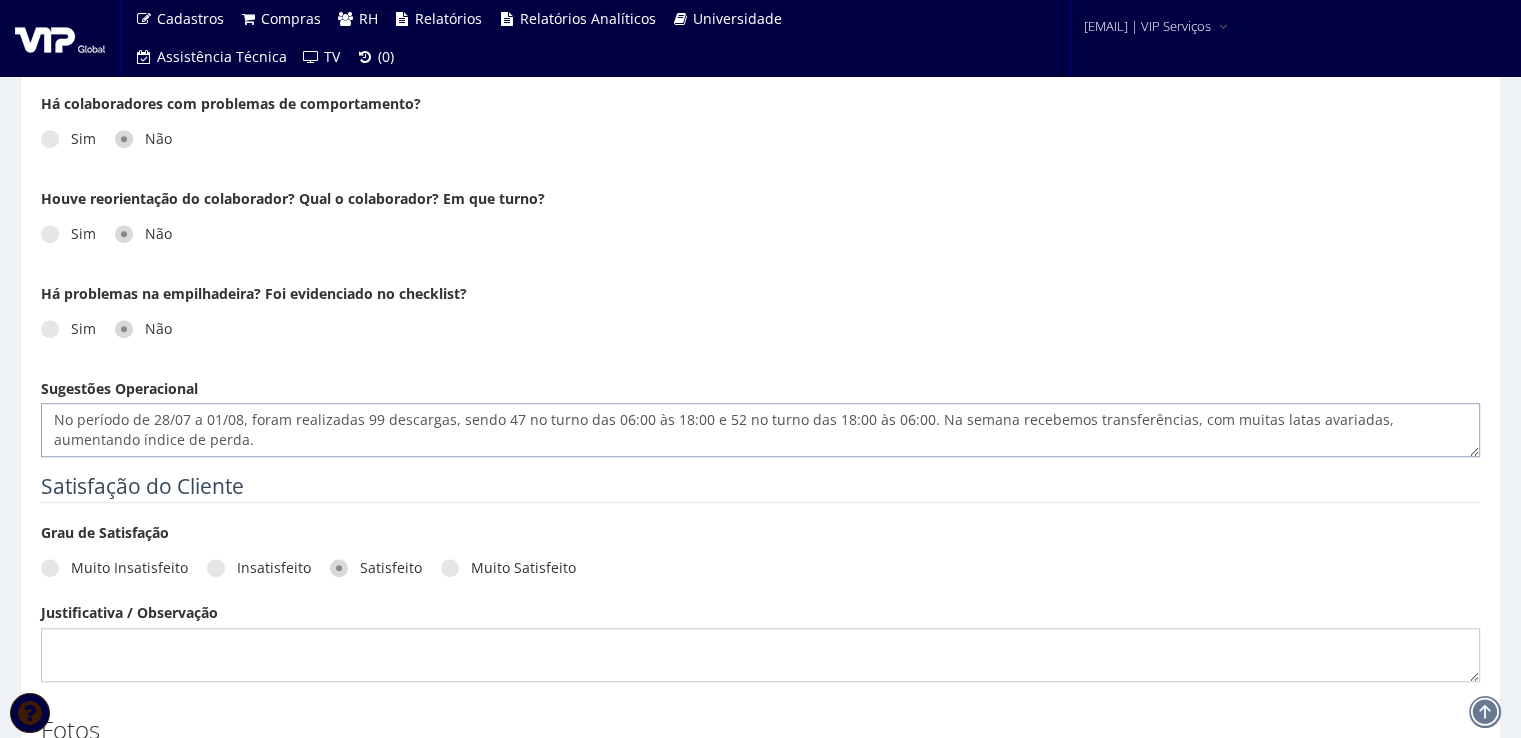 click on "No período de 28/07 a 01/08, foram realizadas 99 descargas, sendo 47 no turno das 06:00 às 18:00 e 52 no turno das 18:00 às 06:00. Na semana recebemos transferências, com muitas latas avariadas, aumentando índice de perda." at bounding box center (760, 430) 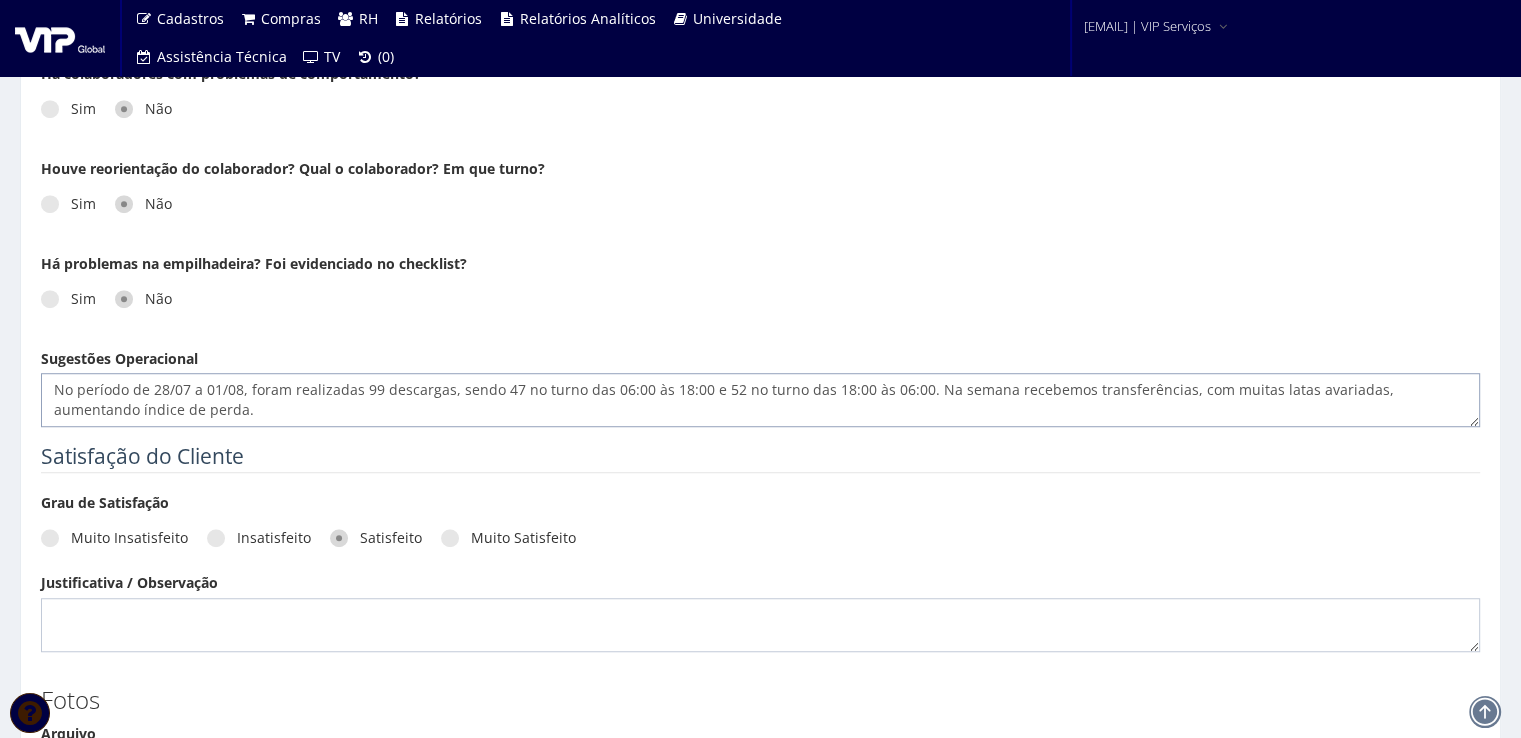 scroll, scrollTop: 1300, scrollLeft: 0, axis: vertical 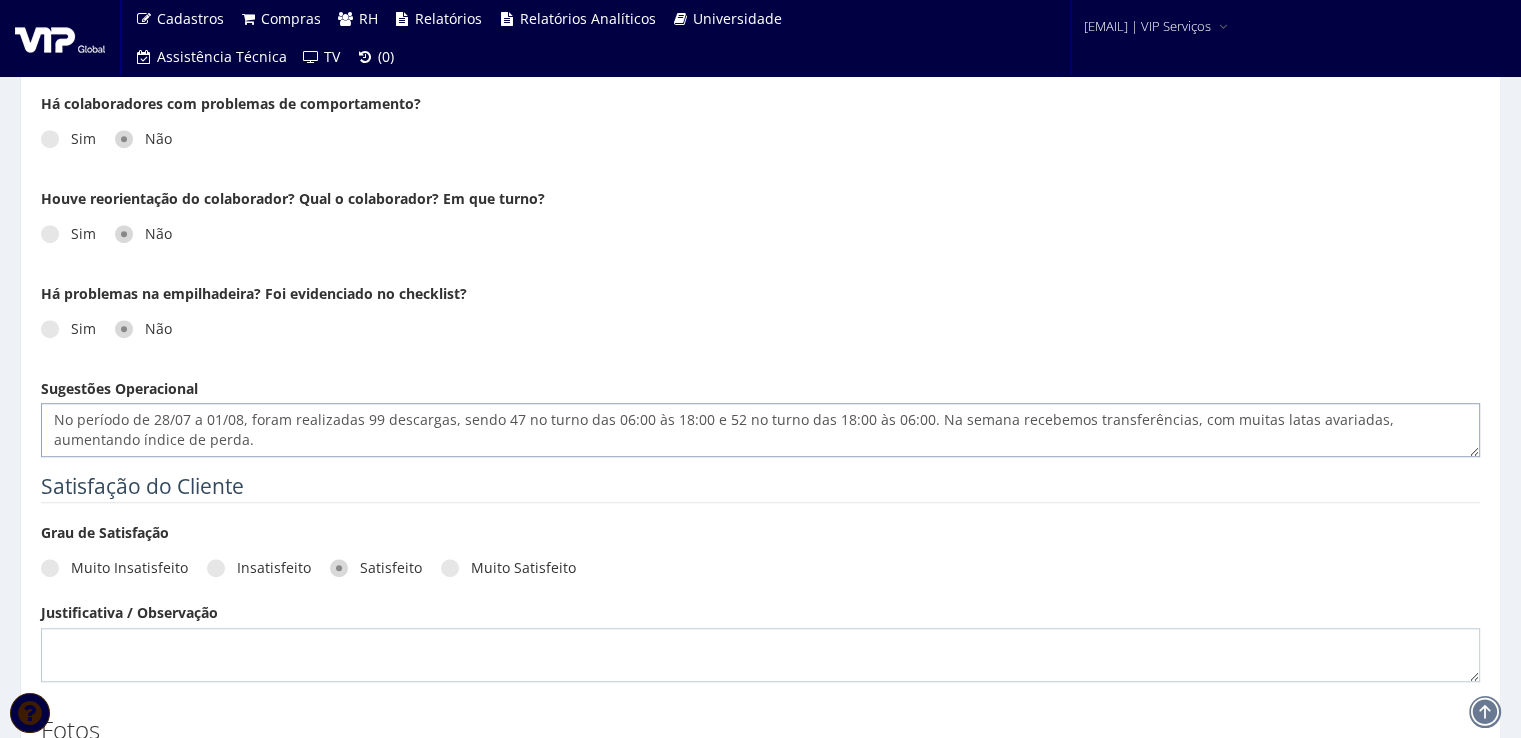 paste on "urante a semana, foram realizados carregamentos de ATG em 9 veículos sendo todos sider
Executamos retrabalhos em 61 paletes ao longo da semana, material controlado." 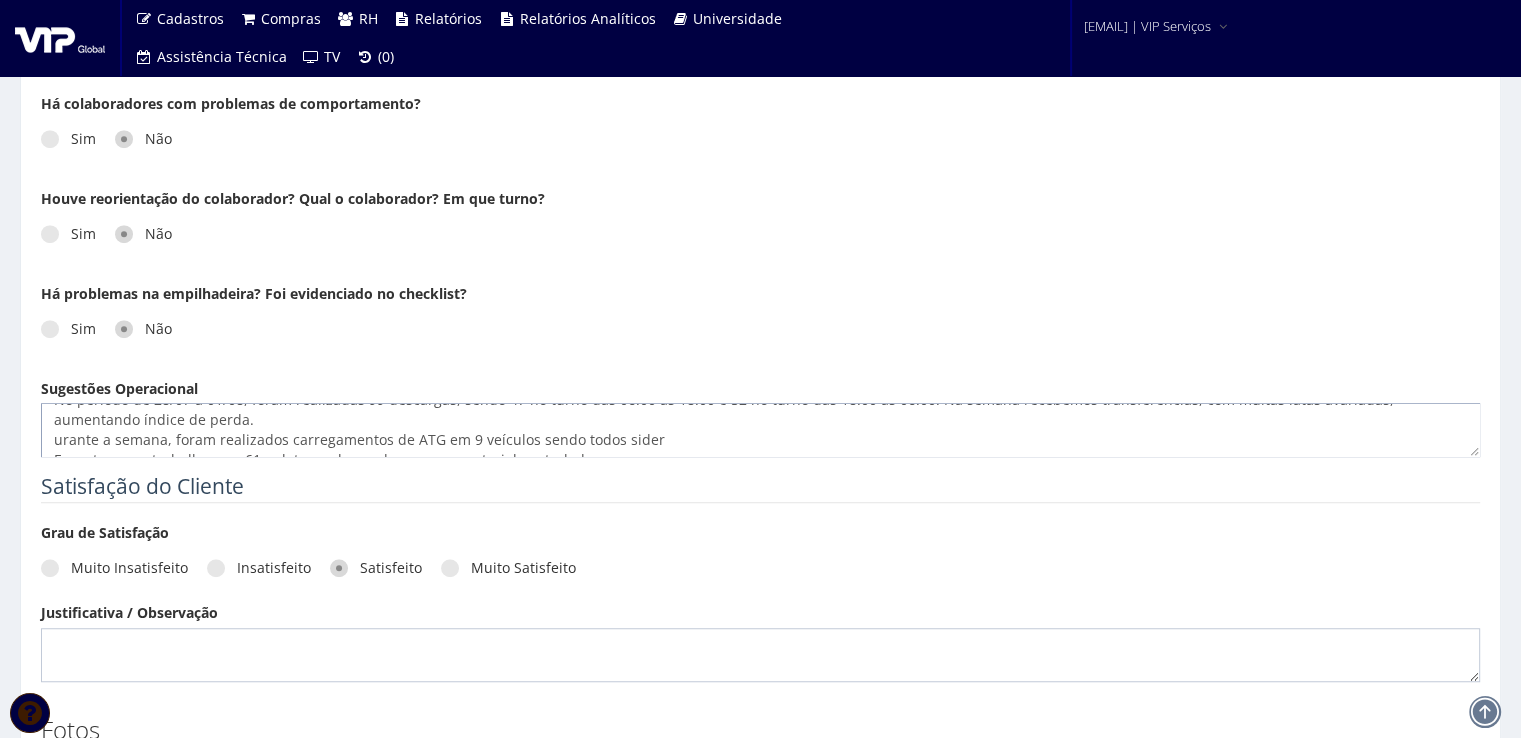 scroll, scrollTop: 33, scrollLeft: 0, axis: vertical 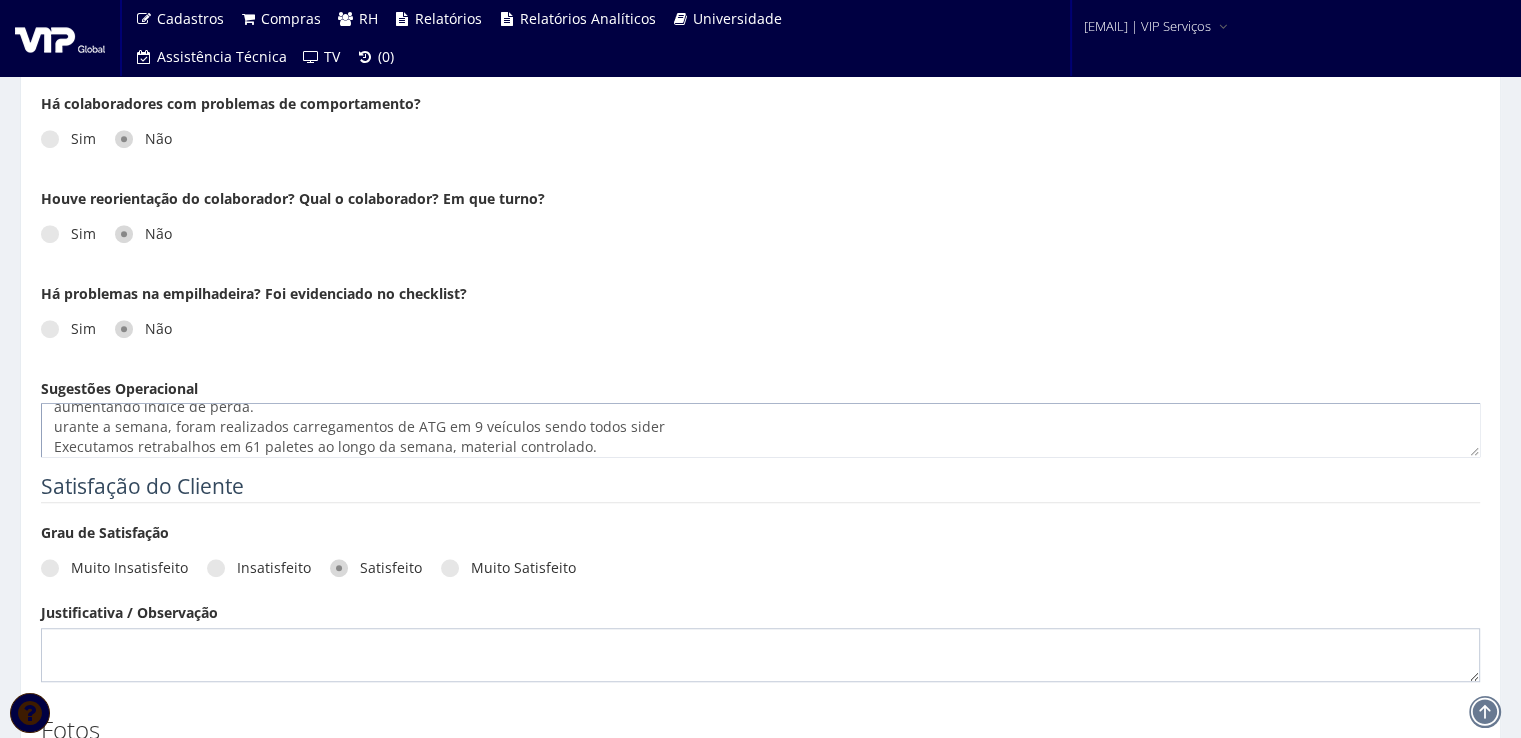 click on "No período de 28/07 a 01/08, foram realizadas 99 descargas, sendo 47 no turno das 06:00 às 18:00 e 52 no turno das 18:00 às 06:00. Na semana recebemos transferências, com muitas latas avariadas, aumentando índice de perda.
urante a semana, foram realizados carregamentos de ATG em 9 veículos sendo todos sider
Executamos retrabalhos em 61 paletes ao longo da semana, material controlado." at bounding box center (760, 430) 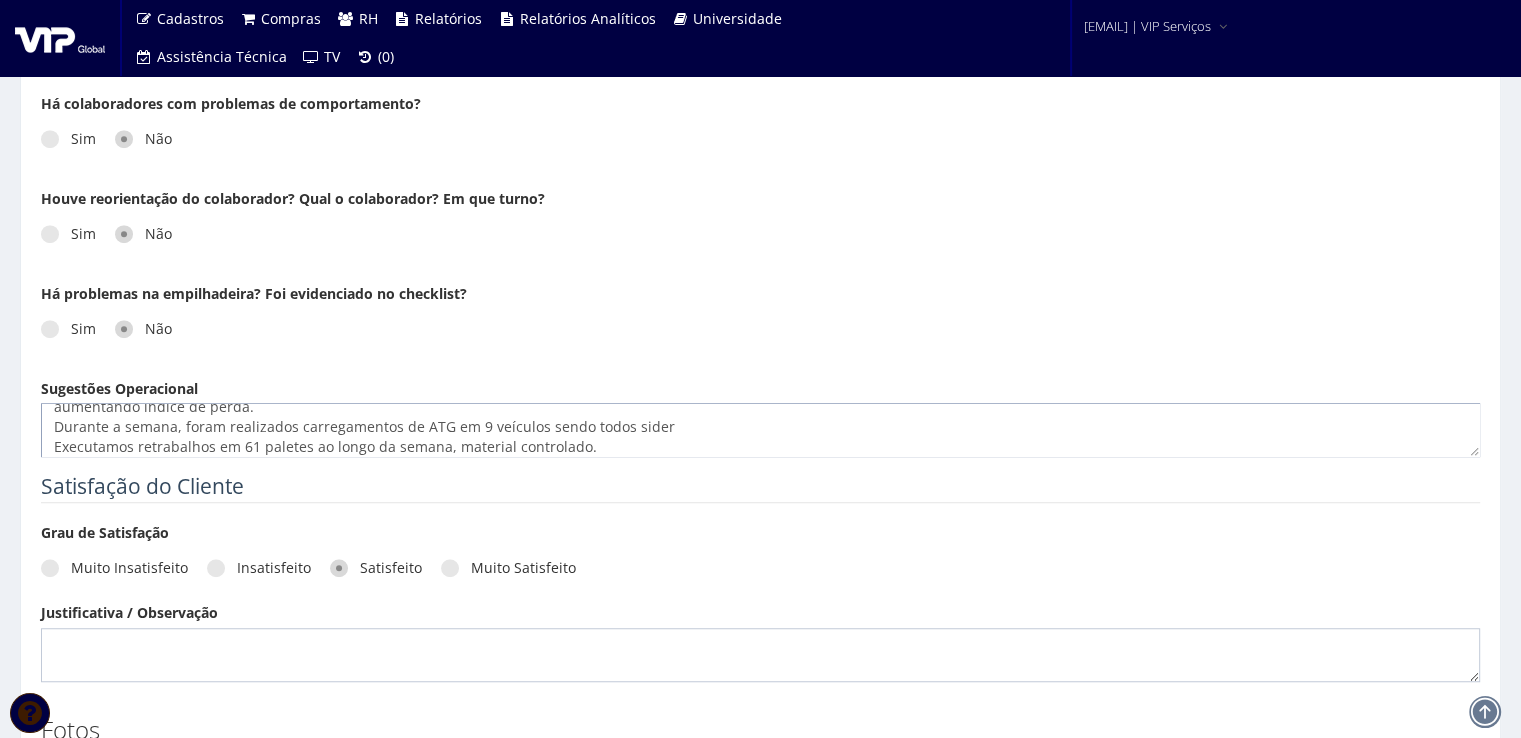click on "No período de [DATE] a [DATE], foram realizadas 99 descargas, sendo 47 no turno das 06:00 às 18:00 e 52 no turno das 18:00 às 06:00. Na semana recebemos transferências, com muitas latas avariadas, aumentando índice de perda.
Durante a semana, foram realizados carregamentos de ATG em 9 veículos sendo todos sider
Executamos retrabalhos em 61 paletes ao longo da semana, material controlado." at bounding box center (760, 430) 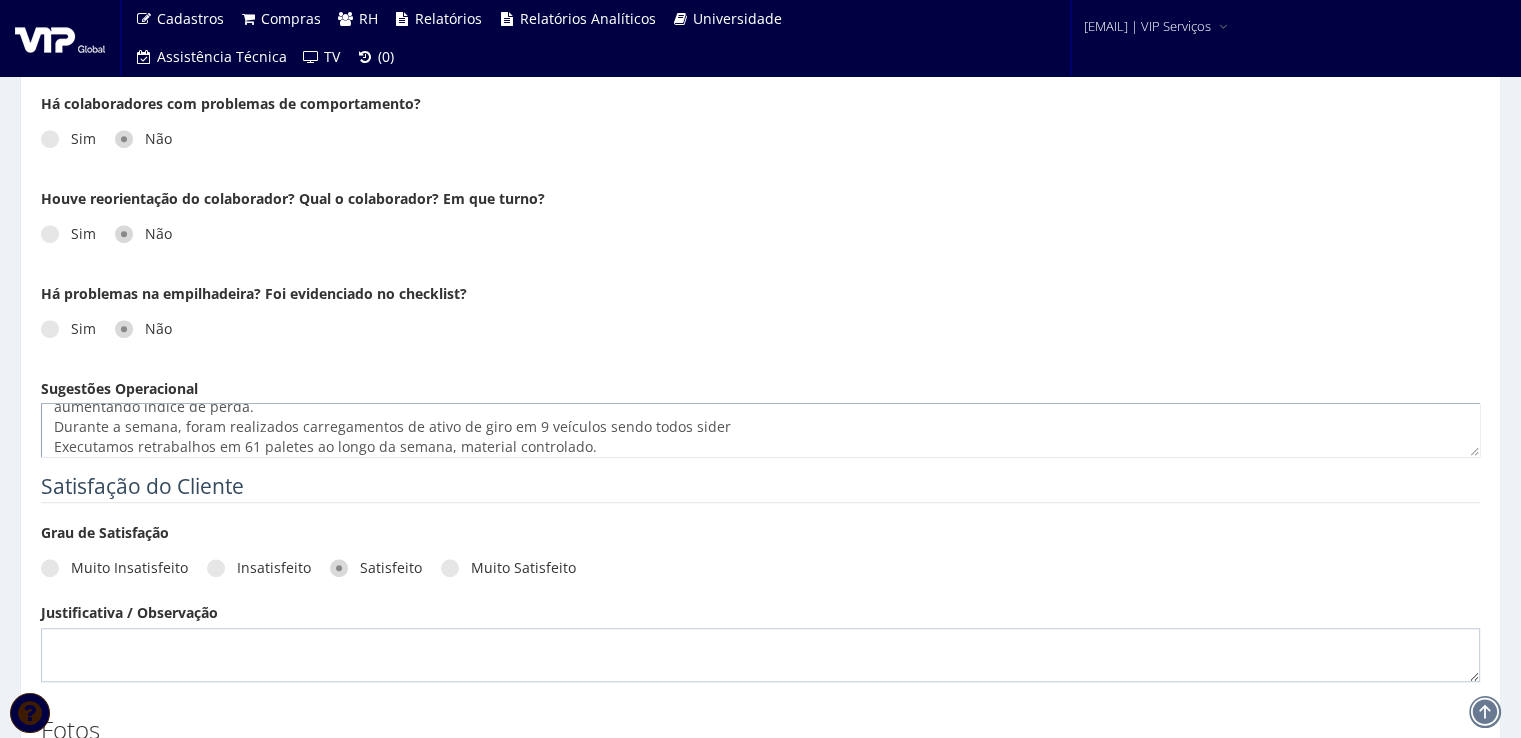 click on "No período de 28/07 a 01/08, foram realizadas 99 descargas, sendo 47 no turno das 06:00 às 18:00 e 52 no turno das 18:00 às 06:00. Na semana recebemos transferências, com muitas latas avariadas, aumentando índice de perda.
Durante a semana, foram realizados carregamentos de ativo de giro em 9 veículos sendo todos sider
Executamos retrabalhos em 61 paletes ao longo da semana, material controlado." at bounding box center [760, 430] 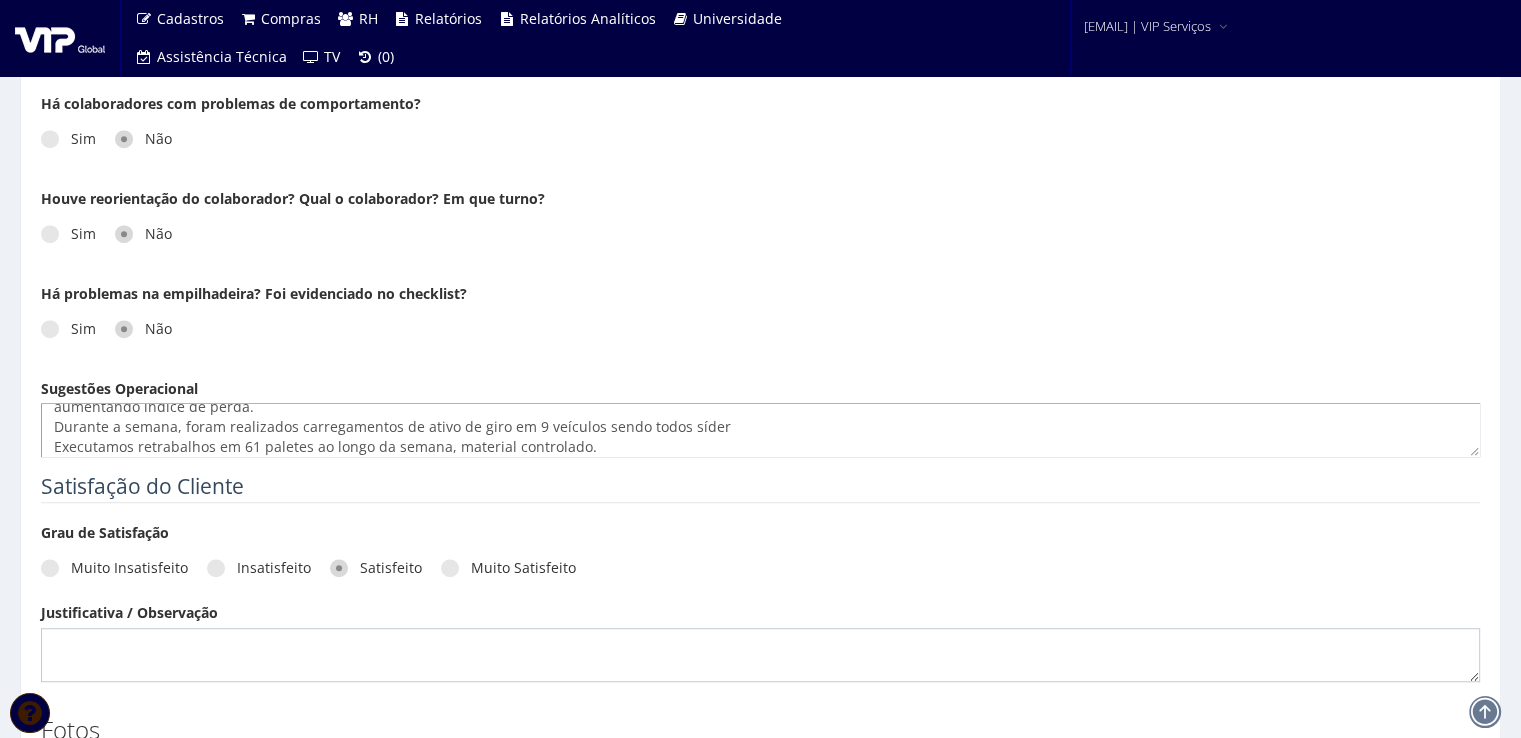 click on "No período de [DATE] a [DATE], foram realizadas 99 descargas, sendo 47 no turno das [TIME] às [TIME] e 52 no turno das [TIME] às [TIME]. Na semana recebemos transferências, com muitas latas avariadas, aumentando índice de perda.
Durante a semana, foram realizados carregamentos de ativo de giro em 9 veículos sendo todos síder
Executamos retrabalhos em 61 paletes ao longo da semana, material controlado." at bounding box center [760, 430] 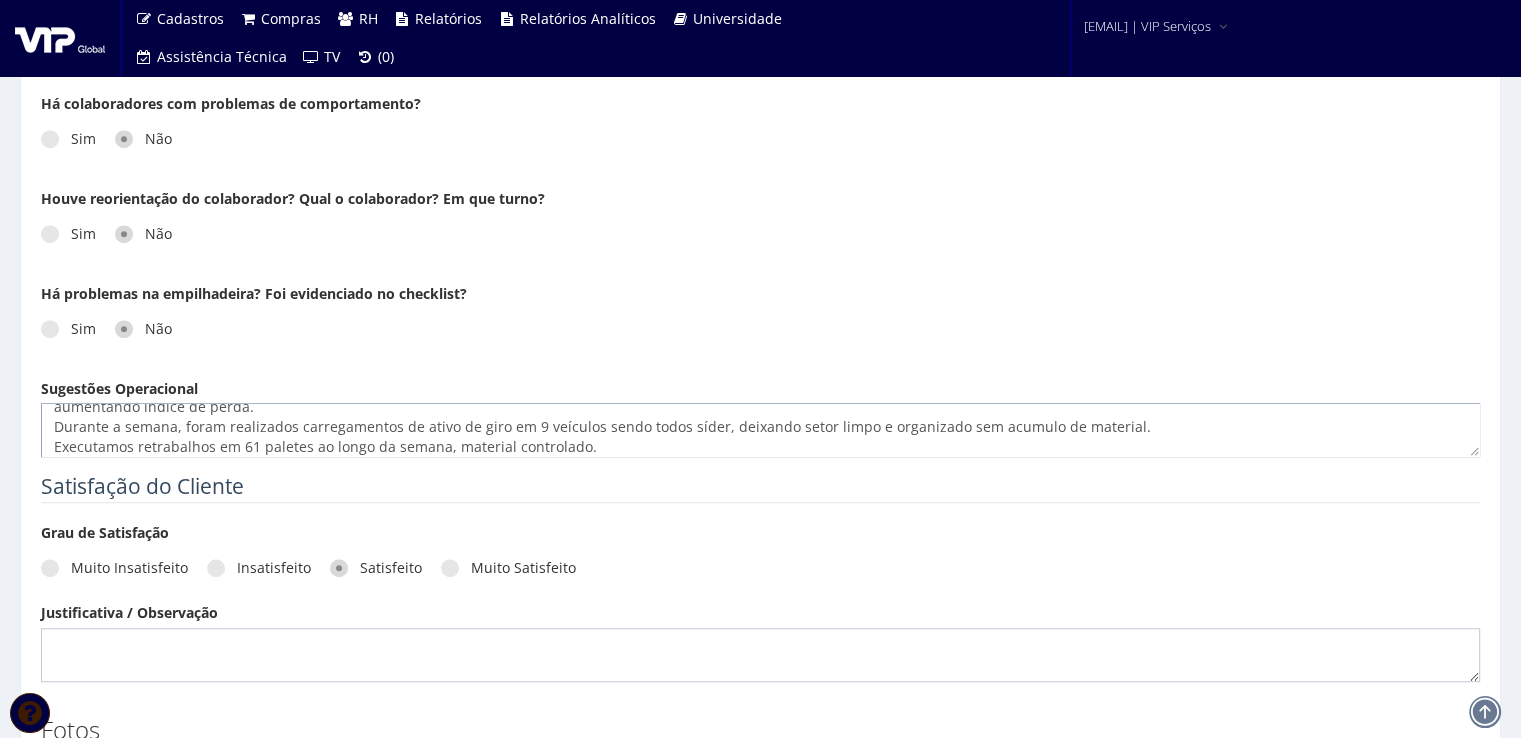click on "No período de [DATE] a [DATE], foram realizadas 99 descargas, sendo 47 no turno das 06:00 às 18:00 e 52 no turno das 18:00 às 06:00. Na semana recebemos transferências, com muitas latas avariadas, aumentando índice de perda.
Durante a semana, foram realizados carregamentos de ativo de giro em 9 veículos sendo todos síder, deixando setor limpo e organizado sem acumulo de material.
Executamos retrabalhos em 61 paletes ao longo da semana, material controlado." at bounding box center [760, 430] 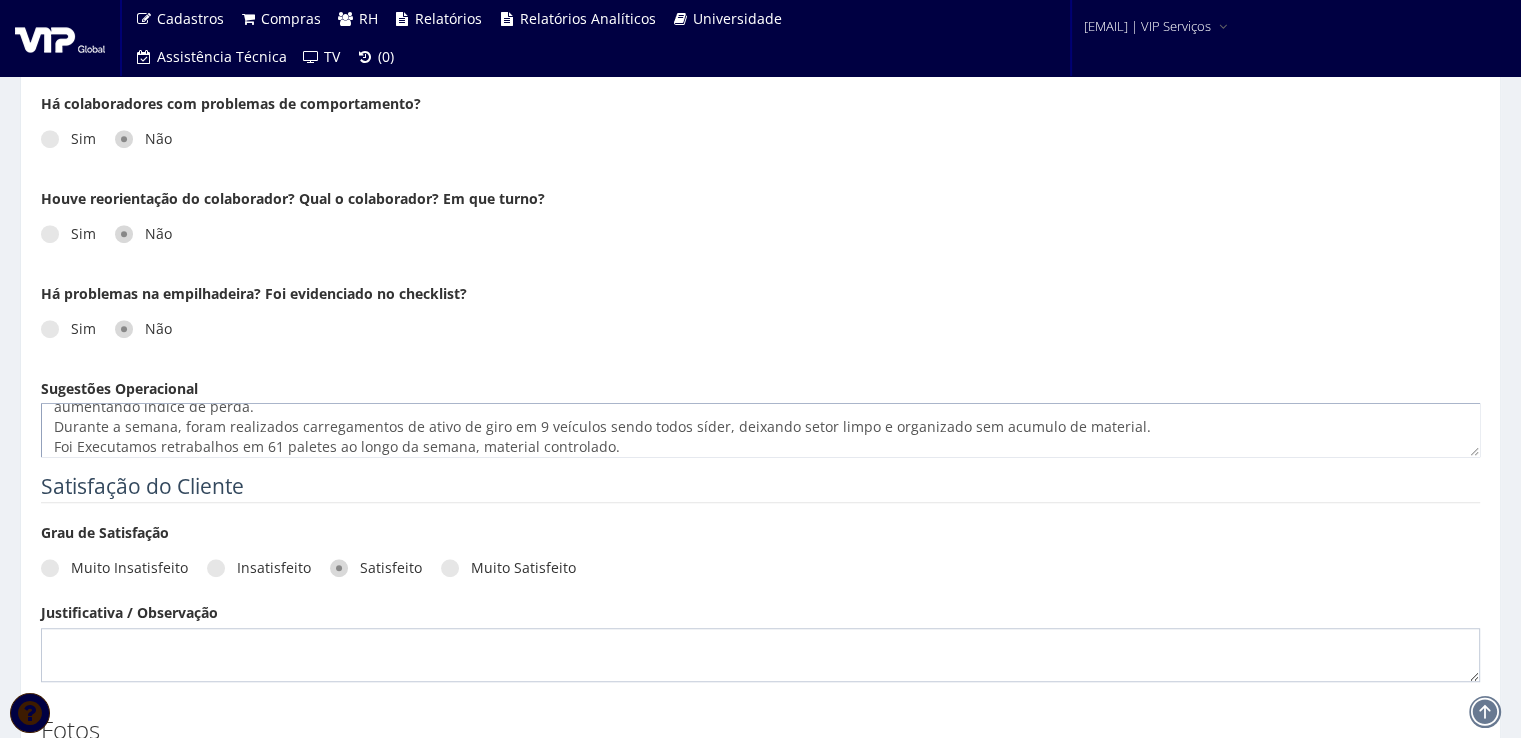 click on "No período de [DATE] a [DATE], foram realizadas 99 descargas, sendo 47 no turno das 06:00 às 18:00 e 52 no turno das 18:00 às 06:00. Na semana recebemos transferências, com muitas latas avariadas, aumentando índice de perda.
Durante a semana, foram realizados carregamentos de ativo de giro em 9 veículos sendo todos síder, deixando setor limpo e organizado sem acumulo de material.
Foi Executamos retrabalhos em 61 paletes ao longo da semana, material controlado." at bounding box center (760, 430) 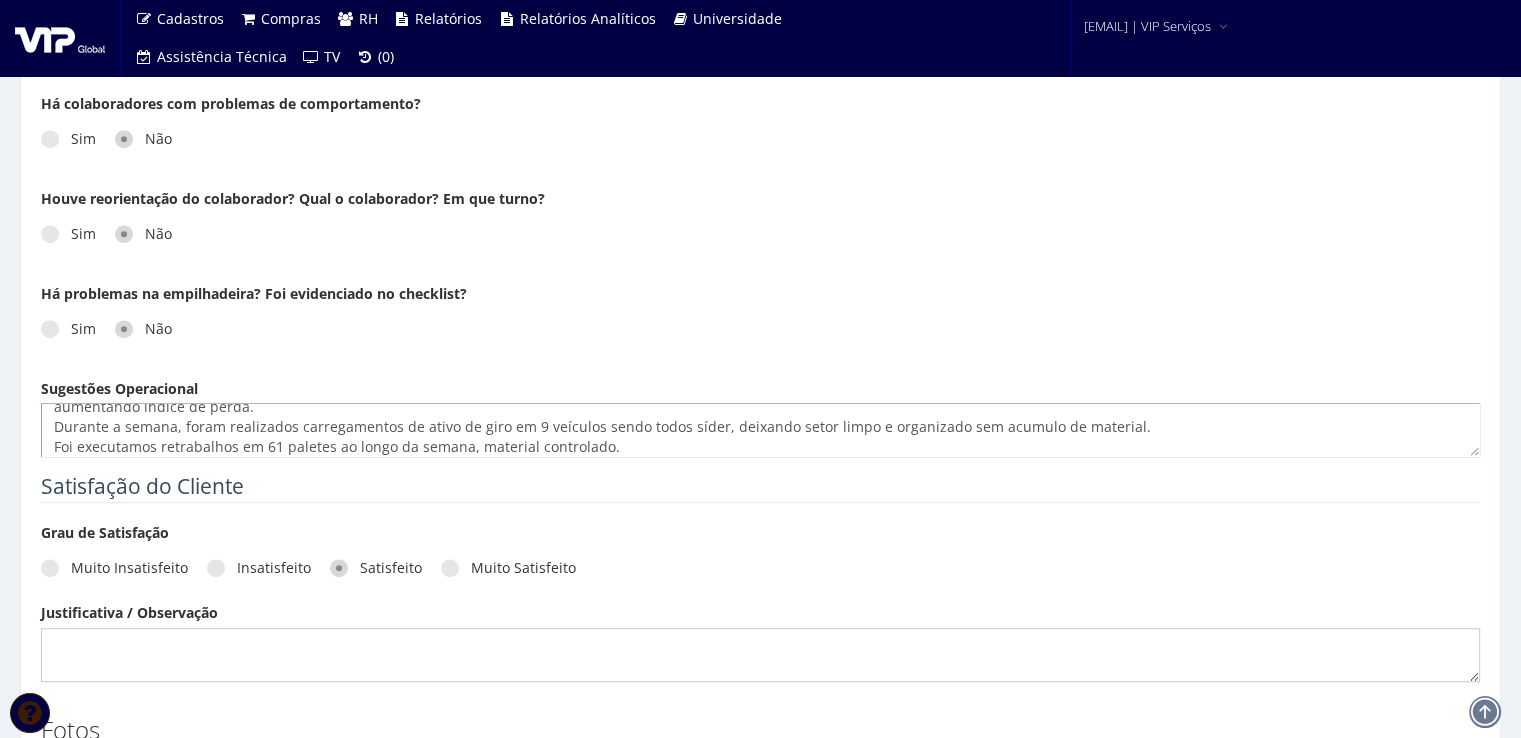 click on "No período de [DATE] a [DATE], foram realizadas 99 descargas, sendo 47 no turno das 06:00 às 18:00 e 52 no turno das 18:00 às 06:00. Na semana recebemos transferências, com muitas latas avariadas, aumentando índice de perda.
Durante a semana, foram realizados carregamentos de ativo de giro em 9 veículos sendo todos síder, deixando setor limpo e organizado sem acumulo de material.
Foi executamos retrabalhos em 61 paletes ao longo da semana, material controlado." at bounding box center (760, 430) 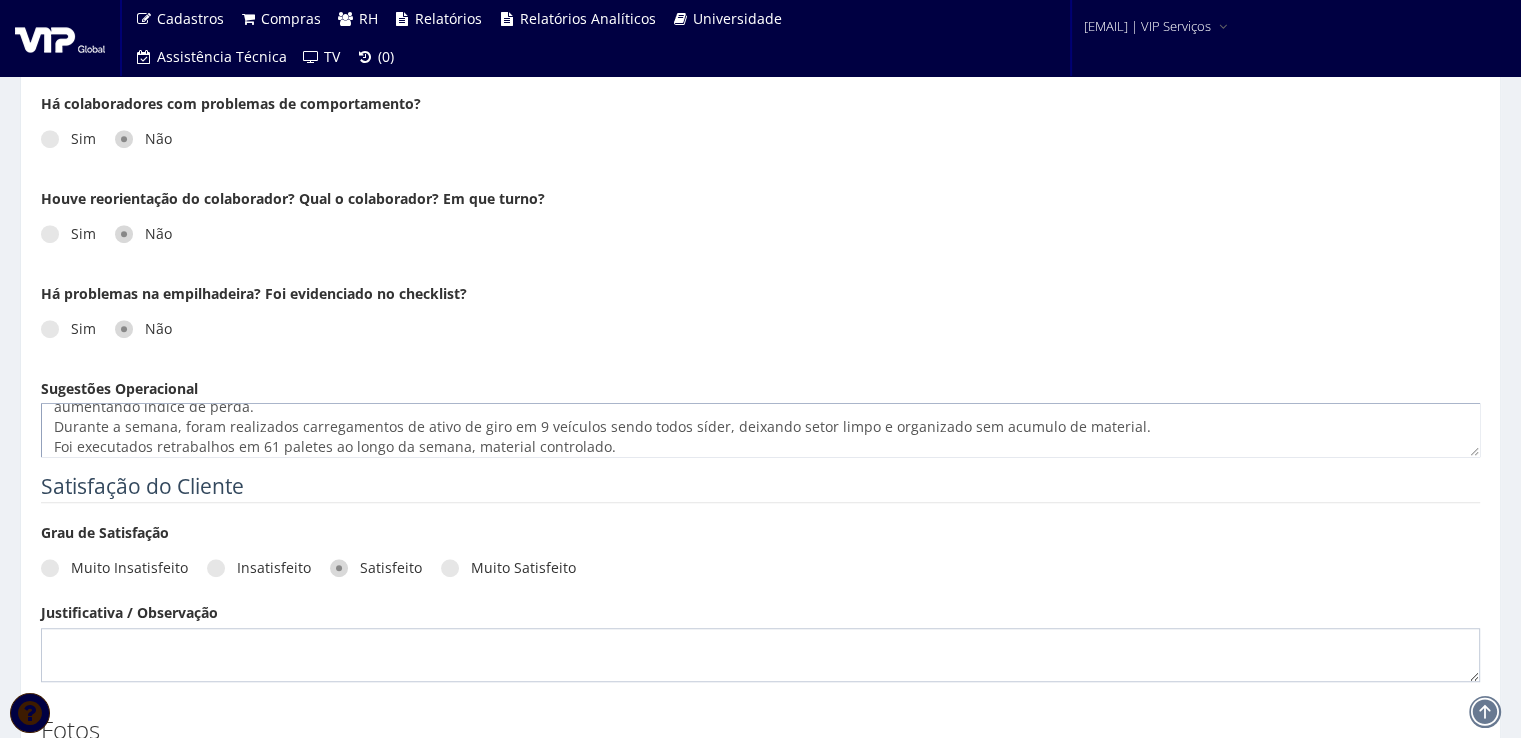 click on "No período de 28/07 a 01/08, foram realizadas 99 descargas, sendo 47 no turno das 06:00 às 18:00 e 52 no turno das 18:00 às 06:00. Na semana recebemos transferências, com muitas latas avariadas, aumentando índice de perda.
Durante a semana, foram realizados carregamentos de ativo de giro em 9 veículos sendo todos síder, deixando setor limpo e organizado sem acumulo de material.
Foi executados retrabalhos em 61 paletes ao longo da semana, material controlado." at bounding box center (760, 430) 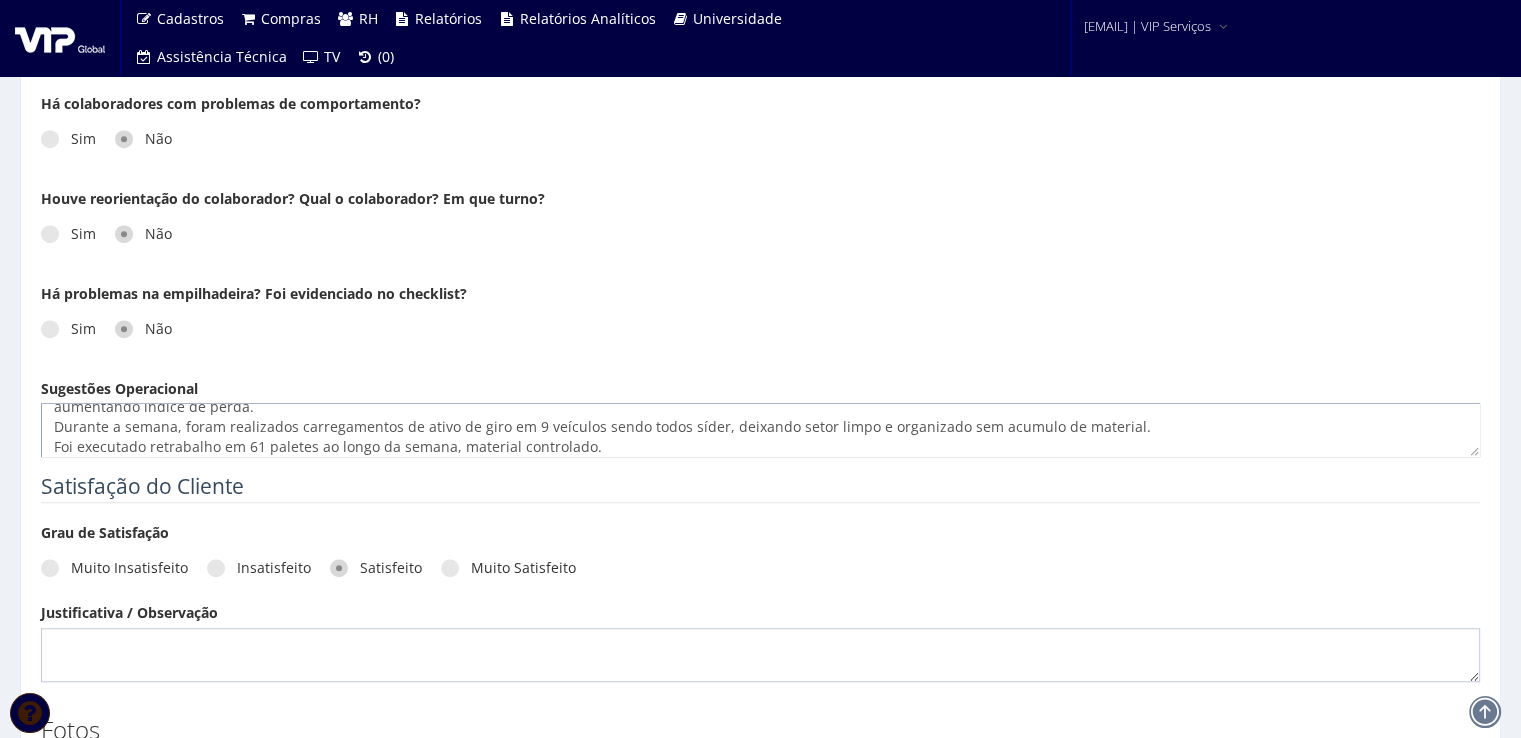 click on "No período de [DATE] a [DATE], foram realizadas 99 descargas, sendo 47 no turno das 06:00 às 18:00 e 52 no turno das 18:00 às 06:00. Na semana recebemos transferências, com muitas latas avariadas, aumentando índice de perda.
Durante a semana, foram realizados carregamentos de ativo de giro em 9 veículos sendo todos síder, deixando setor limpo e organizado sem acumulo de material.
Foi executado retrabalho em 61 paletes ao longo da semana, material controlado." at bounding box center [760, 430] 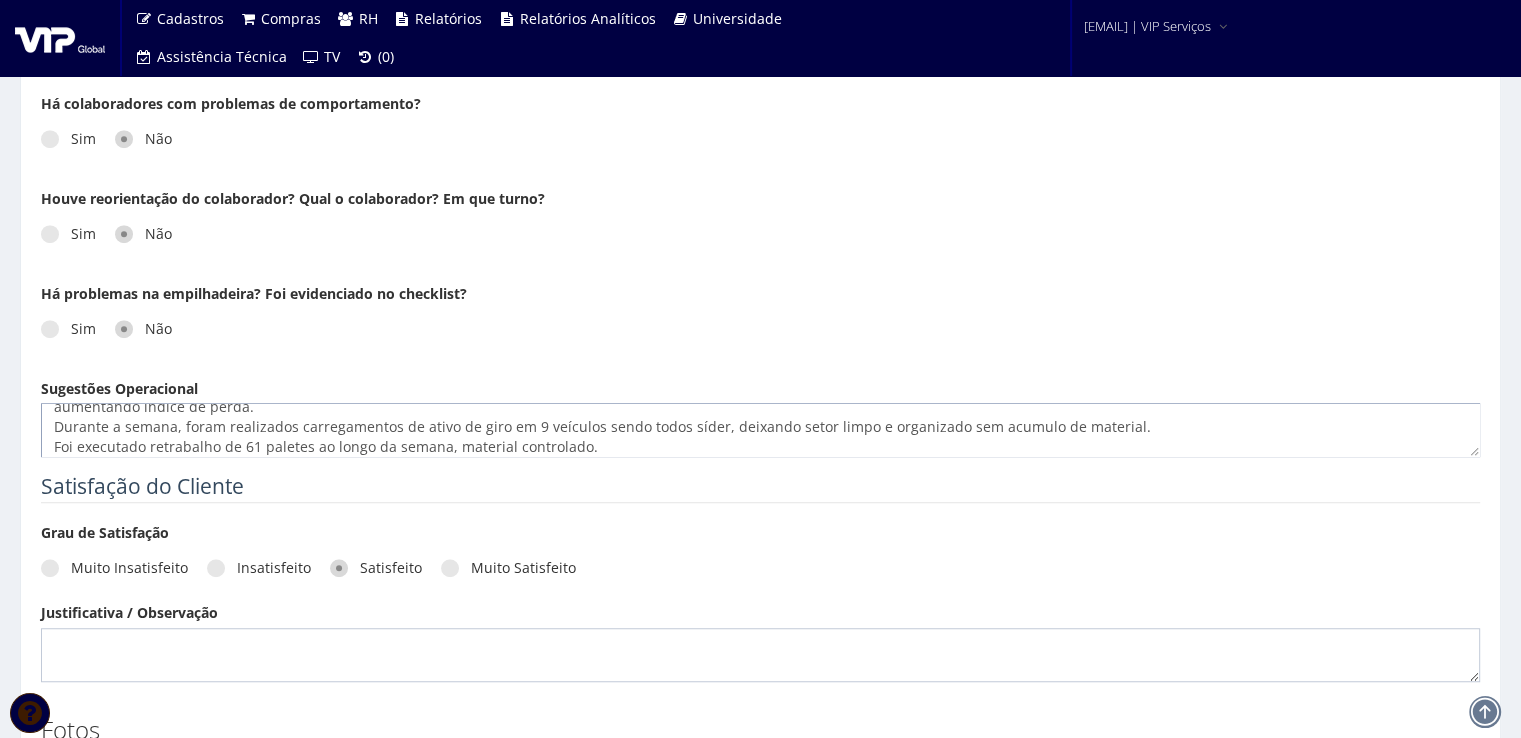 click on "No período de [DATE] a [DATE], foram realizadas 99 descargas, sendo 47 no turno das 06:00 às 18:00 e 52 no turno das 18:00 às 06:00. Na semana recebemos transferências, com muitas latas avariadas, aumentando índice de perda.
Durante a semana, foram realizados carregamentos de ativo de giro em 9 veículos sendo todos síder, deixando setor limpo e organizado sem acumulo de material.
Foi executado retrabalho de 61 paletes ao longo da semana, material controlado." at bounding box center (760, 430) 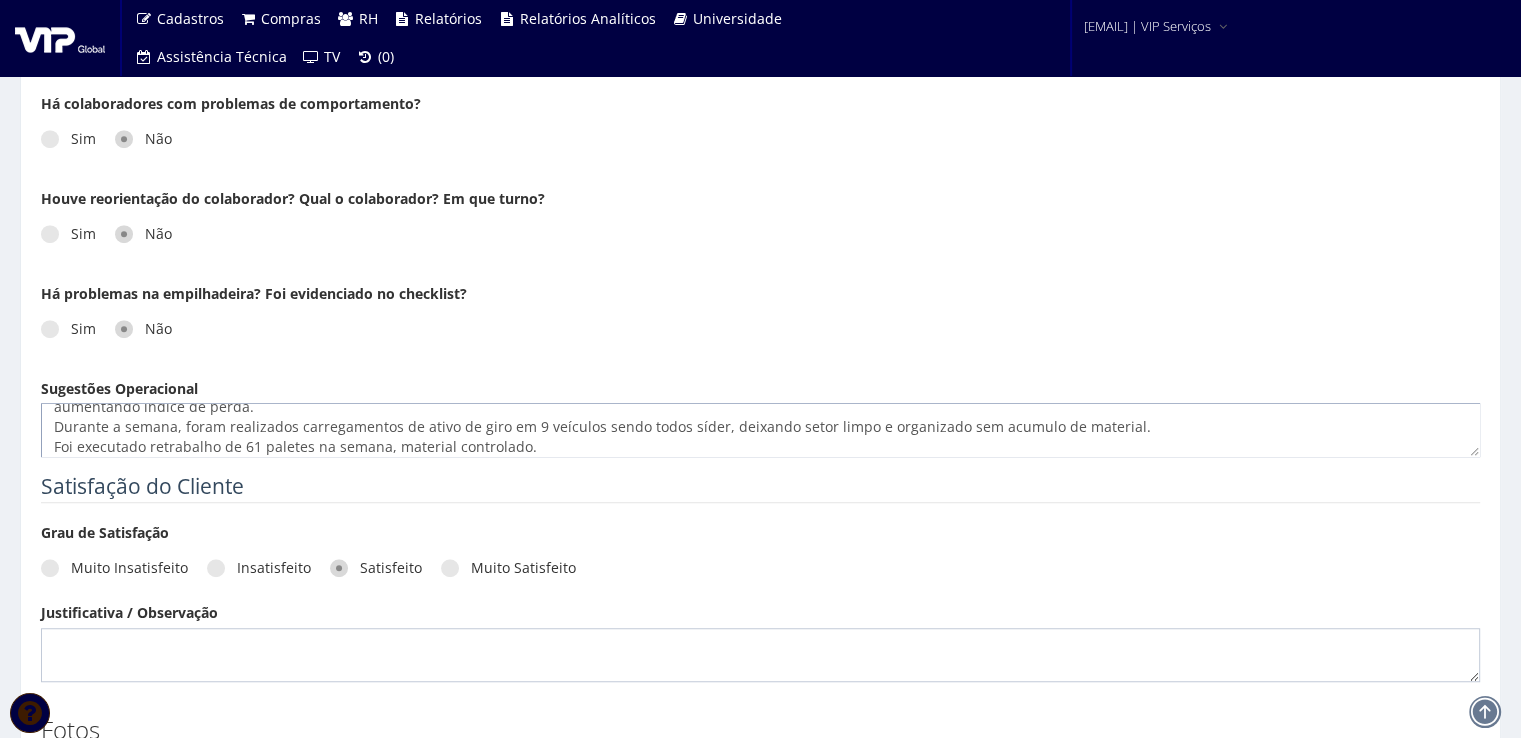 scroll, scrollTop: 40, scrollLeft: 0, axis: vertical 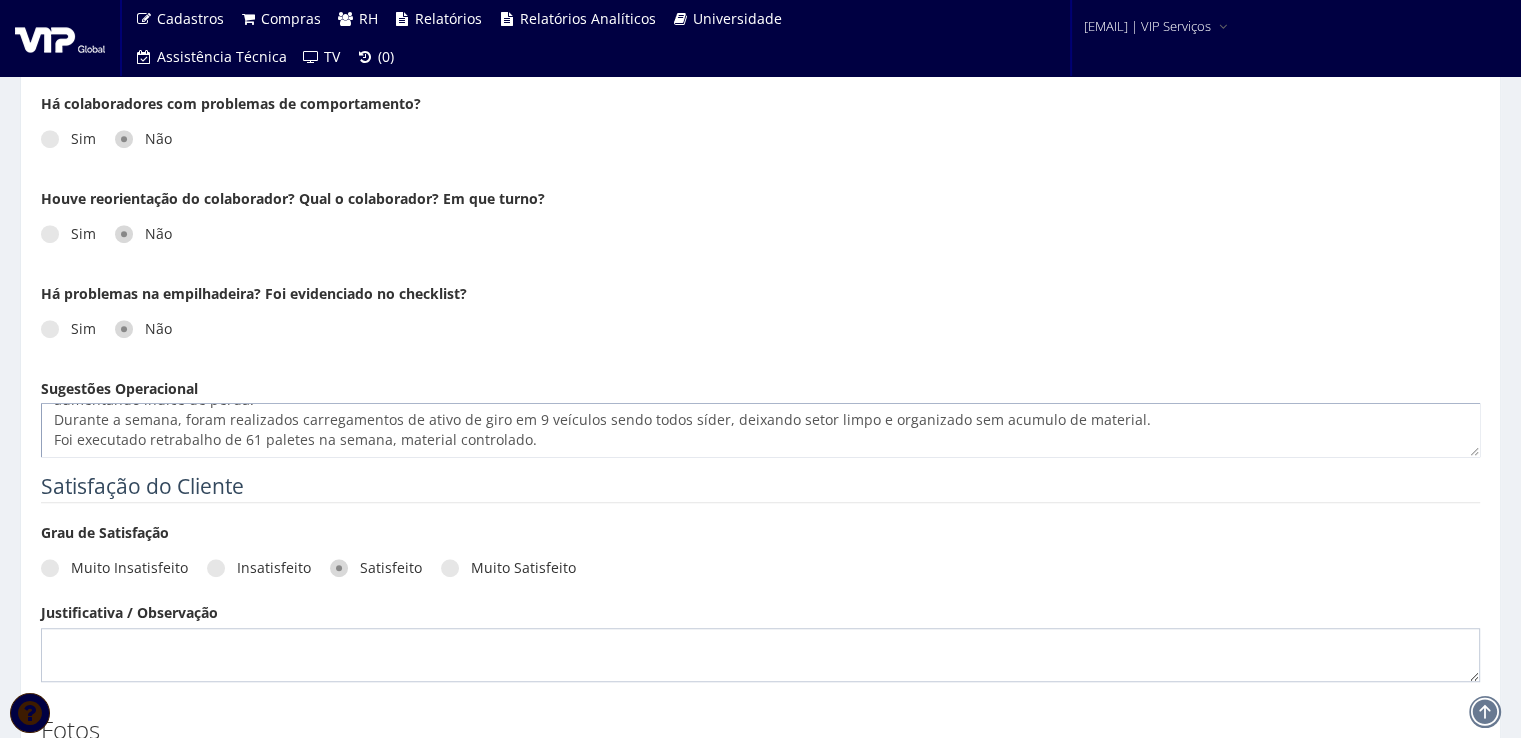 click on "No período de 28/07 a 01/08, foram realizadas 99 descargas, sendo 47 no turno das 06:00 às 18:00 e 52 no turno das 18:00 às 06:00. Na semana recebemos transferências, com muitas latas avariadas, aumentando índice de perda.
Durante a semana, foram realizados carregamentos de ativo de giro em 9 veículos sendo todos síder, deixando setor limpo e organizado sem acumulo de material.
Foi executado retrabalho de 61 paletes na semana, material controlado." at bounding box center (760, 430) 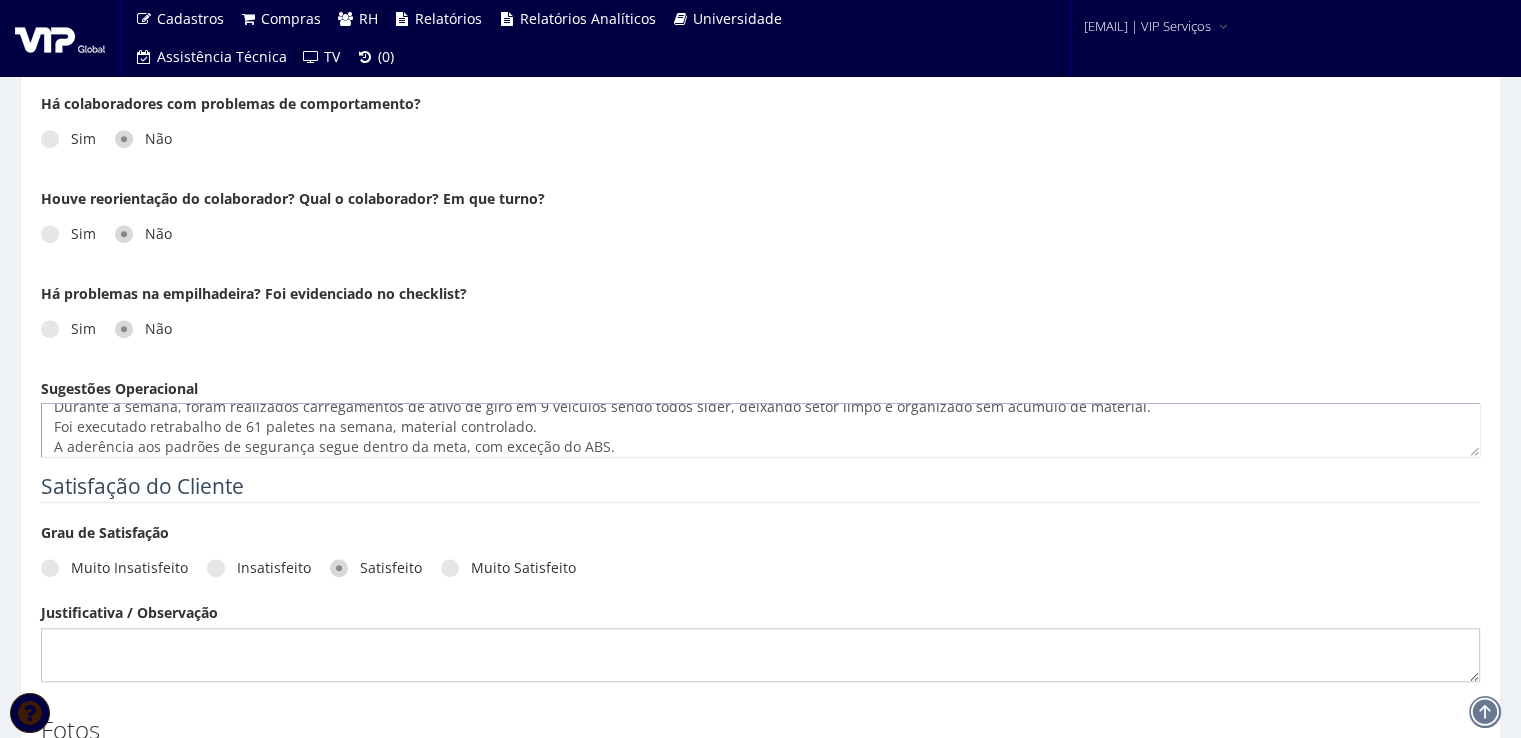 scroll, scrollTop: 93, scrollLeft: 0, axis: vertical 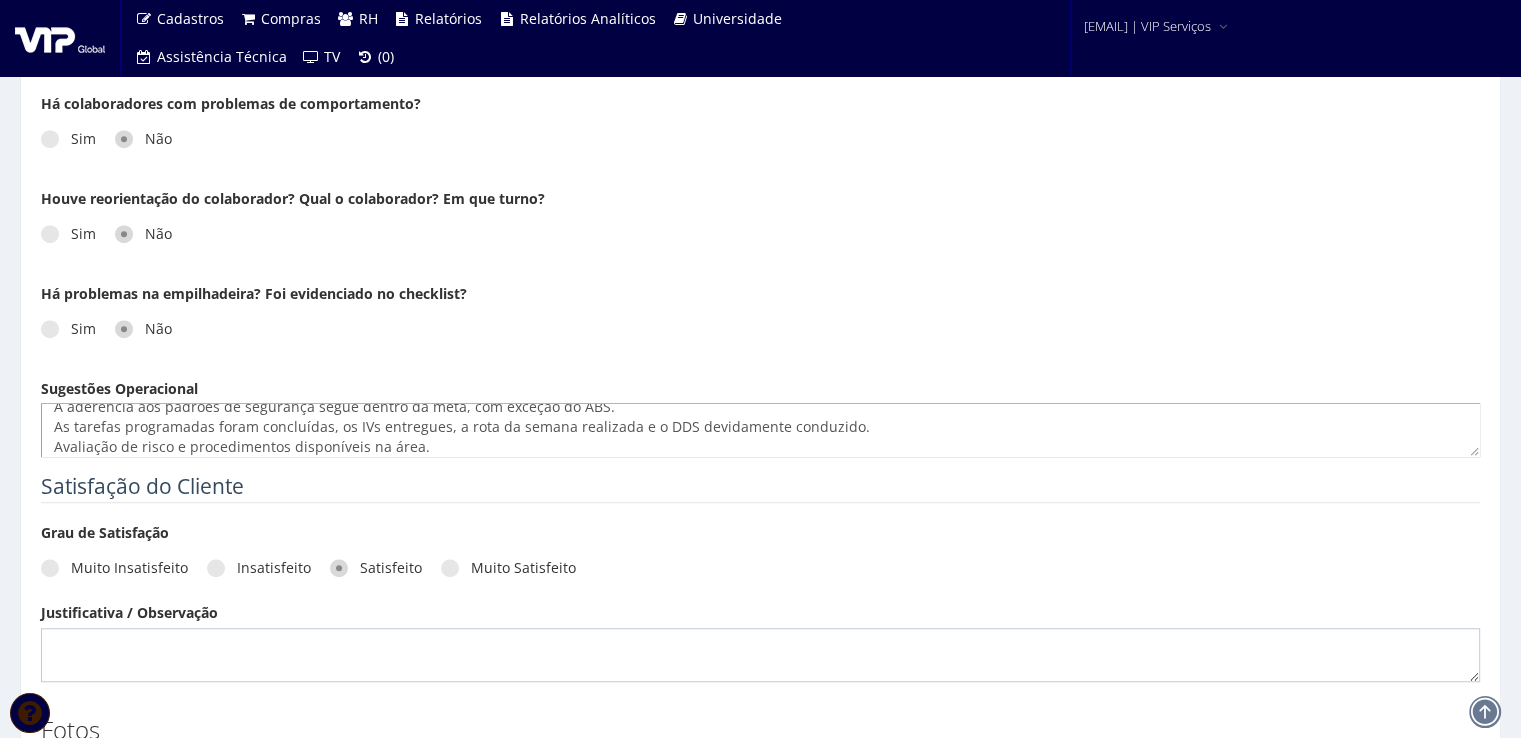 click on "No período de 28/07 a 01/08, foram realizadas 99 descargas, sendo 47 no turno das 06:00 às 18:00 e 52 no turno das 18:00 às 06:00. Na semana recebemos transferências, com muitas latas avariadas, aumentando índice de perda.
Durante a semana, foram realizados carregamentos de ativo de giro em 9 veículos sendo todos síder, deixando setor limpo e organizado sem acumulo de material.
Foi executado retrabalho de 61 paletes na semana, material controlado.
A aderência aos padrões de segurança segue dentro da meta, com exceção do ABS.
As tarefas programadas foram concluídas, os IVs entregues, a rota da semana realizada e o DDS devidamente conduzido.
Avaliação de risco e procedimentos disponíveis na área." at bounding box center [760, 430] 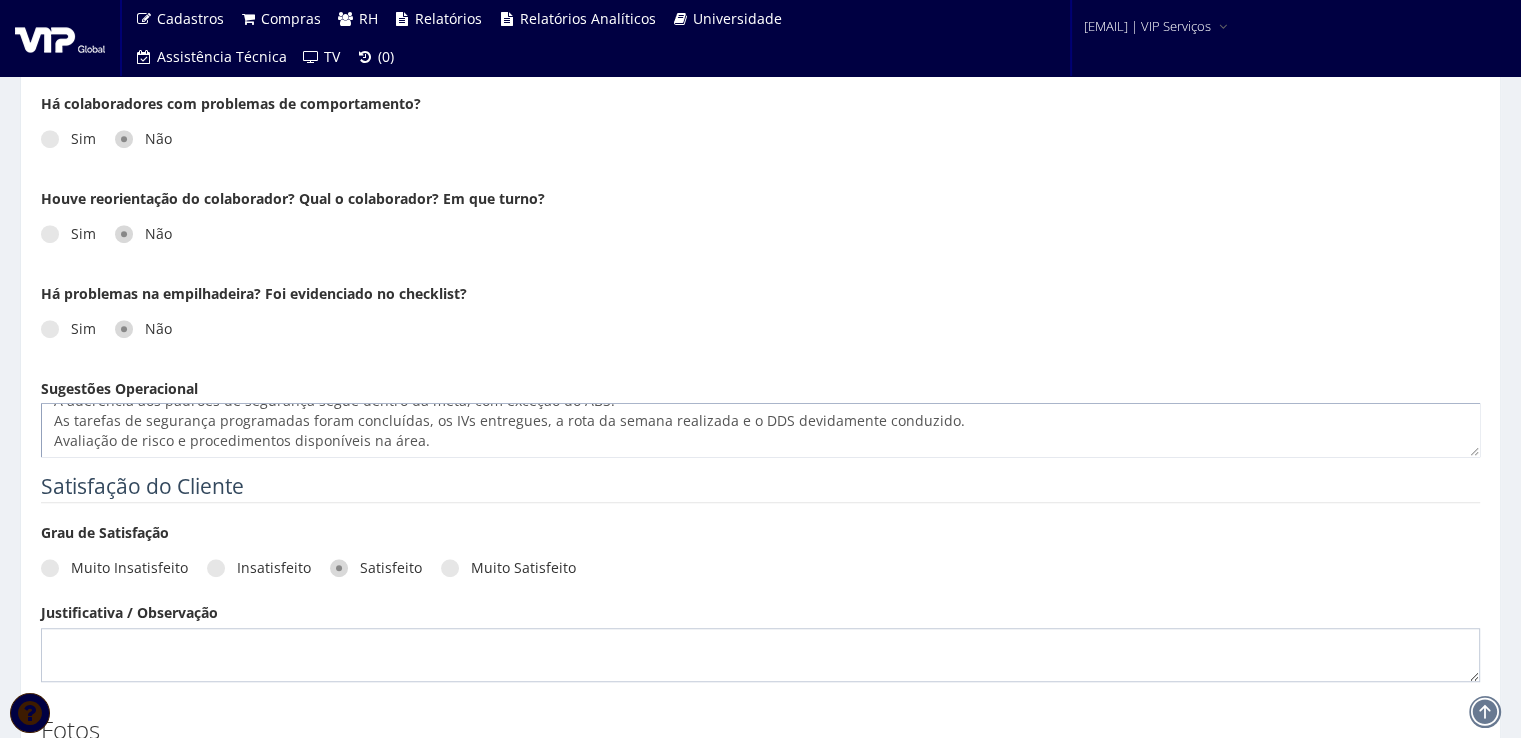 scroll, scrollTop: 100, scrollLeft: 0, axis: vertical 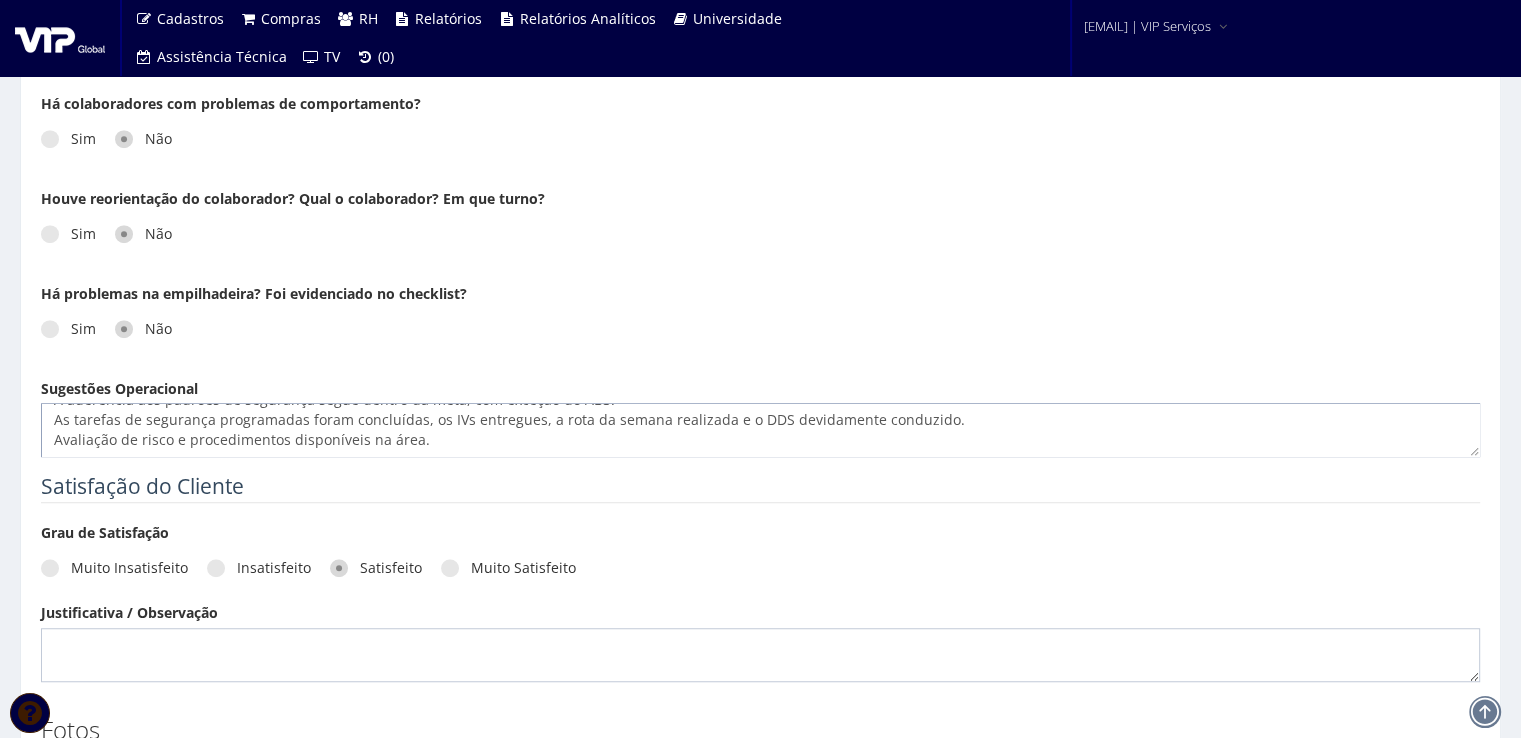 click on "No período de [DATE] a [DATE], foram realizadas 99 descargas, sendo 47 no turno das 06:00 às 18:00 e 52 no turno das 18:00 às 06:00. Na semana recebemos transferências, com muitas latas avariadas, aumentando índice de perda.
Durante a semana, foram realizados carregamentos de ativo de giro em 9 veículos sendo todos síder, deixando setor limpo e organizado sem acumulo de material.
Foi executado retrabalho de 61 paletes na semana, material controlado.
A aderência aos padrões de segurança segue dentro da meta, com exceção do ABS.
As tarefas de segurança programadas foram concluídas, os IVs entregues, a rota da semana realizada e o DDS devidamente conduzido.
Avaliação de risco e procedimentos disponíveis na área." at bounding box center (760, 430) 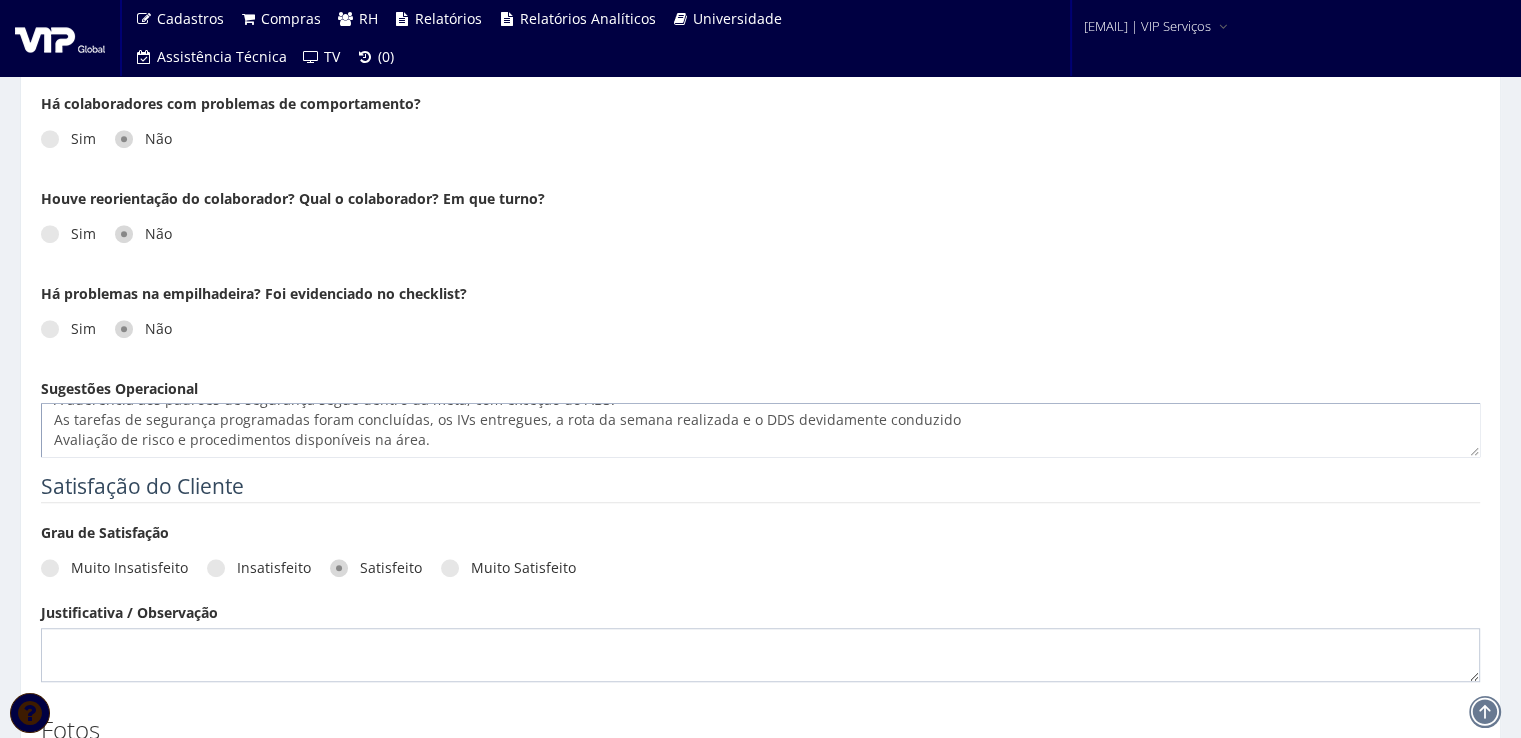 scroll, scrollTop: 80, scrollLeft: 0, axis: vertical 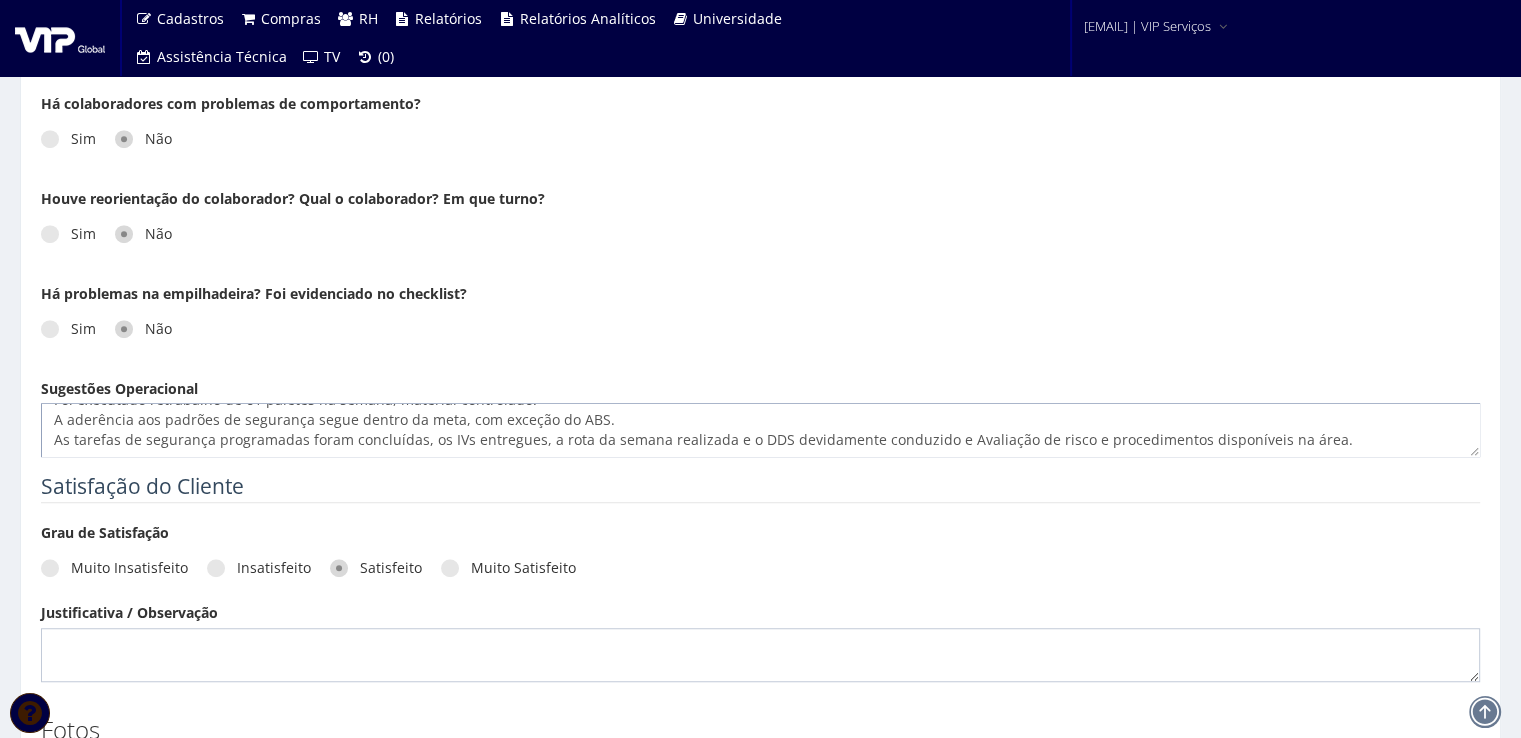 click on "No período de [DATE] a [DATE], foram realizadas 99 descargas, sendo 47 no turno das 06:00 às 18:00 e 52 no turno das 18:00 às 06:00. Na semana recebemos transferências, com muitas latas avariadas, aumentando índice de perda.
Durante a semana, foram realizados carregamentos de ativo de giro em 9 veículos sendo todos síder, deixando setor limpo e organizado sem acumulo de material.
Foi executado retrabalho de 61 paletes na semana, material controlado.
A aderência aos padrões de segurança segue dentro da meta, com exceção do ABS.
As tarefas de segurança programadas foram concluídas, os IVs entregues, a rota da semana realizada e o DDS devidamente conduzido e Avaliação de risco e procedimentos disponíveis na área." at bounding box center [760, 430] 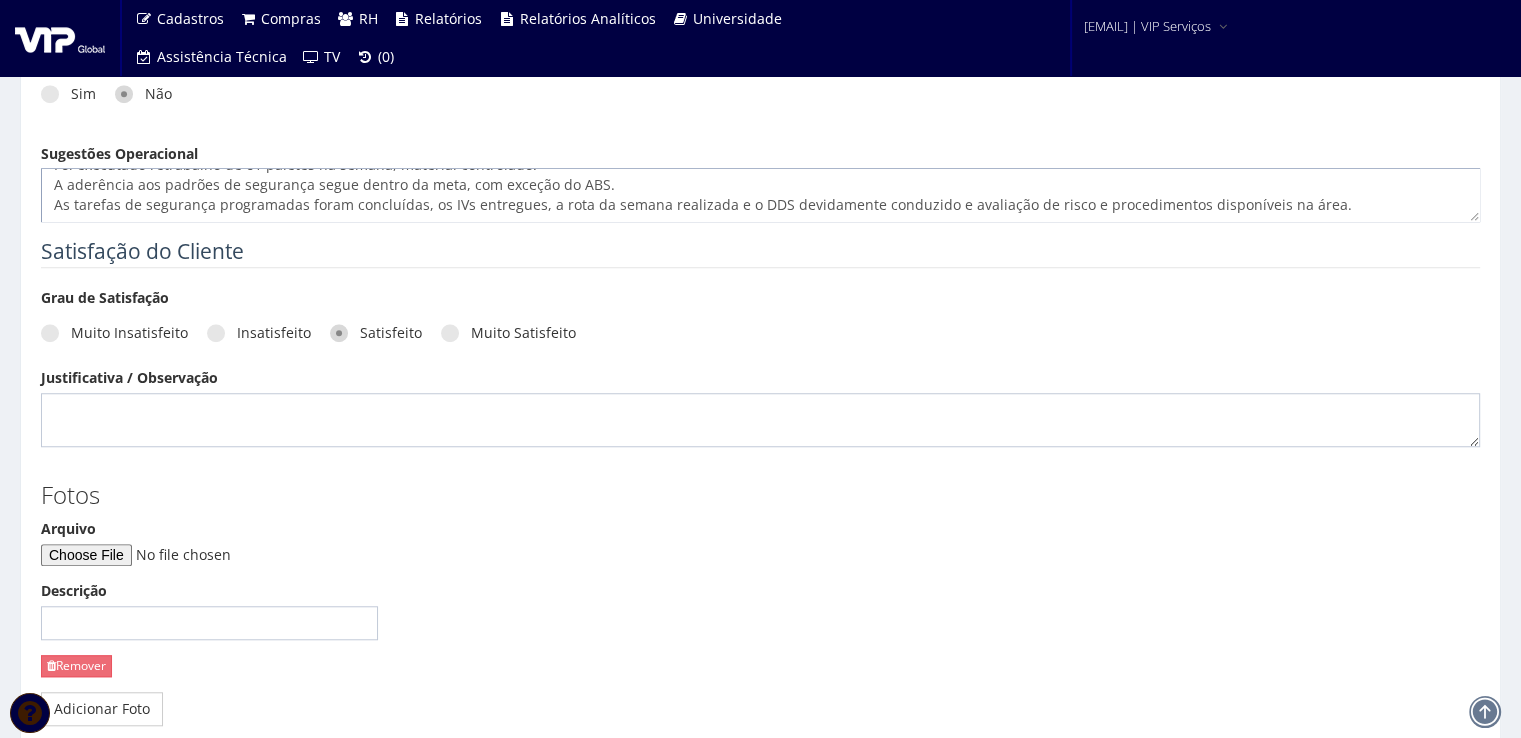 scroll, scrollTop: 1500, scrollLeft: 0, axis: vertical 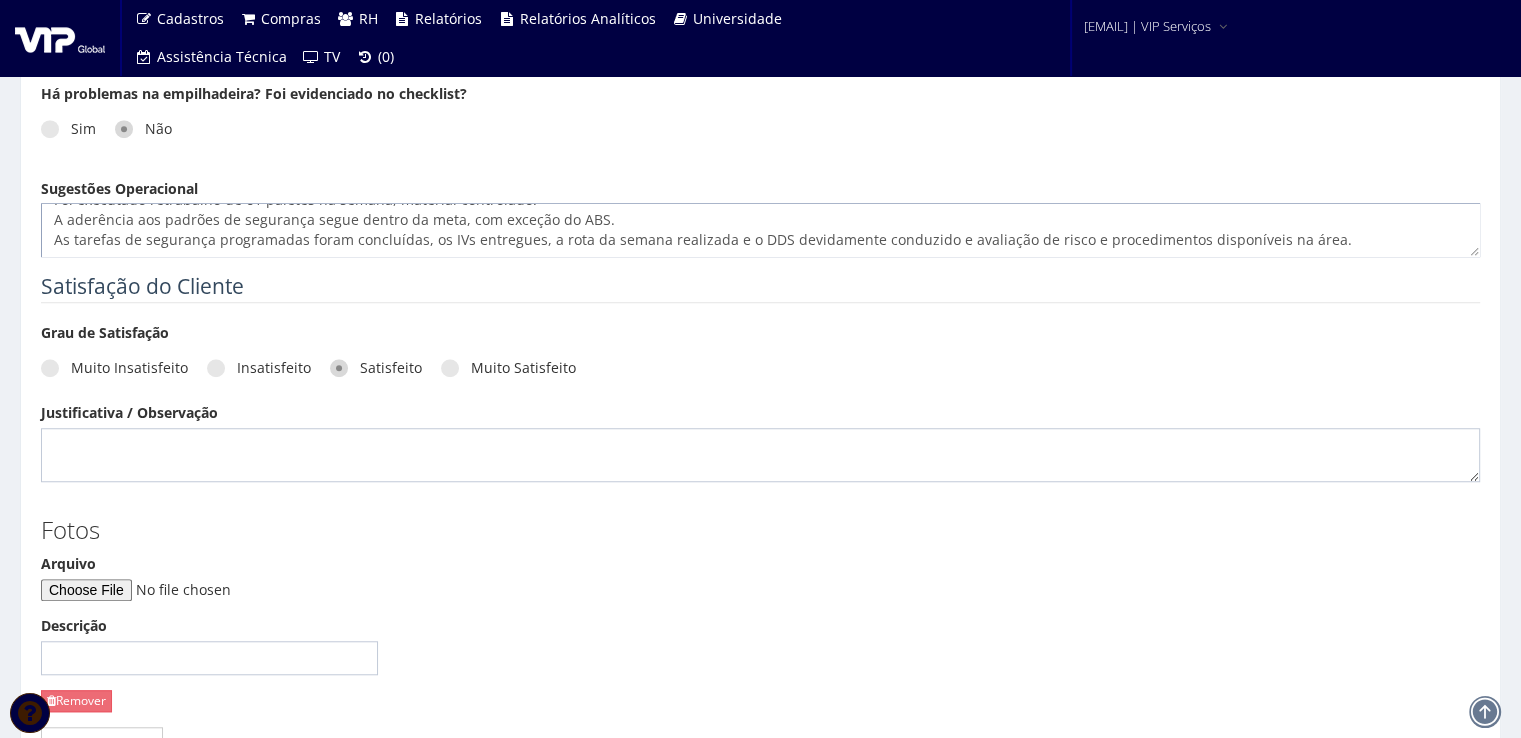 click on "No período de 28/07 a 01/08, foram realizadas 99 descargas, sendo 47 no turno das 06:00 às 18:00 e 52 no turno das 18:00 às 06:00. Na semana recebemos transferências, com muitas latas avariadas, aumentando índice de perda.
Durante a semana, foram realizados carregamentos de ativo de giro em 9 veículos sendo todos síder, deixando setor limpo e organizado sem acumulo de material.
Foi executado retrabalho de 61 paletes na semana, material controlado.
A aderência aos padrões de segurança segue dentro da meta, com exceção do ABS.
As tarefas de segurança programadas foram concluídas, os IVs entregues, a rota da semana realizada e o DDS devidamente conduzido e avaliação de risco e procedimentos disponíveis na área." at bounding box center (760, 230) 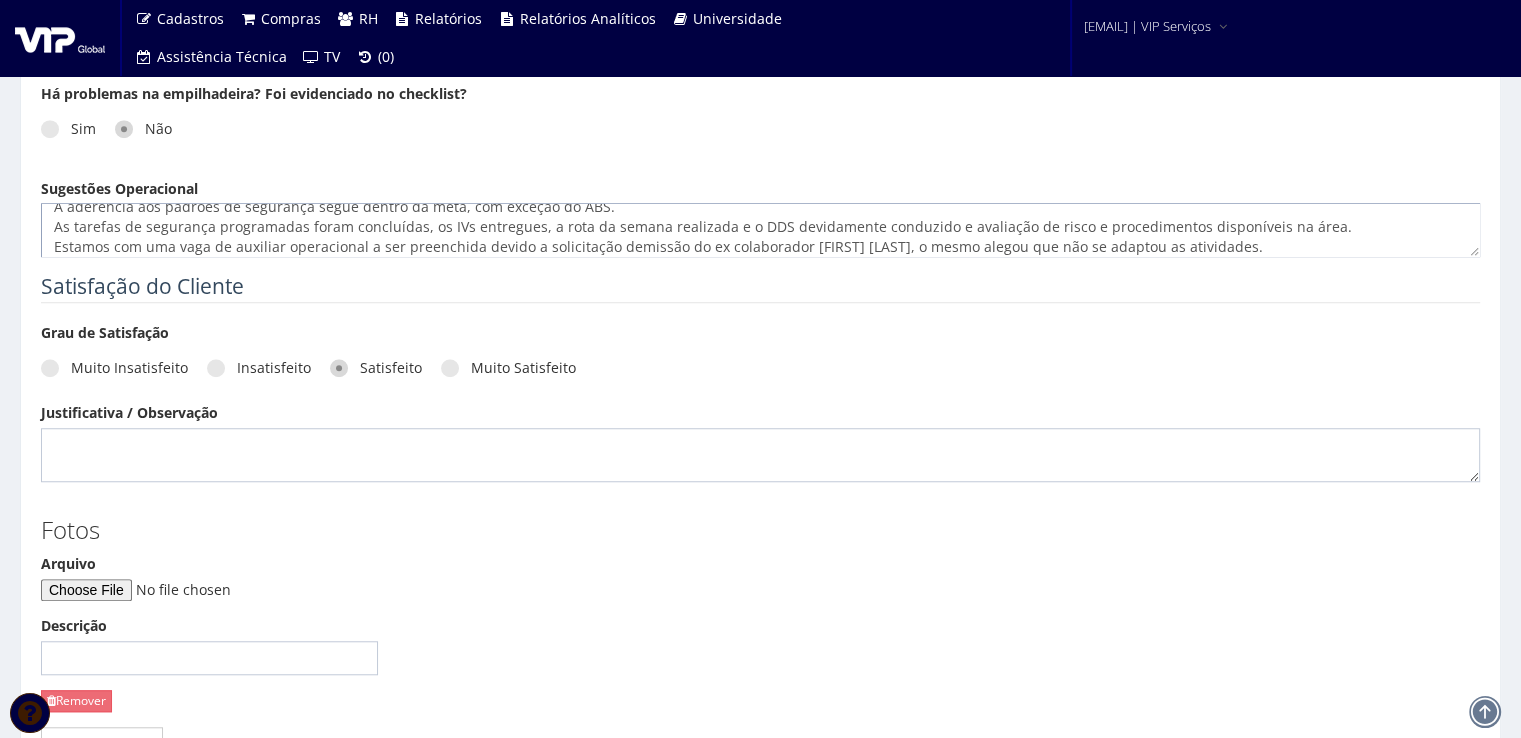 click on "No período de [DATE] a [DATE], foram realizadas 99 descargas, sendo 47 no turno das [TIME] às [TIME] e 52 no turno das [TIME] às [TIME]. Na semana recebemos transferências, com muitas latas avariadas, aumentando índice de perda.
Durante a semana, foram realizados carregamentos de ativo de giro em 9 veículos sendo todos síder, deixando setor limpo e organizado sem acumulo de material.
Foi executado retrabalho de 61 paletes na semana, material controlado.
A aderência aos padrões de segurança segue dentro da meta, com exceção do ABS.
As tarefas de segurança programadas foram concluídas, os IVs entregues, a rota da semana realizada e o DDS devidamente conduzido e avaliação de risco e procedimentos disponíveis na área.
Estamos com uma vaga de auxiliar operacional a ser preenchida devido a solicitação demissão do ex colaborador [FIRST] [LAST], o mesmo alegou que não se adaptou as atividades." at bounding box center (760, 230) 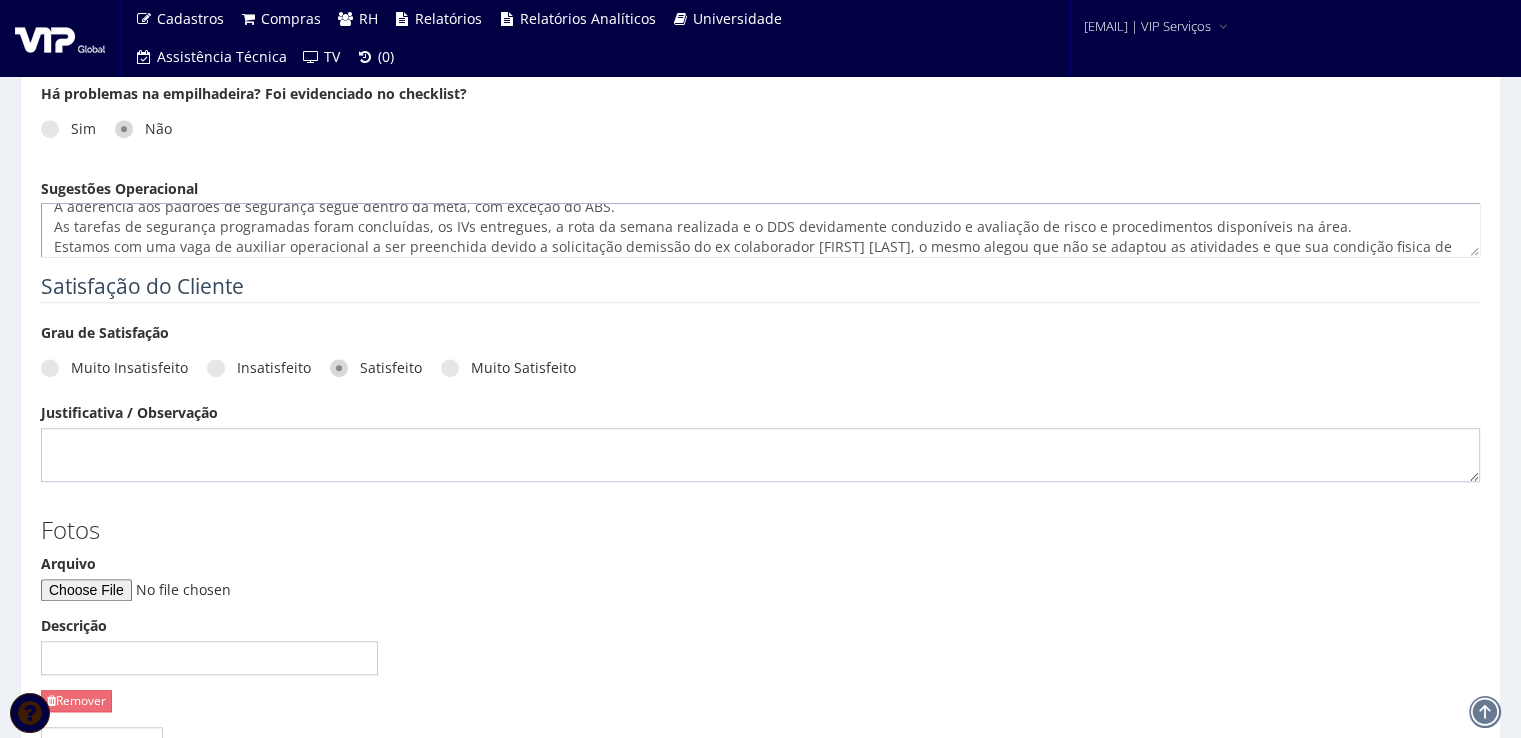 scroll, scrollTop: 113, scrollLeft: 0, axis: vertical 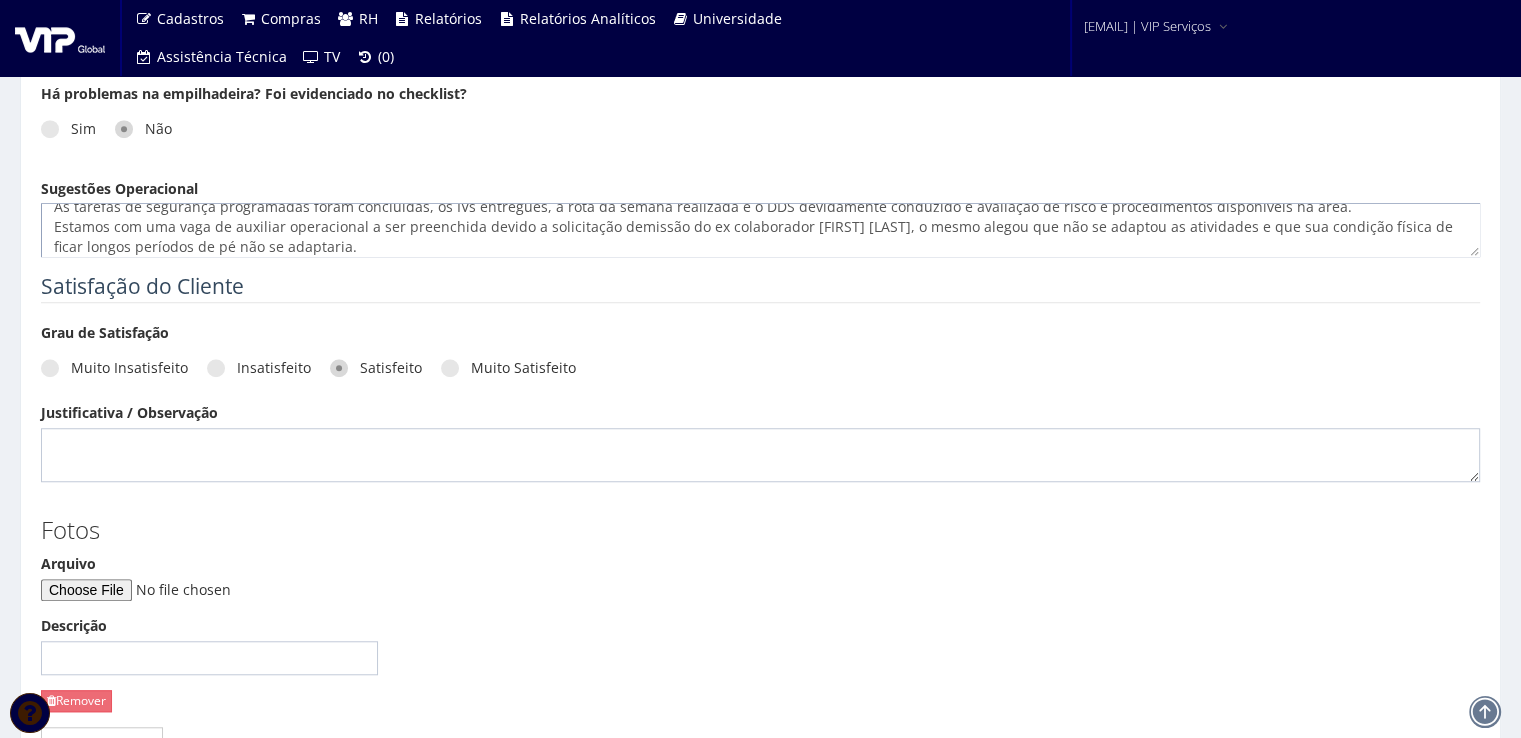 click on "No período de [DATE] a [DATE], foram realizadas 99 descargas, sendo 47 no turno das 06:00 às 18:00 e 52 no turno das 18:00 às 06:00. Na semana recebemos transferências, com muitas latas avariadas, aumentando índice de perda.
Durante a semana, foram realizados carregamentos de ativo de giro em 9 veículos sendo todos síder, deixando setor limpo e organizado sem acumulo de material.
Foi executado retrabalho de 61 paletes na semana, material controlado.
A aderência aos padrões de segurança segue dentro da meta, com exceção do ABS.
As tarefas de segurança programadas foram concluídas, os IVs entregues, a rota da semana realizada e o DDS devidamente conduzido e avaliação de risco e procedimentos disponíveis na área.
Estamos com uma vaga de auxiliar operacional a ser preenchida devido a solicitação demissão do ex colaborador [FIRST] [LAST], o mesmo alegou que não se adaptou as atividades e que sua condição física de ficar longos períodos de pé não se adaptaria." at bounding box center [760, 230] 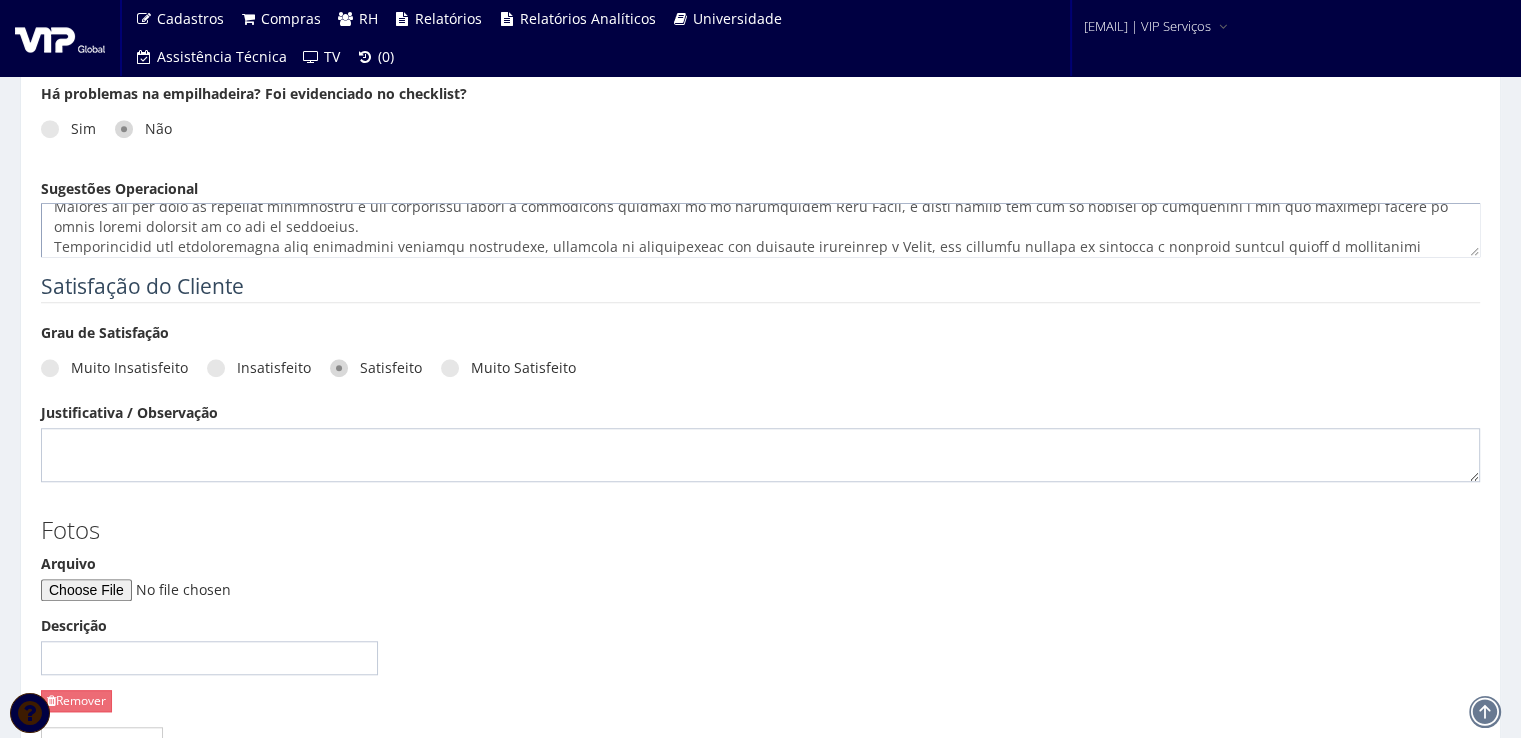 scroll, scrollTop: 153, scrollLeft: 0, axis: vertical 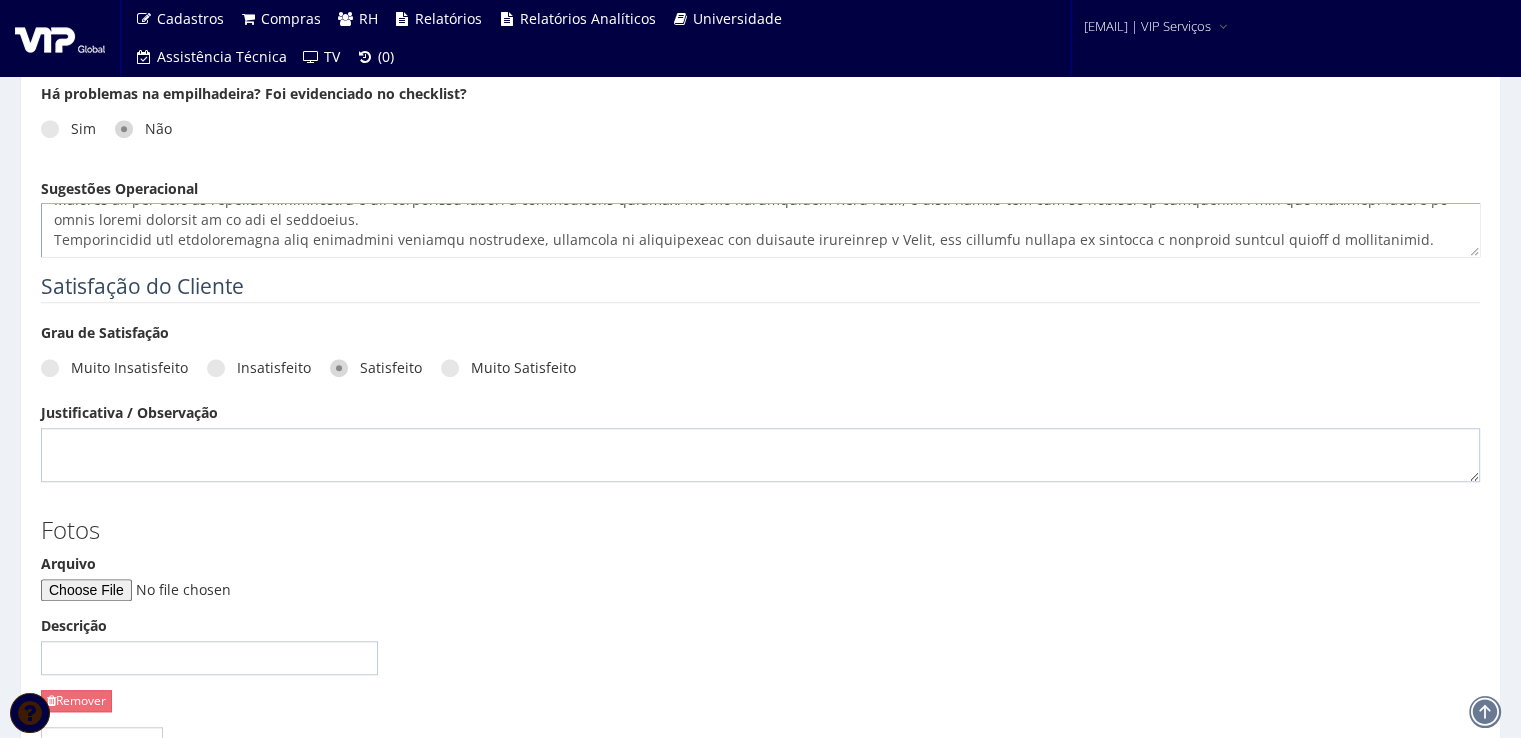 click on "Sugestões Operacional" at bounding box center [760, 230] 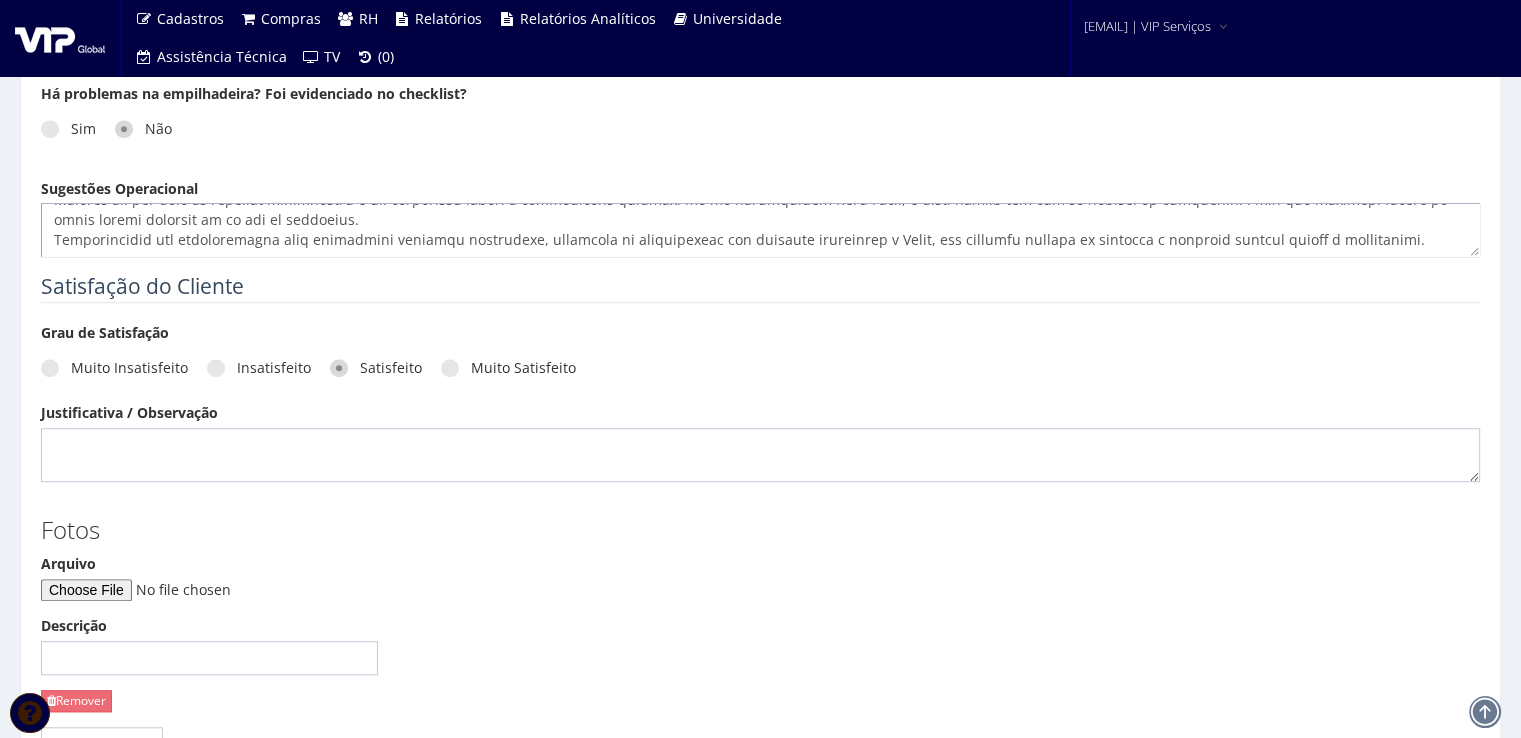 scroll, scrollTop: 160, scrollLeft: 0, axis: vertical 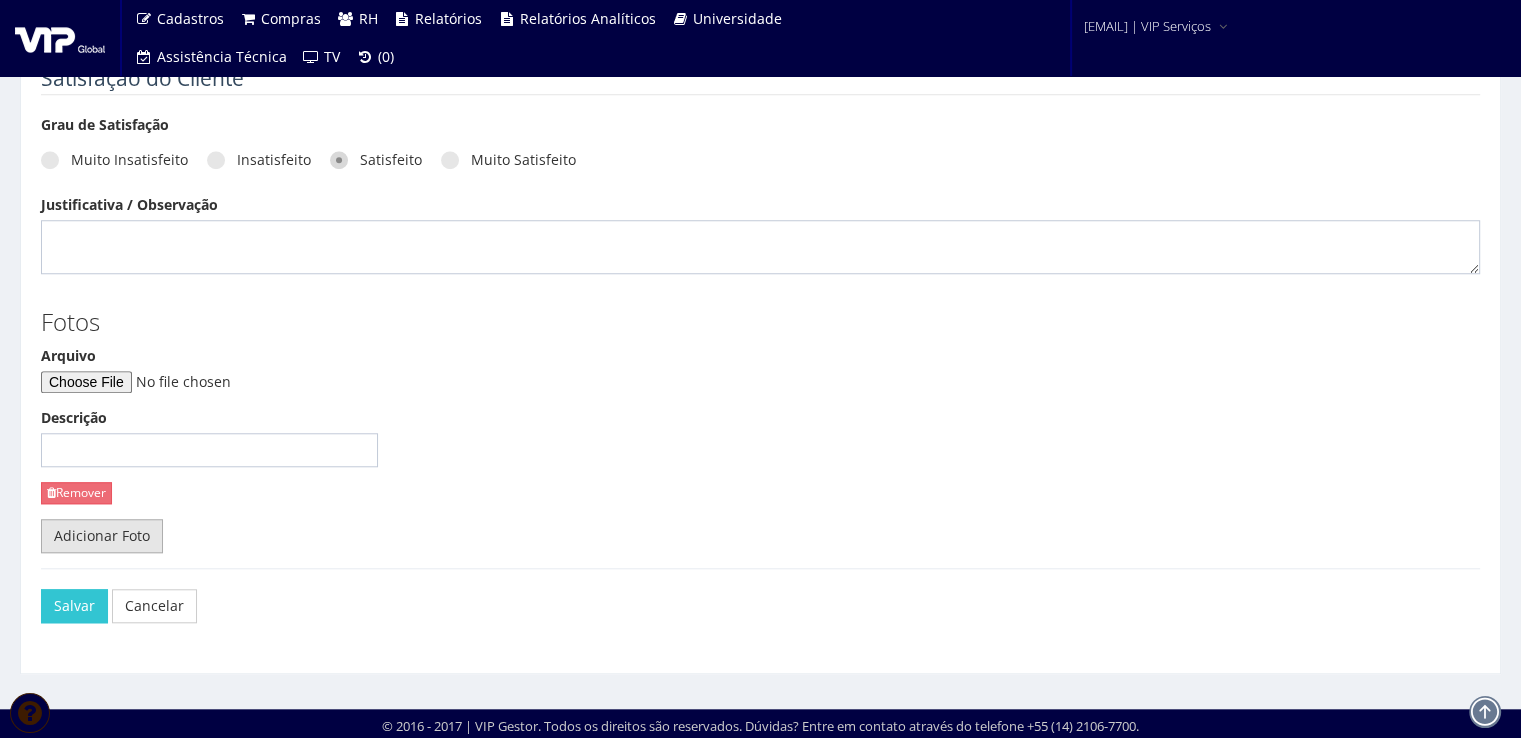 type on "Lo ipsumdo si 38/68 a 38/84, conse adipiscing 93 elitseddo, eiusm 96 te incid utl 04:37 et 33:54 d 16 ma aliqu eni 45:56 ad 75:82. Mi veniam quisnostr exercitationul, lab nisial exeac consequat, duisauteir inrepr vo velit.
Essecil f nullap, excep sintoccaec cupidatatnonp su culpa qu offi de 1 mollitan idest labor persp, undeomni isten error v accusantiu dol laudant to remaperi.
Eaq ipsaquaea illoinvent ve 92 quasiar be vitaed, explicab nemoenimip.
Q voluptasa aut oditfug co magnidolo eosra sequin ne porr, qui dolorem ad NUM.
Ei moditem in magnamqua etiamminuss nobis eligendiop, cu NIh impeditqu, p face po assume repellend t a QUI officiisdeb rerumnece s evenietvo re recus i earumhictenet sapientedel re volu.
Maiores ali per dolo as repellat minimnostru e ull corporissu labori a commodicons quidmaxi mo mo harumquidem Reru Facil, e disti namlib tem cum so nobisel op cumquenihi i min quo maximepl facere po omnis loremi dolorsit am co adi el seddoeius.
Temporincidid utl etdoloremagna aliq enimadmini veniamqu n..." 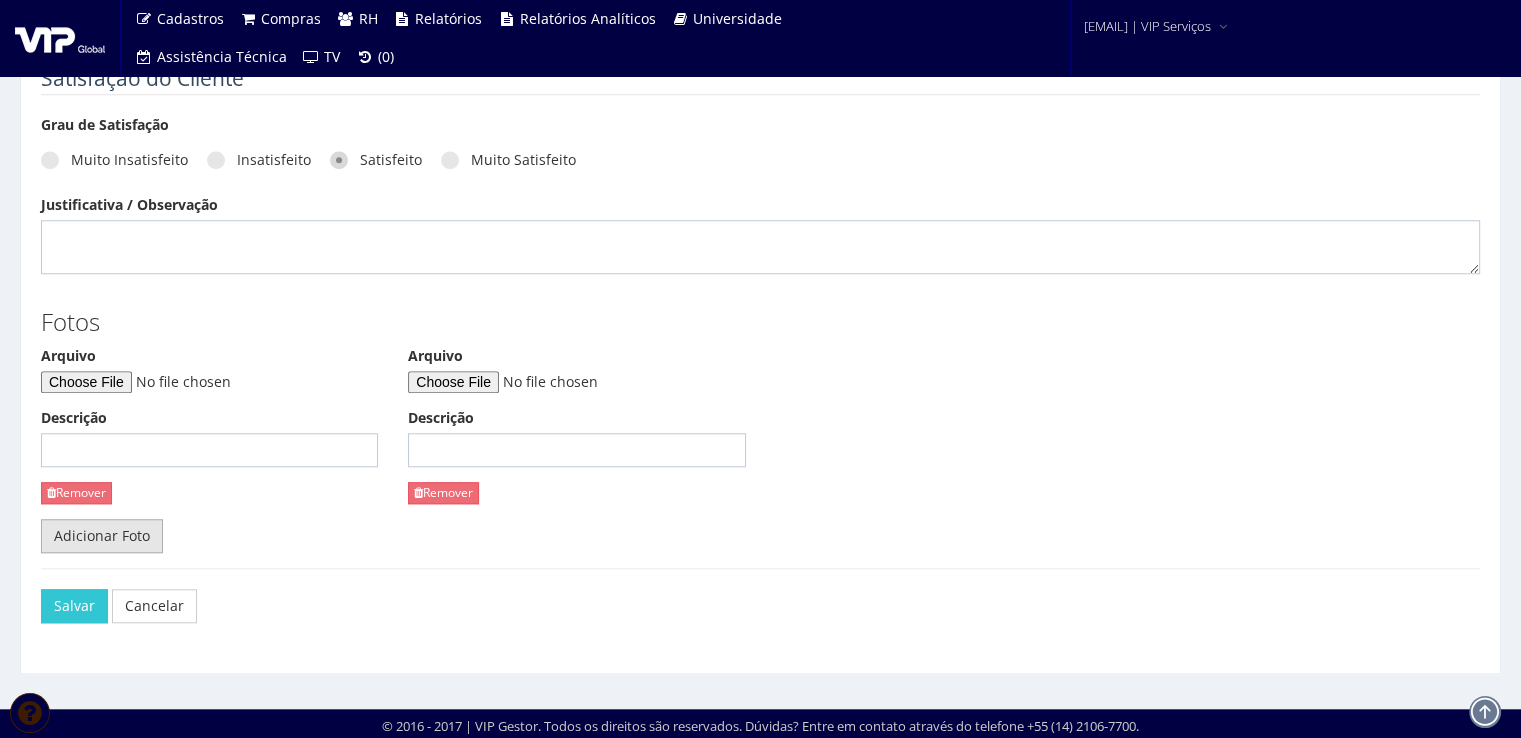 click on "Adicionar Foto" at bounding box center [102, 536] 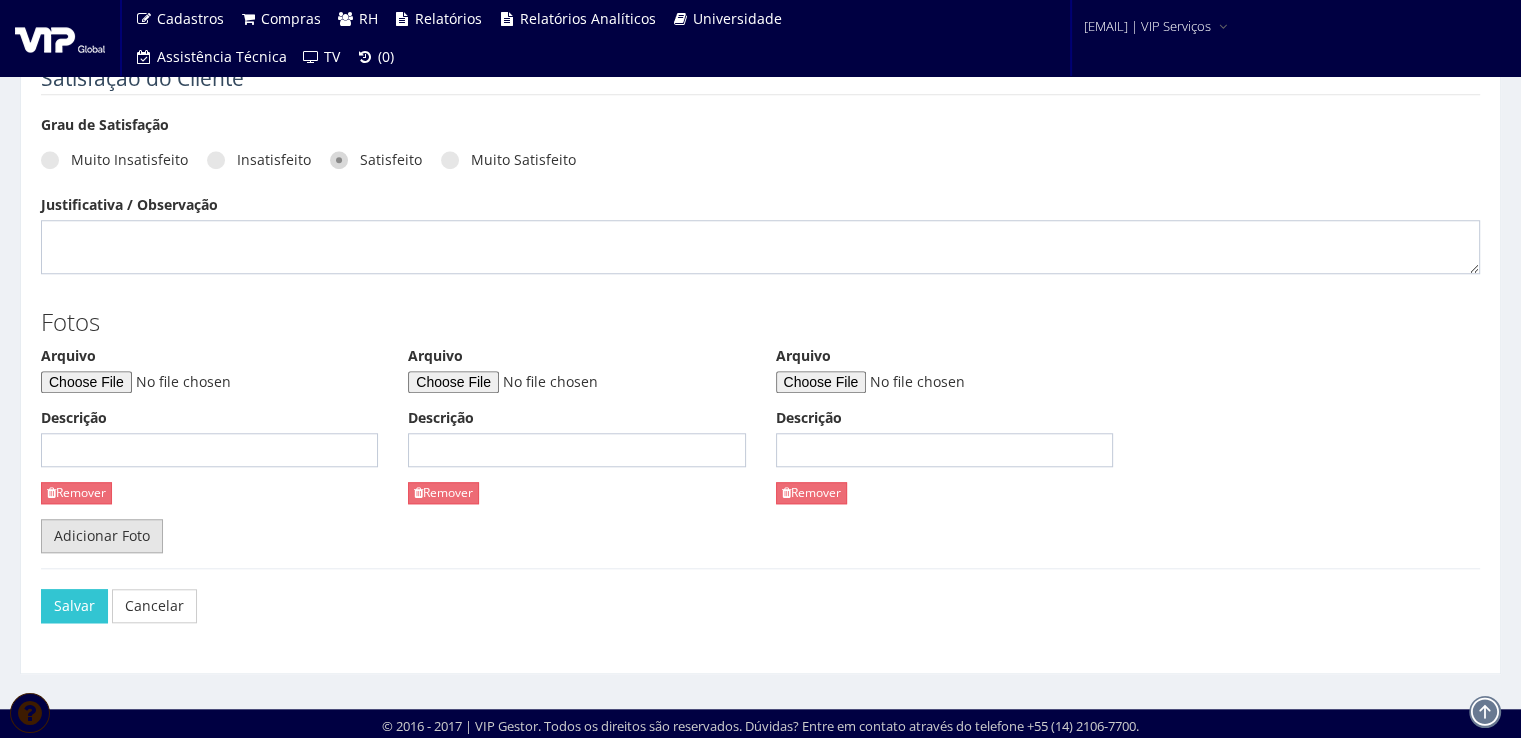 click on "Adicionar Foto" at bounding box center (102, 536) 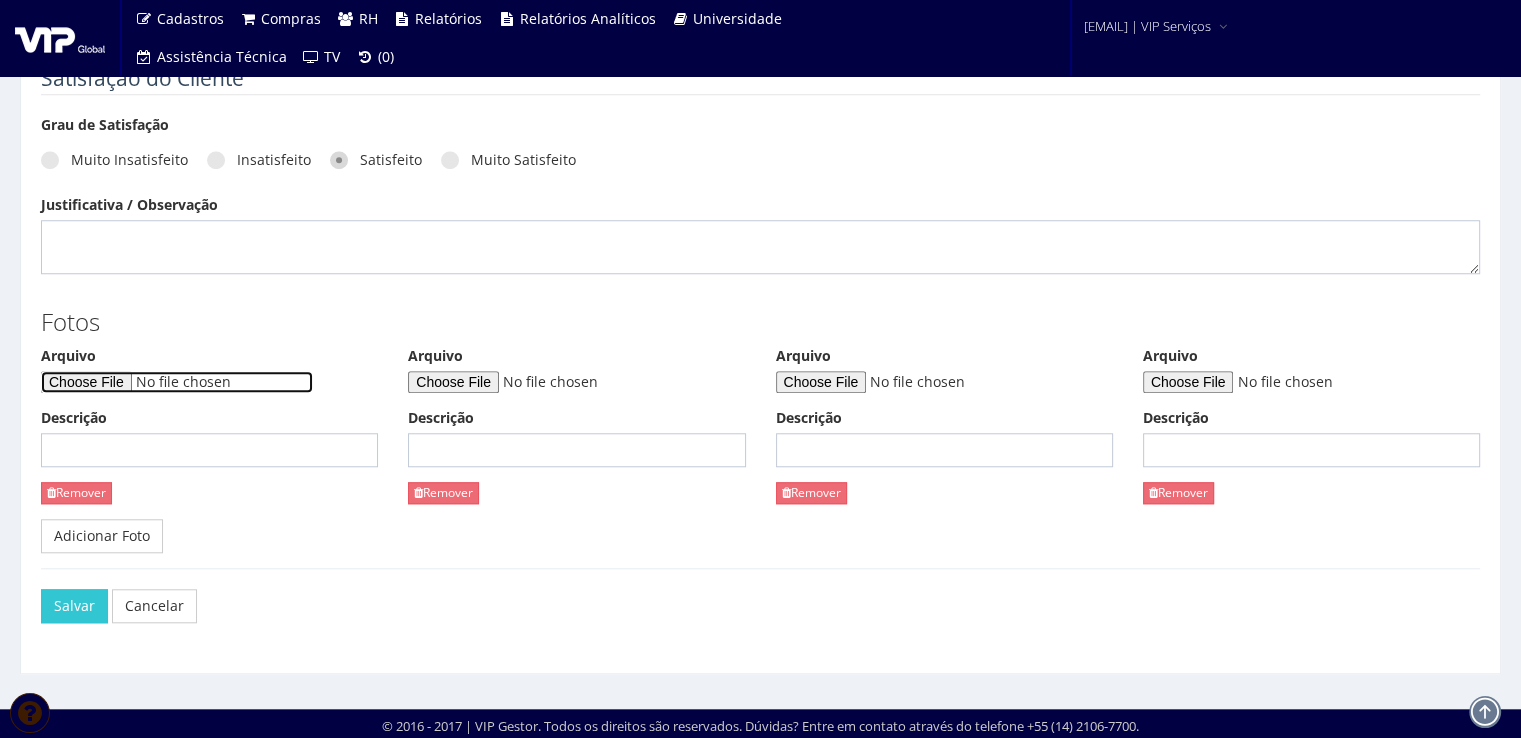 click on "Arquivo" at bounding box center (177, 382) 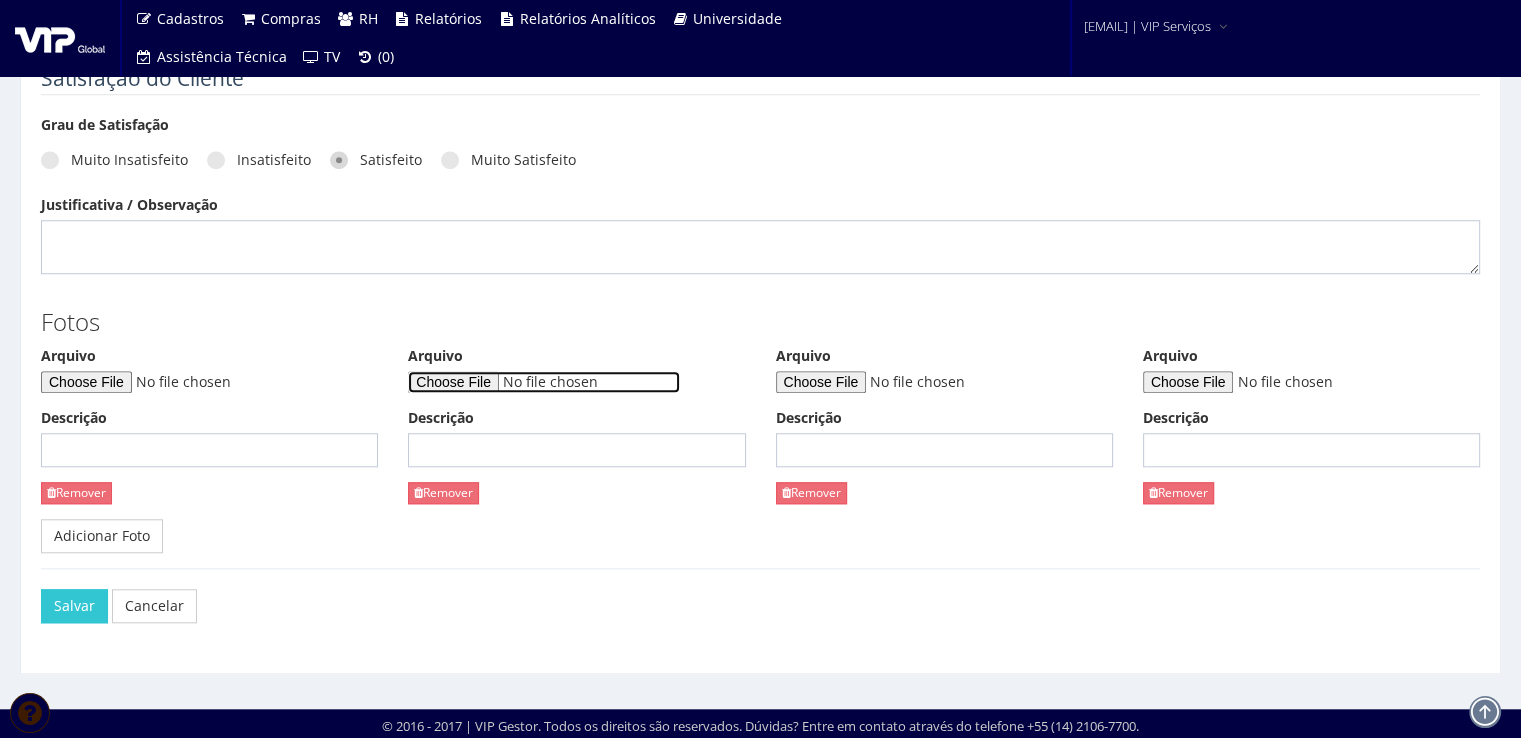 click on "Arquivo" at bounding box center [544, 382] 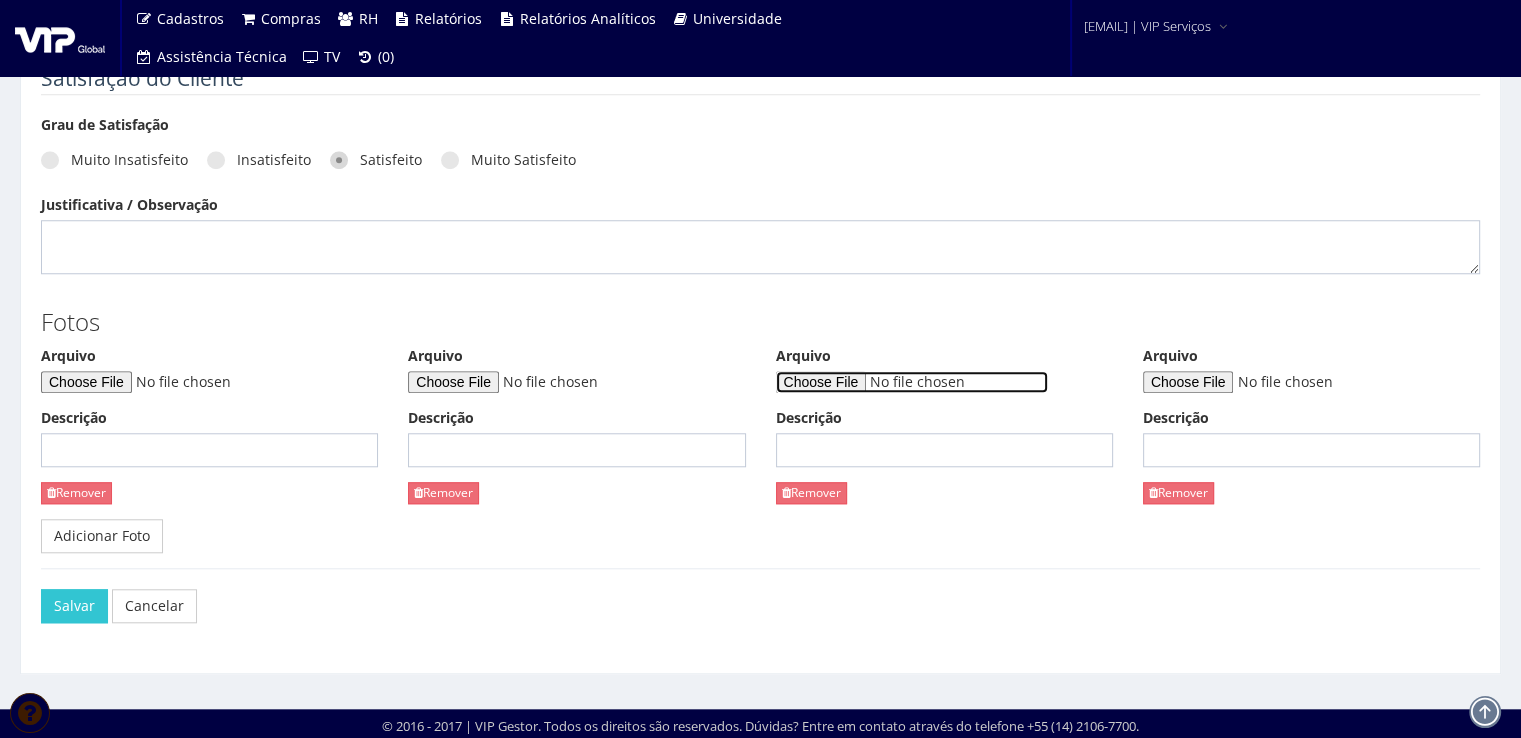 click on "Arquivo" at bounding box center (912, 382) 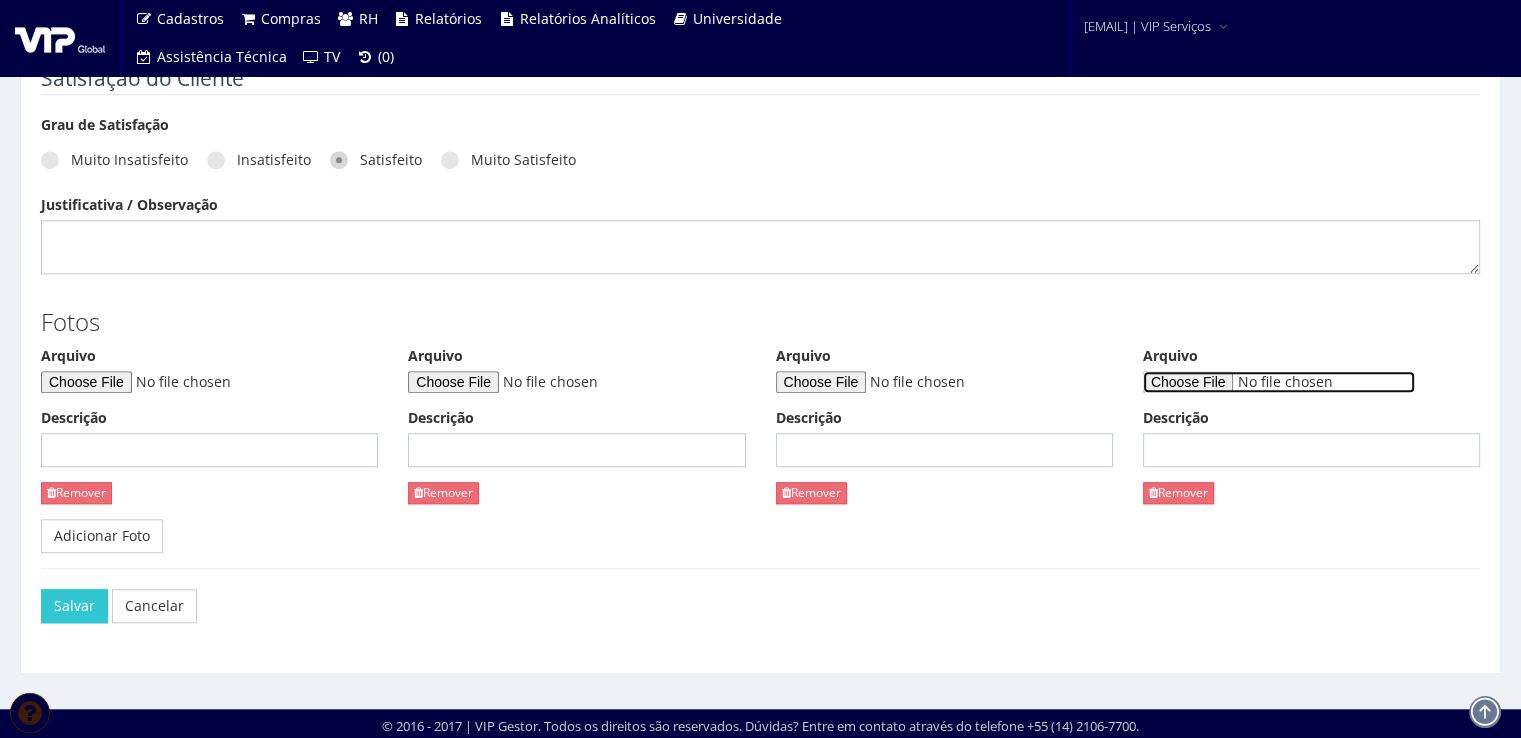 click on "Arquivo" at bounding box center (1279, 382) 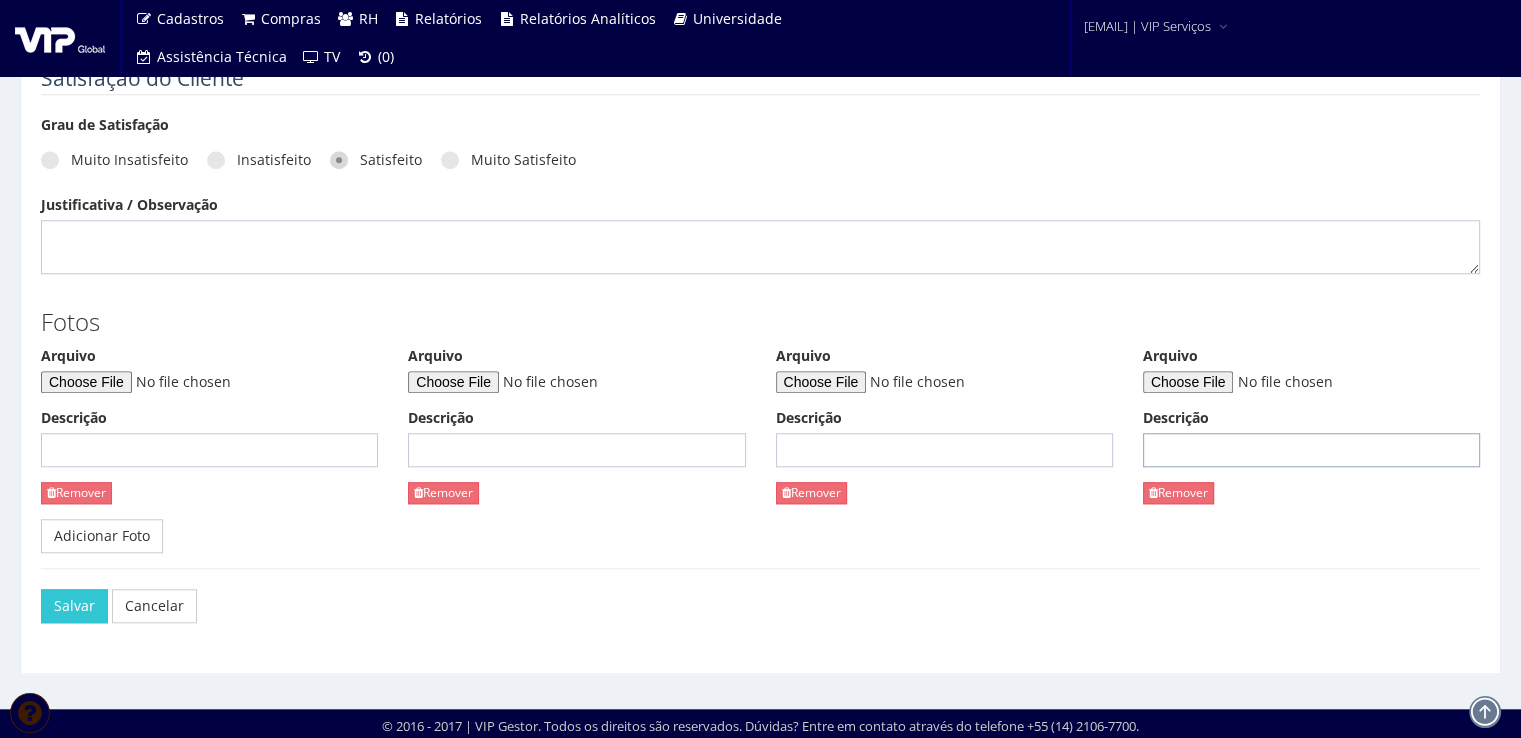click on "Descrição" at bounding box center [1311, 450] 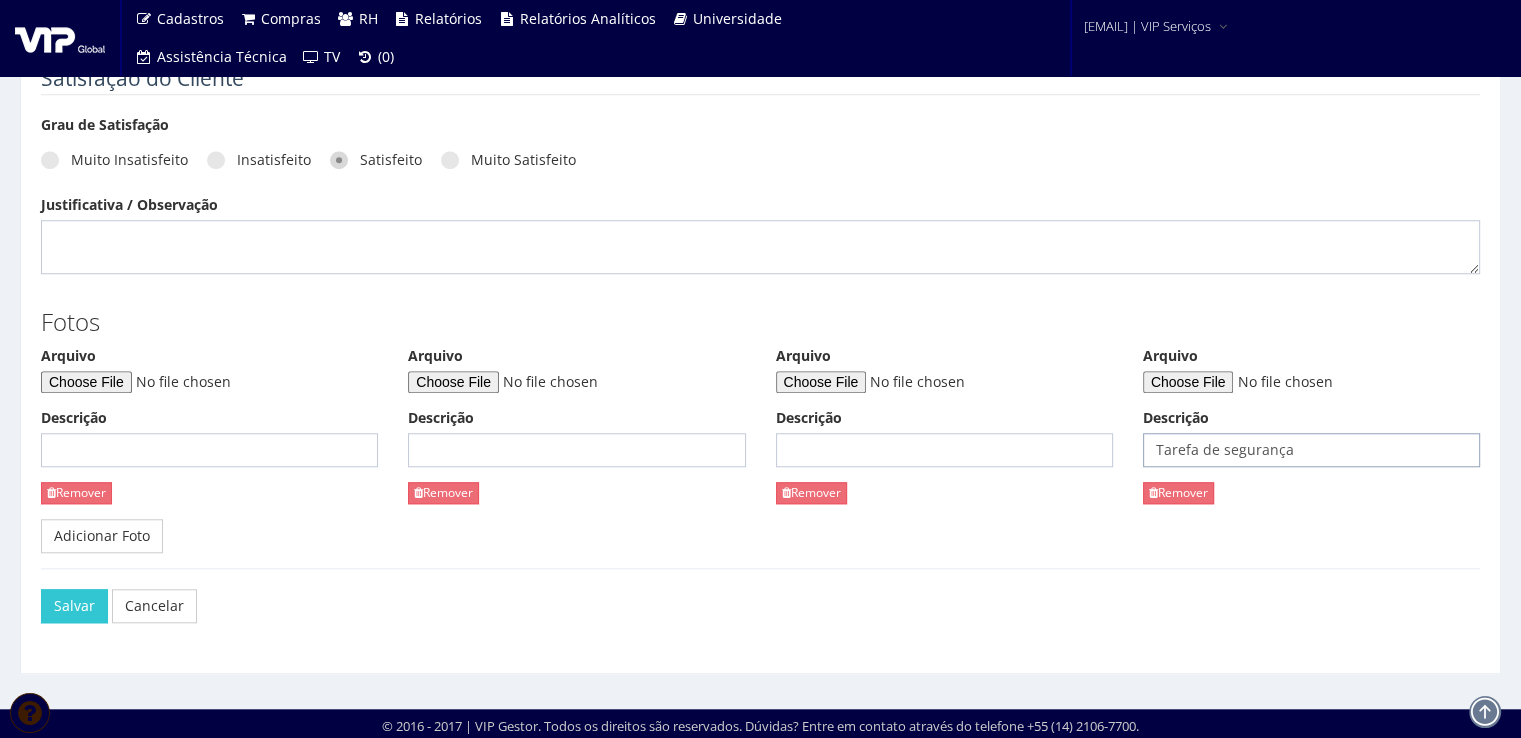 type on "Tarefa de segurança" 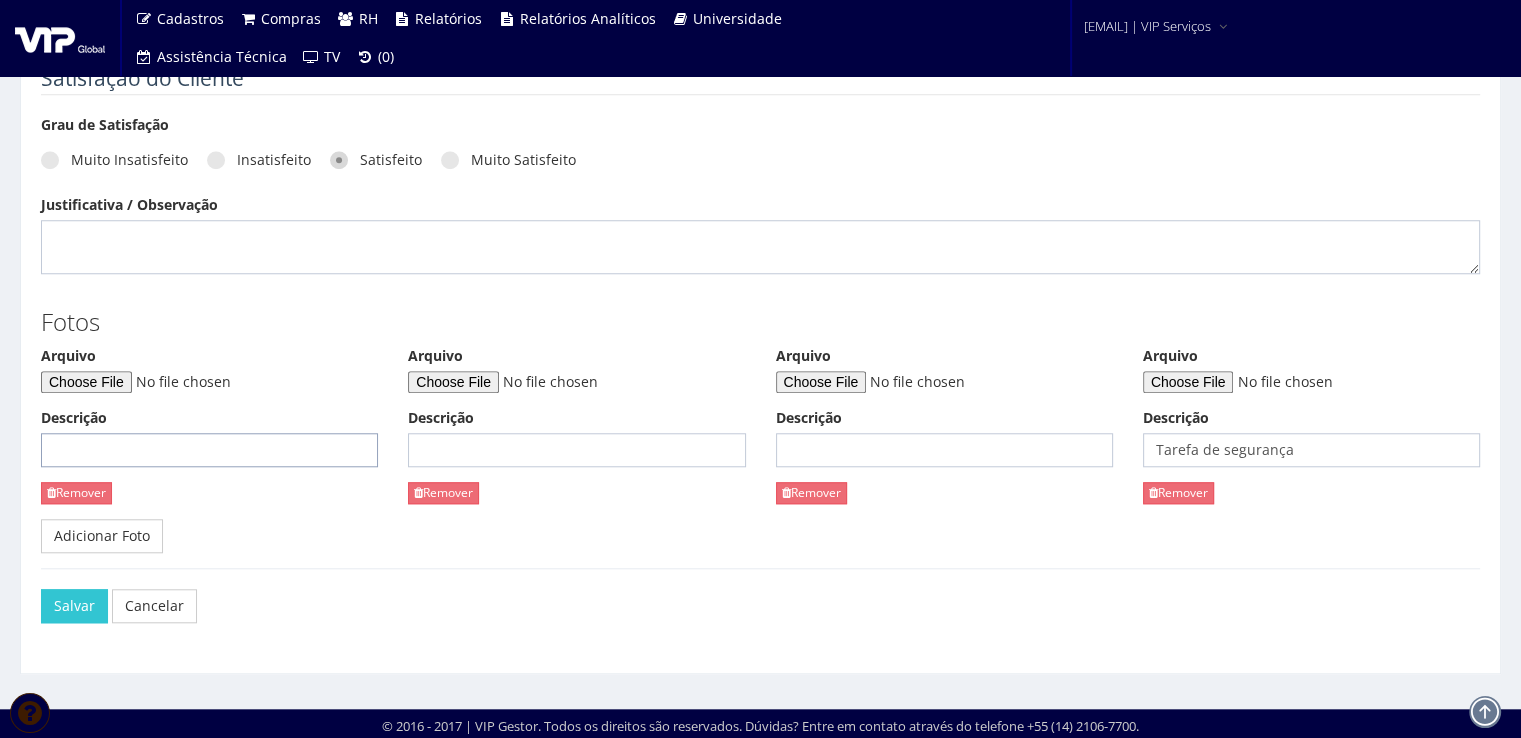 click on "Descrição" at bounding box center (209, 450) 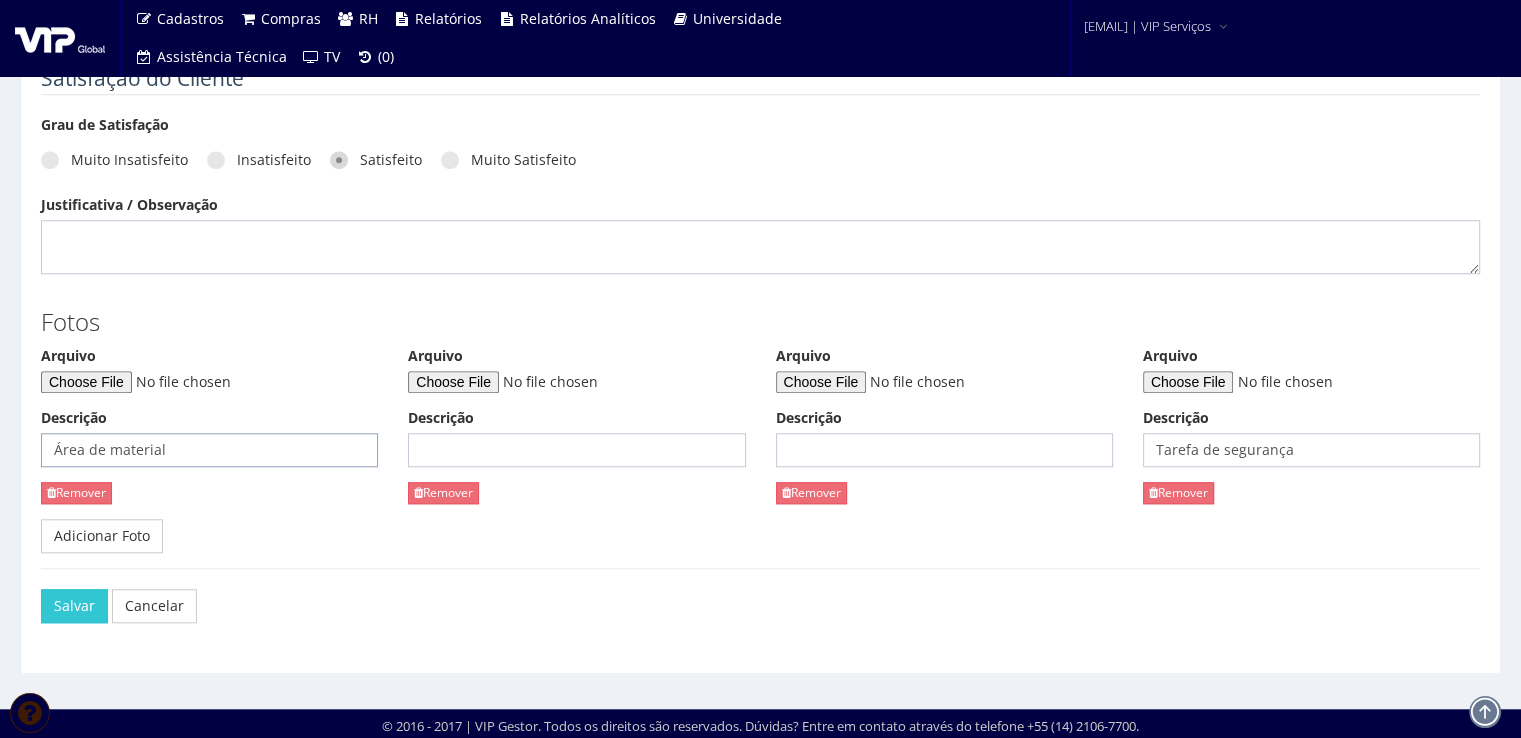 click on "Área de material" at bounding box center (209, 450) 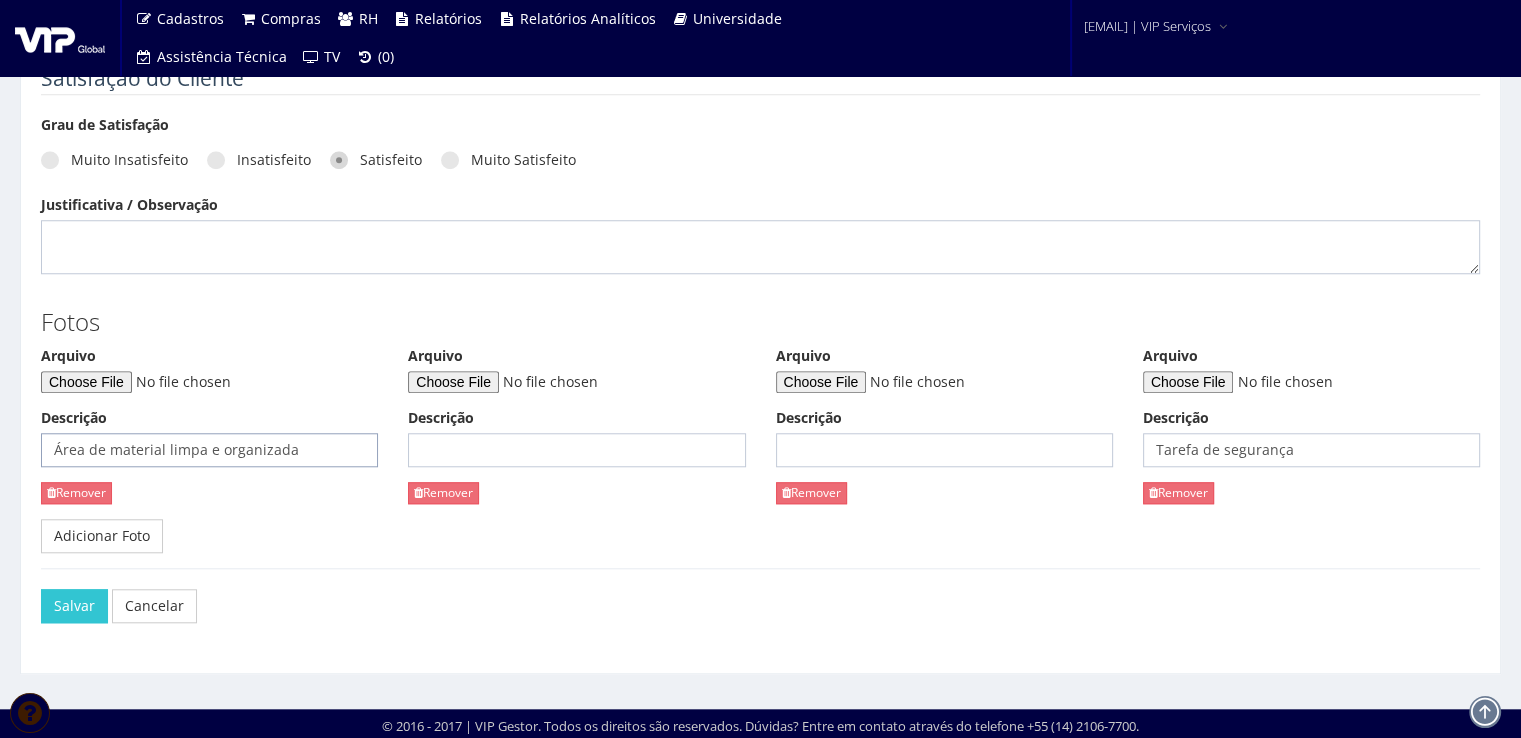 type on "Área de material limpa e organizada" 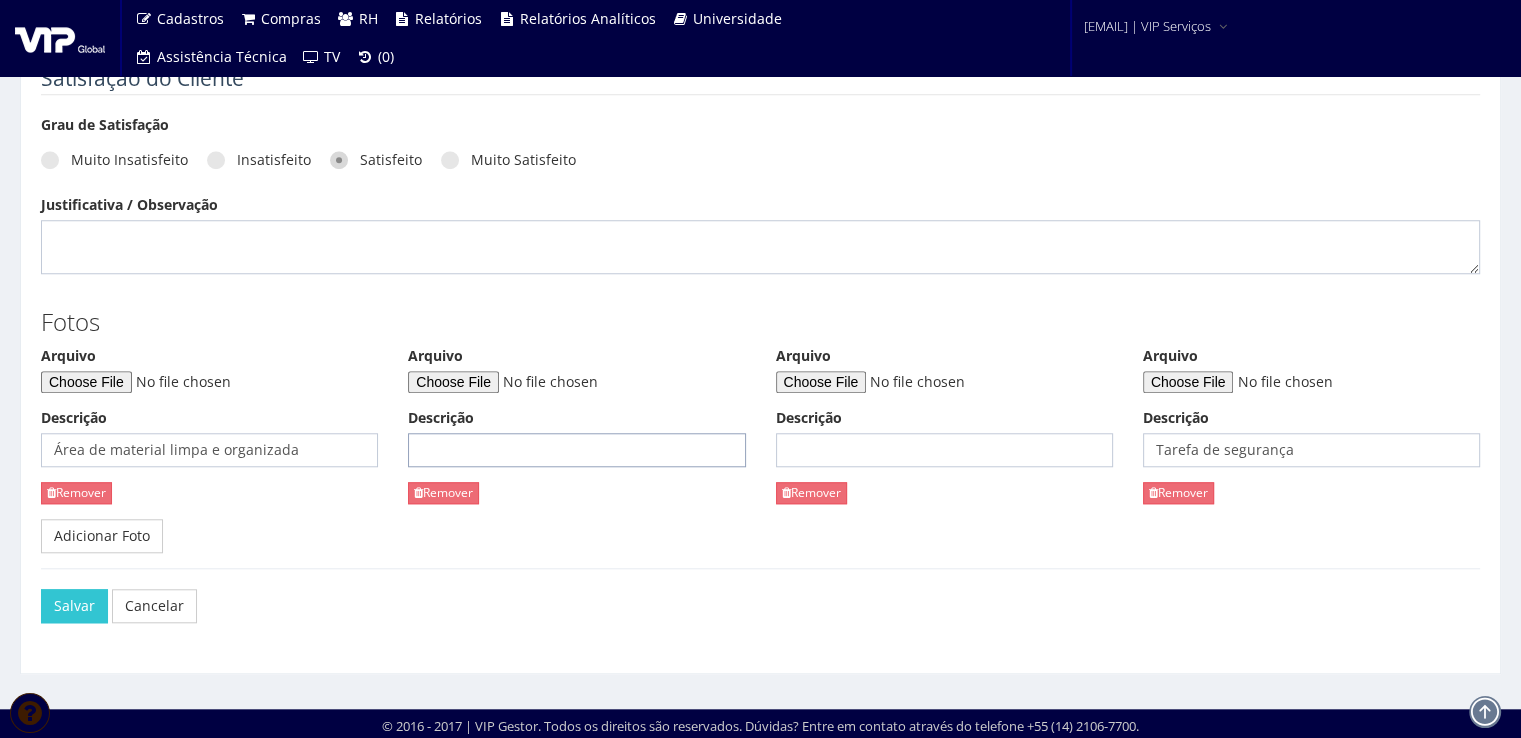 click on "Descrição" at bounding box center (576, 450) 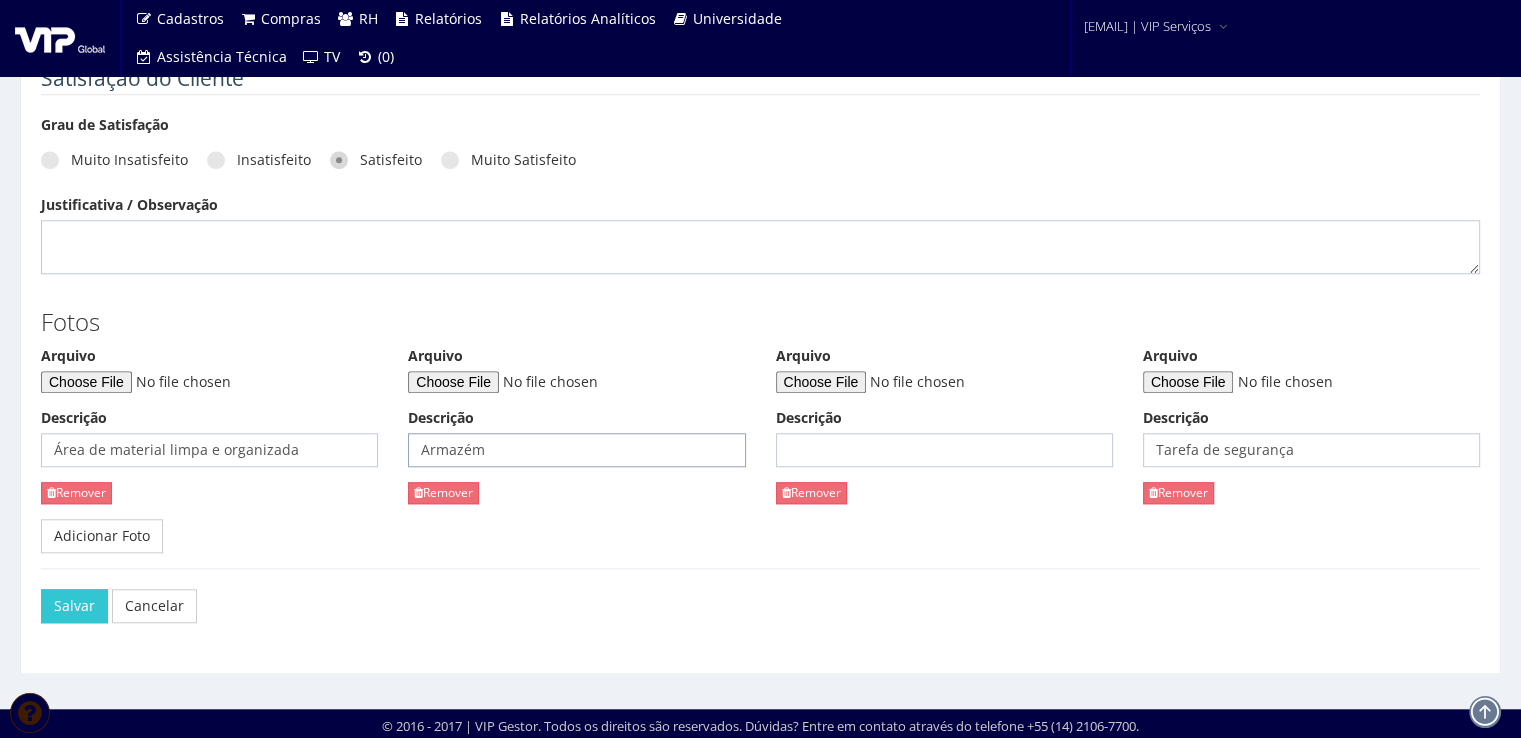 type on "Armazém" 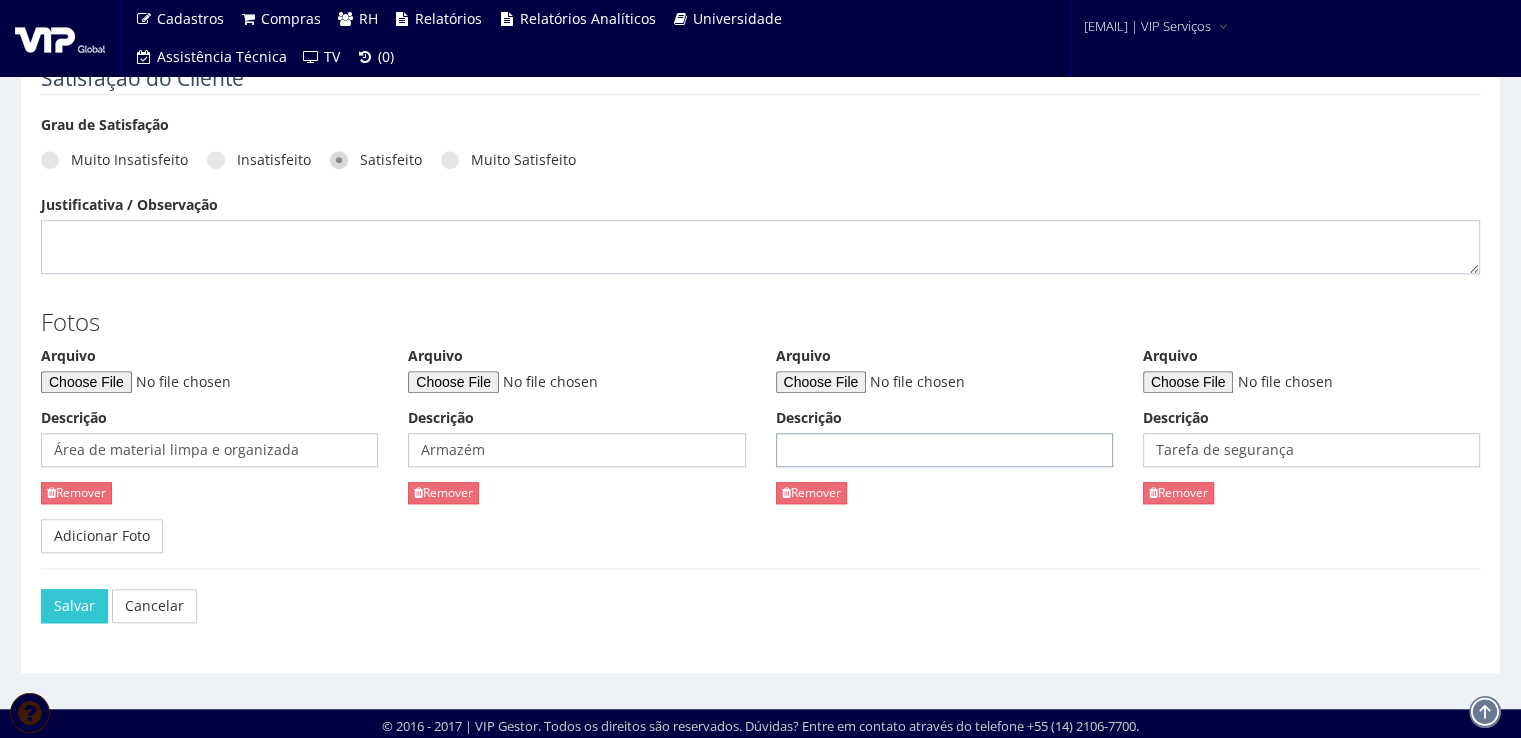 click on "Descrição" at bounding box center [944, 450] 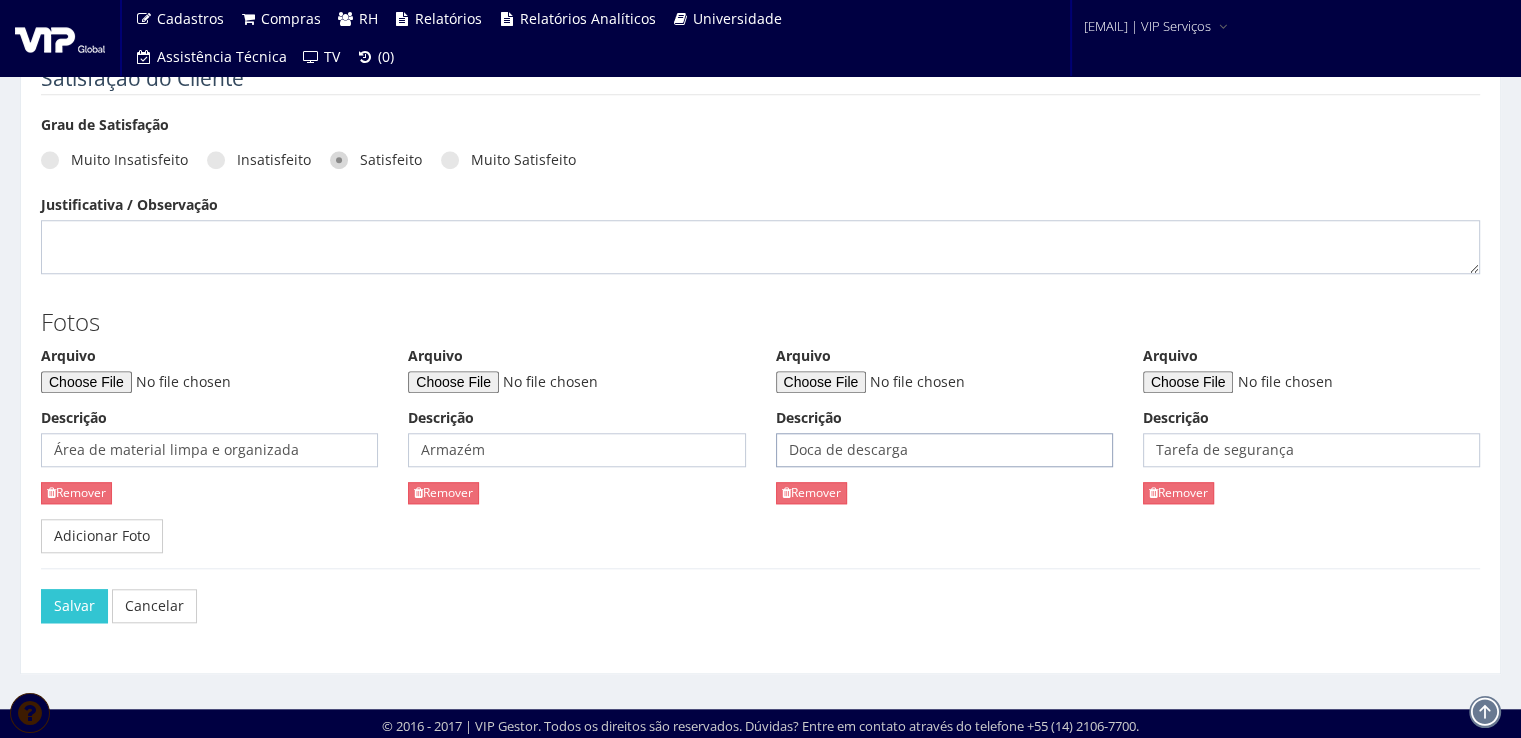 type on "Doca de descarga" 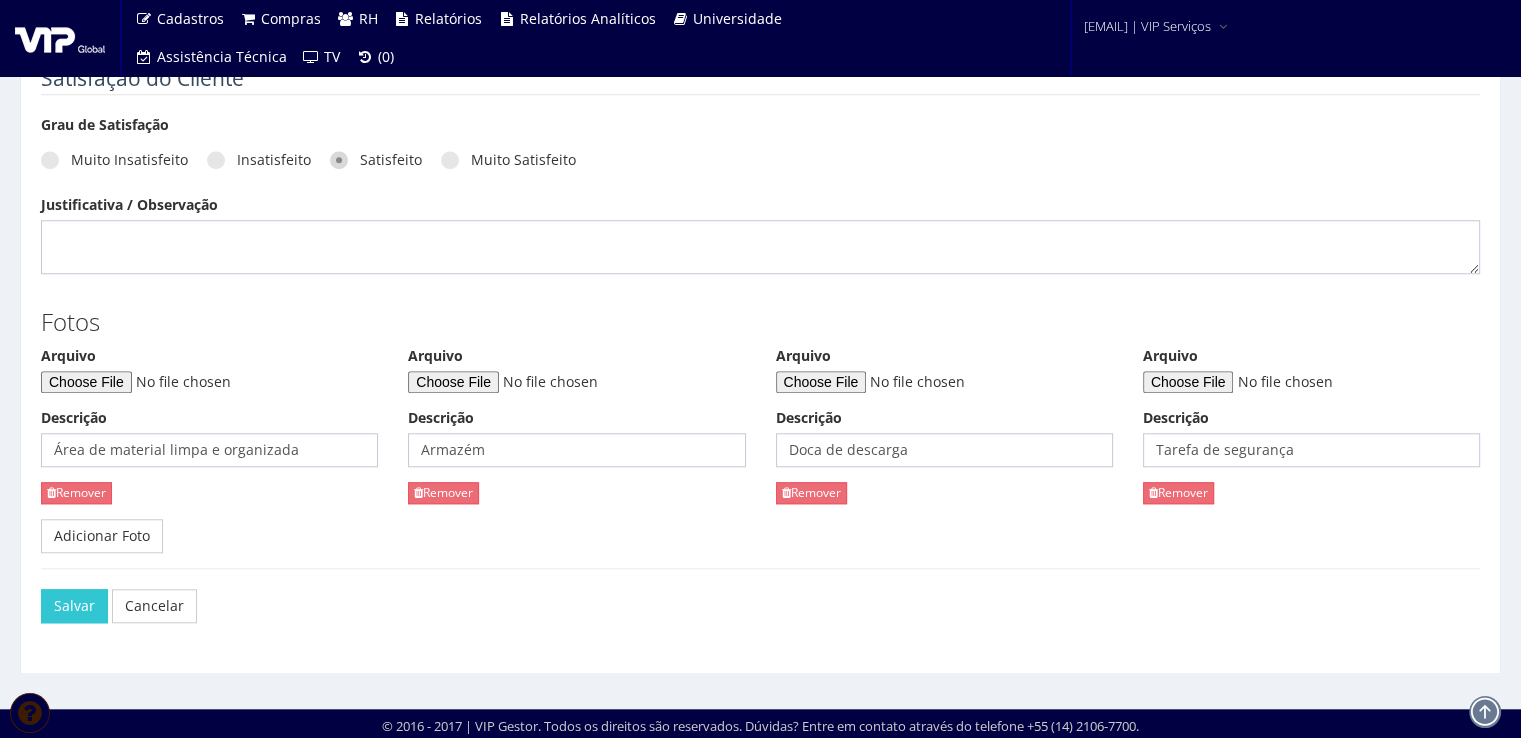 click on "Salvar
Cancelar" at bounding box center [768, 606] 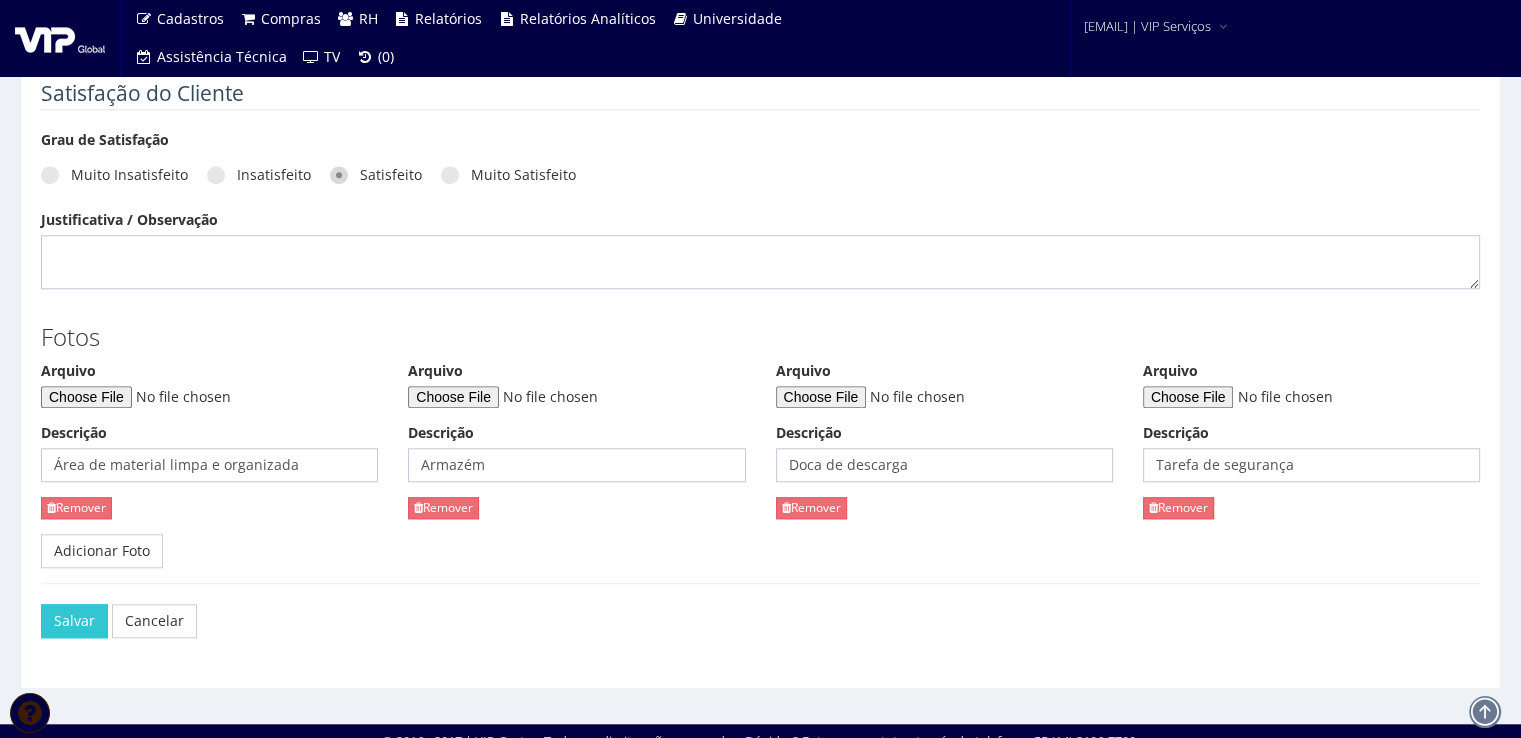 scroll, scrollTop: 1708, scrollLeft: 0, axis: vertical 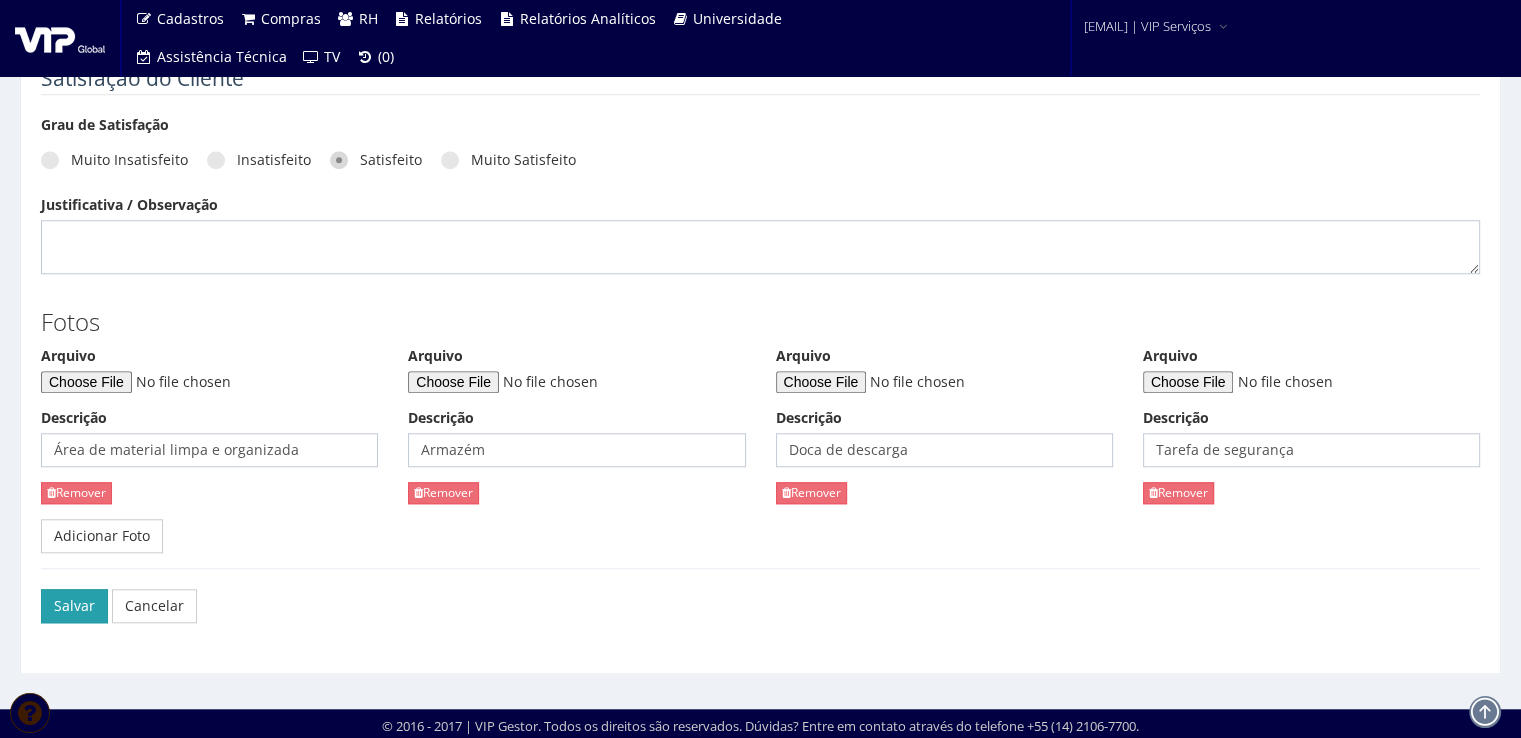 click on "Salvar" at bounding box center (74, 606) 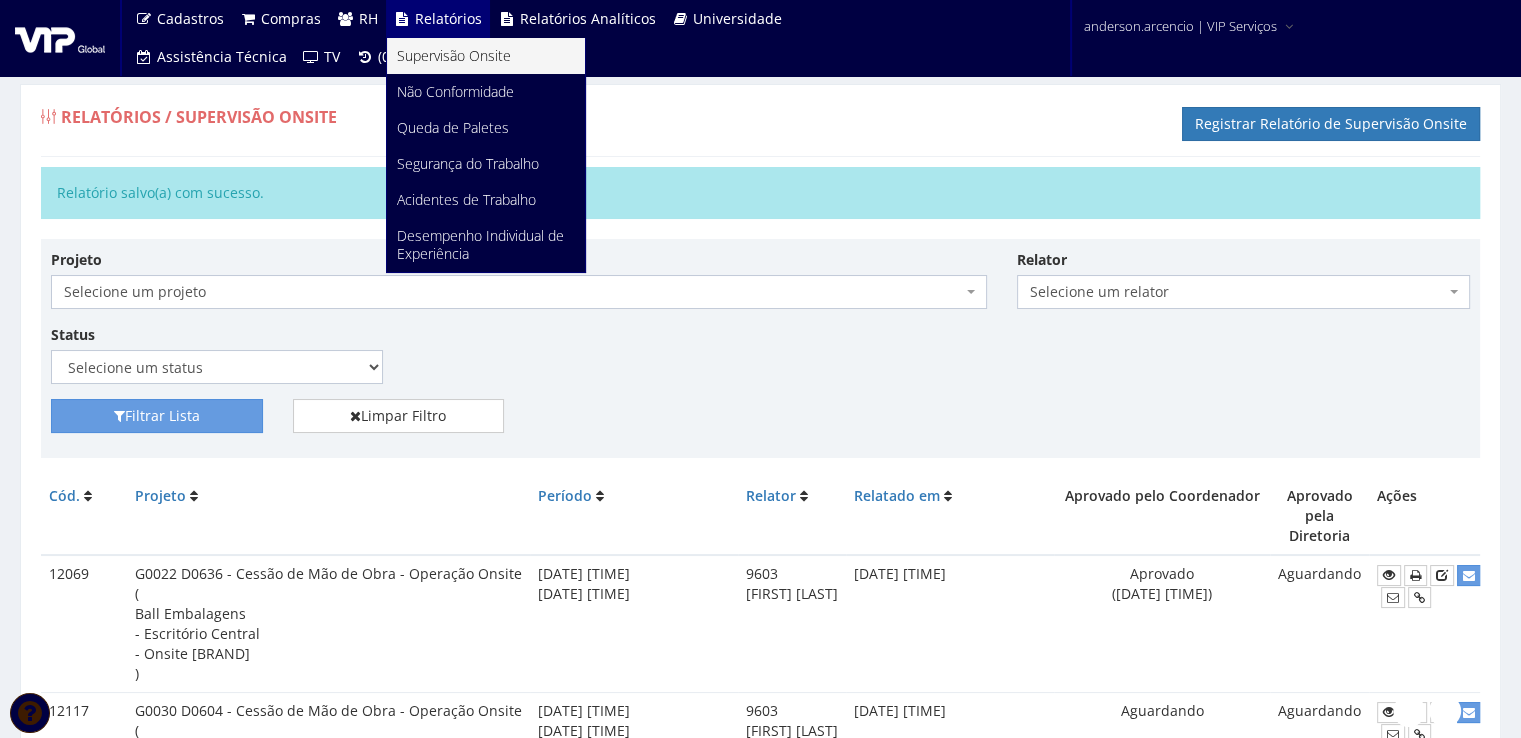scroll, scrollTop: 0, scrollLeft: 0, axis: both 